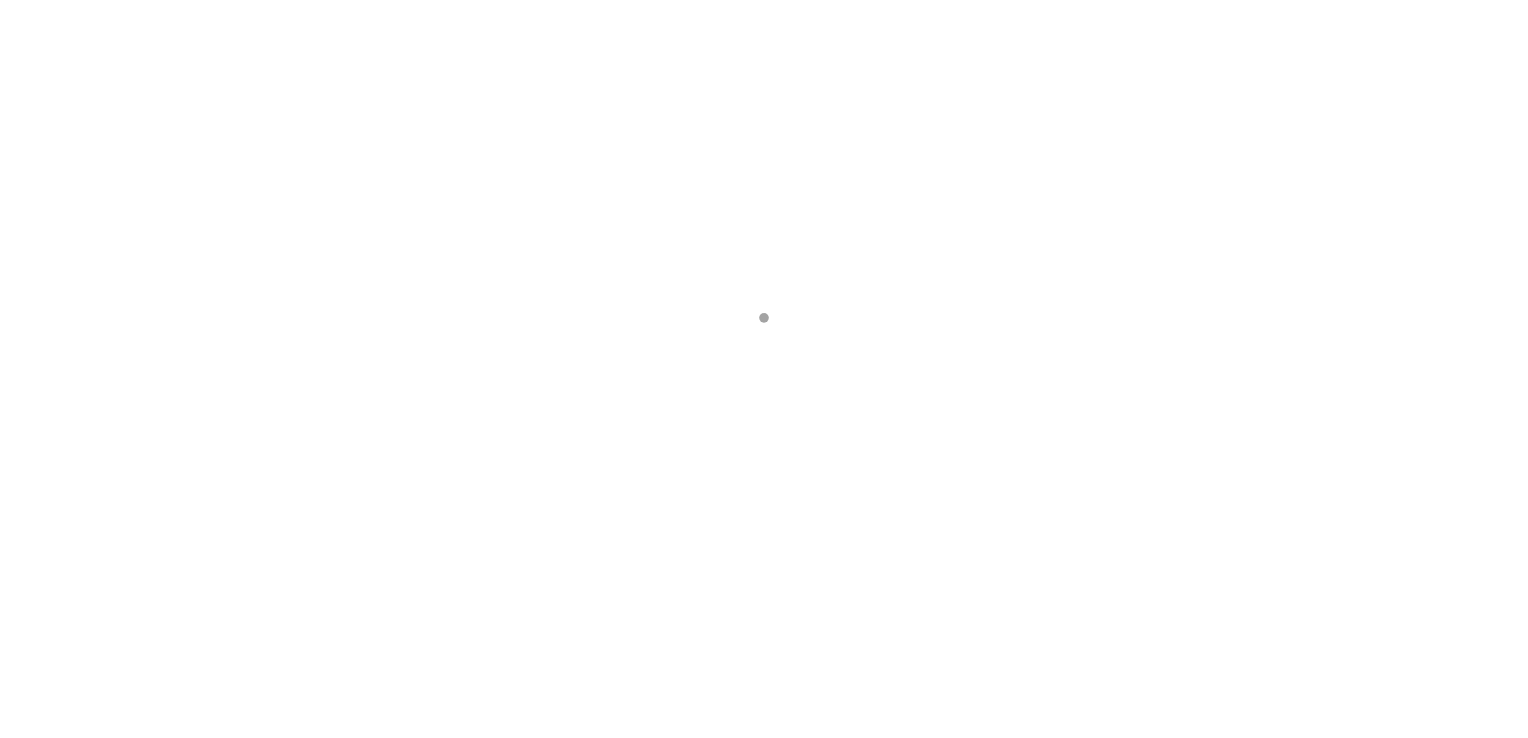 scroll, scrollTop: 0, scrollLeft: 0, axis: both 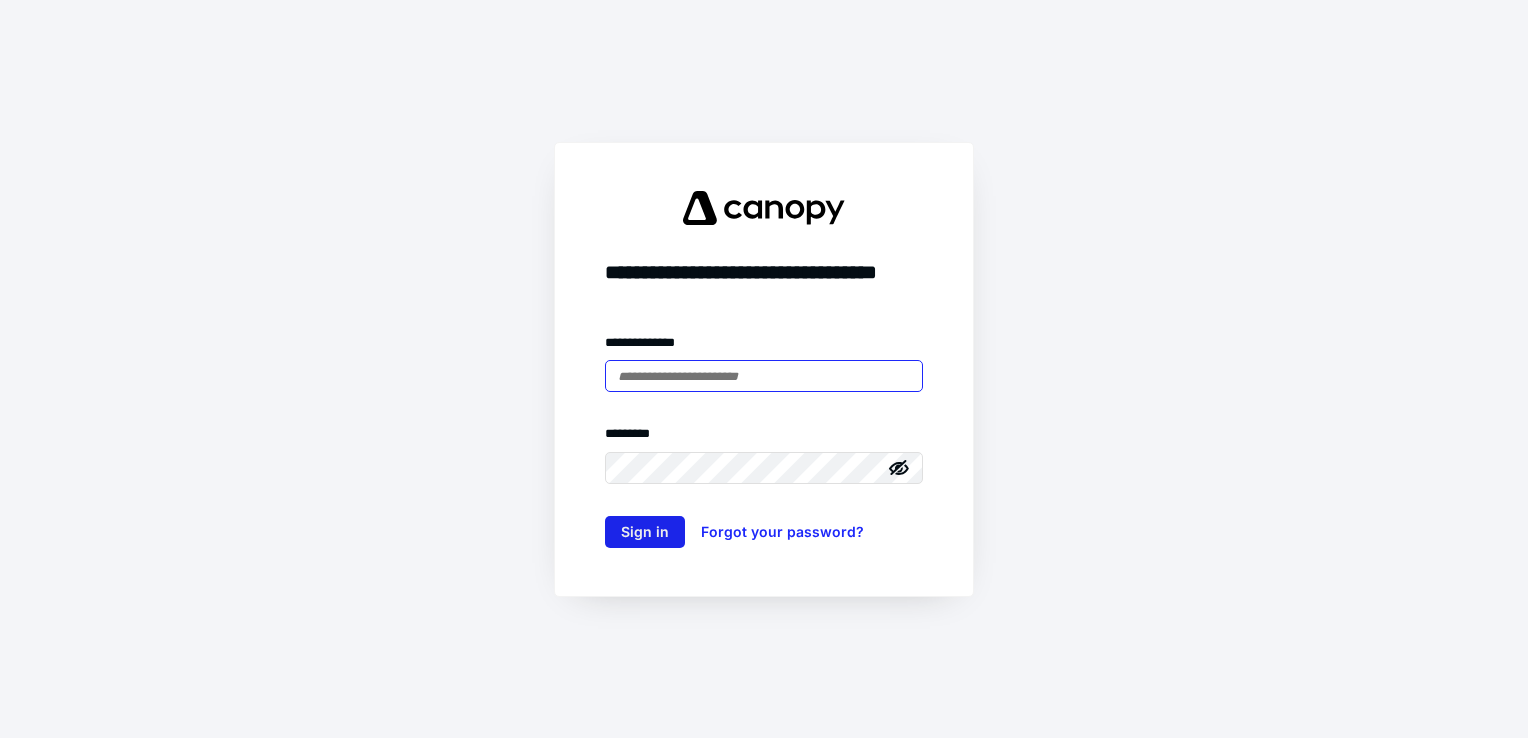 type on "**********" 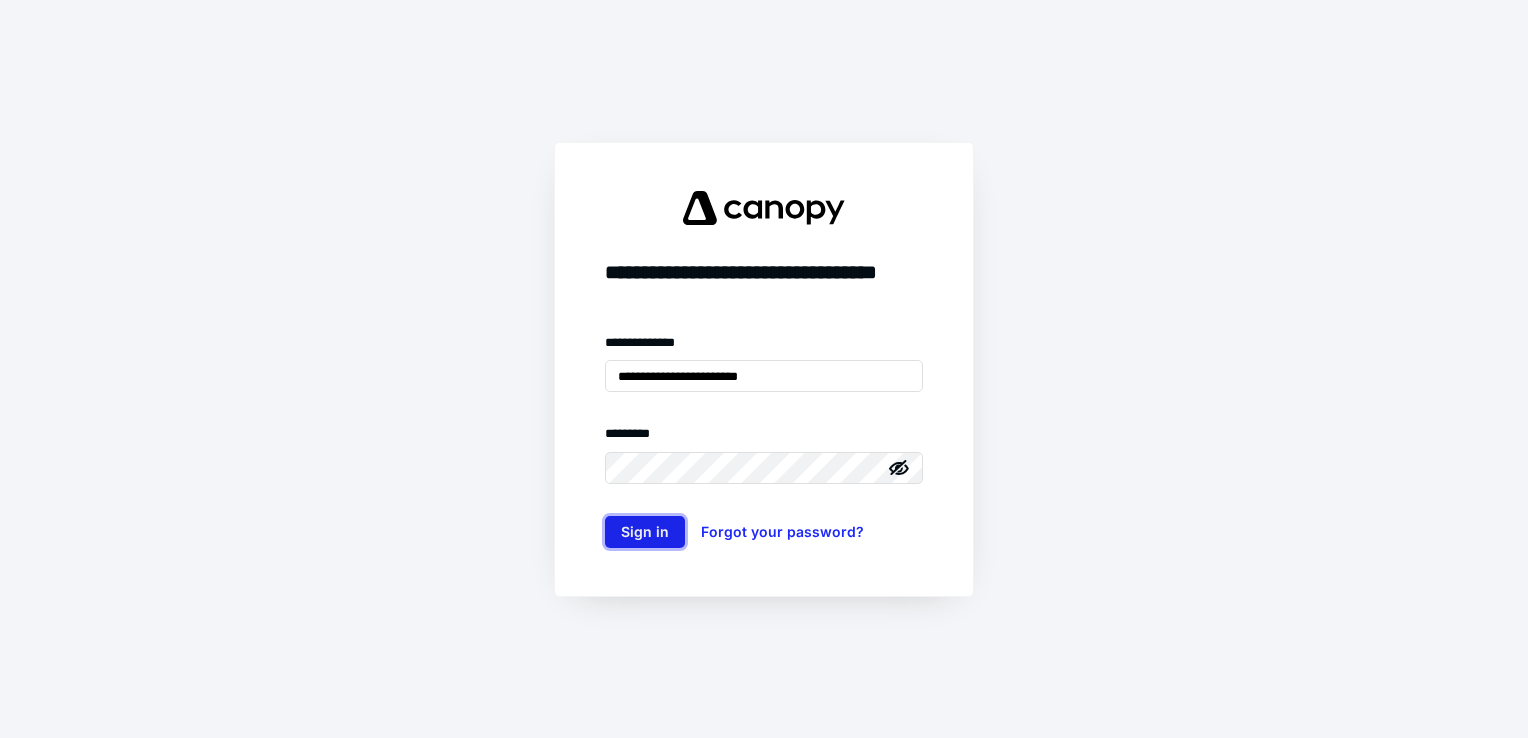 click on "Sign in" at bounding box center (645, 532) 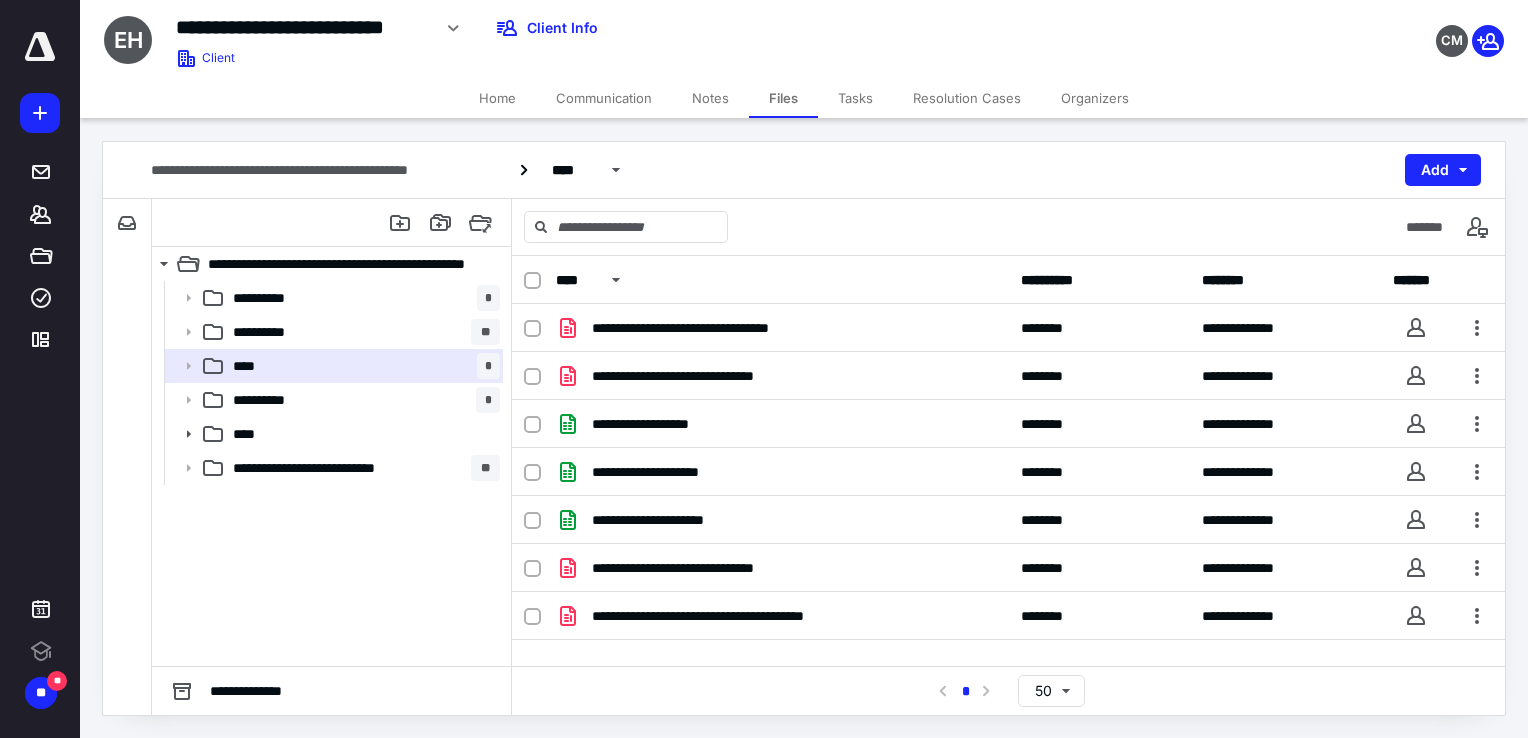 scroll, scrollTop: 0, scrollLeft: 0, axis: both 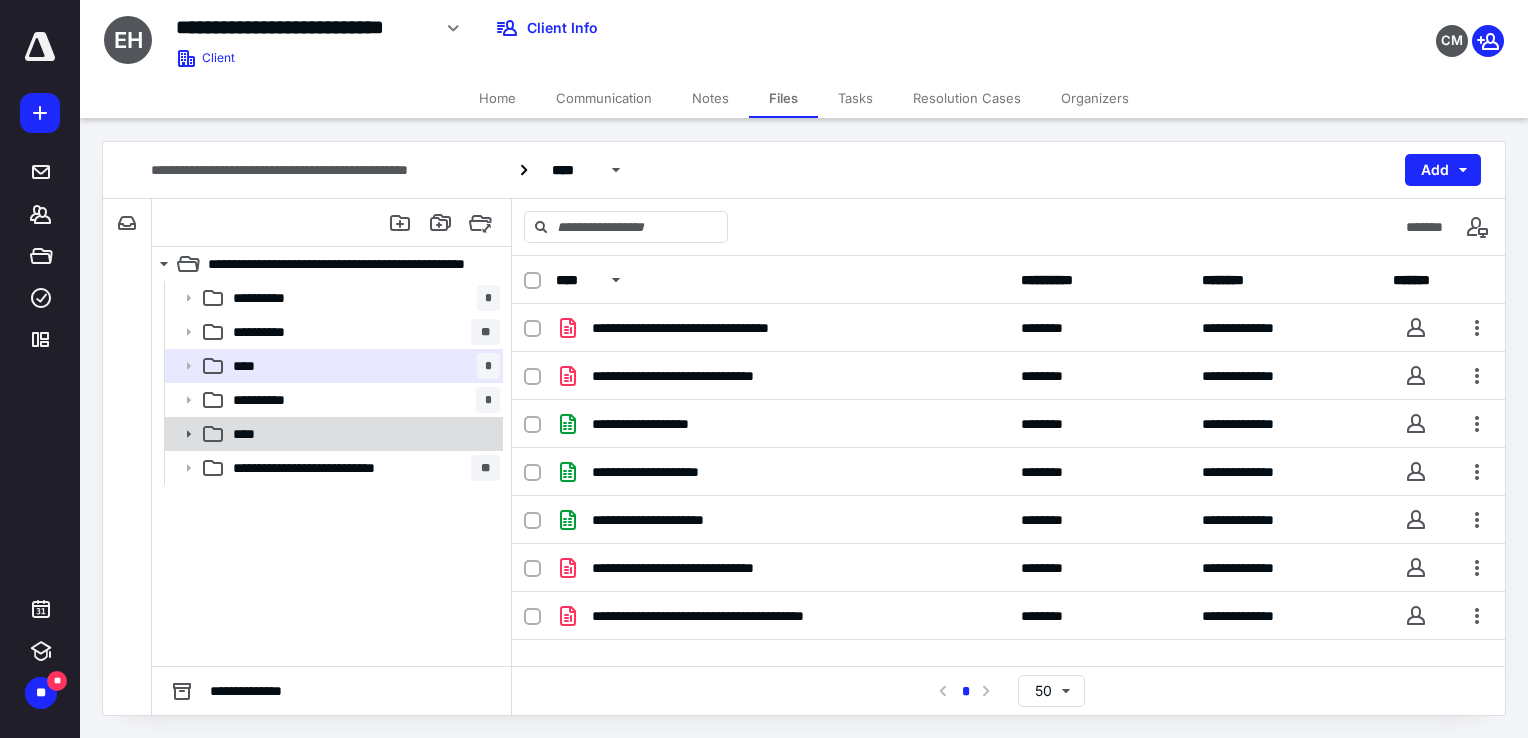 click on "****" at bounding box center [362, 434] 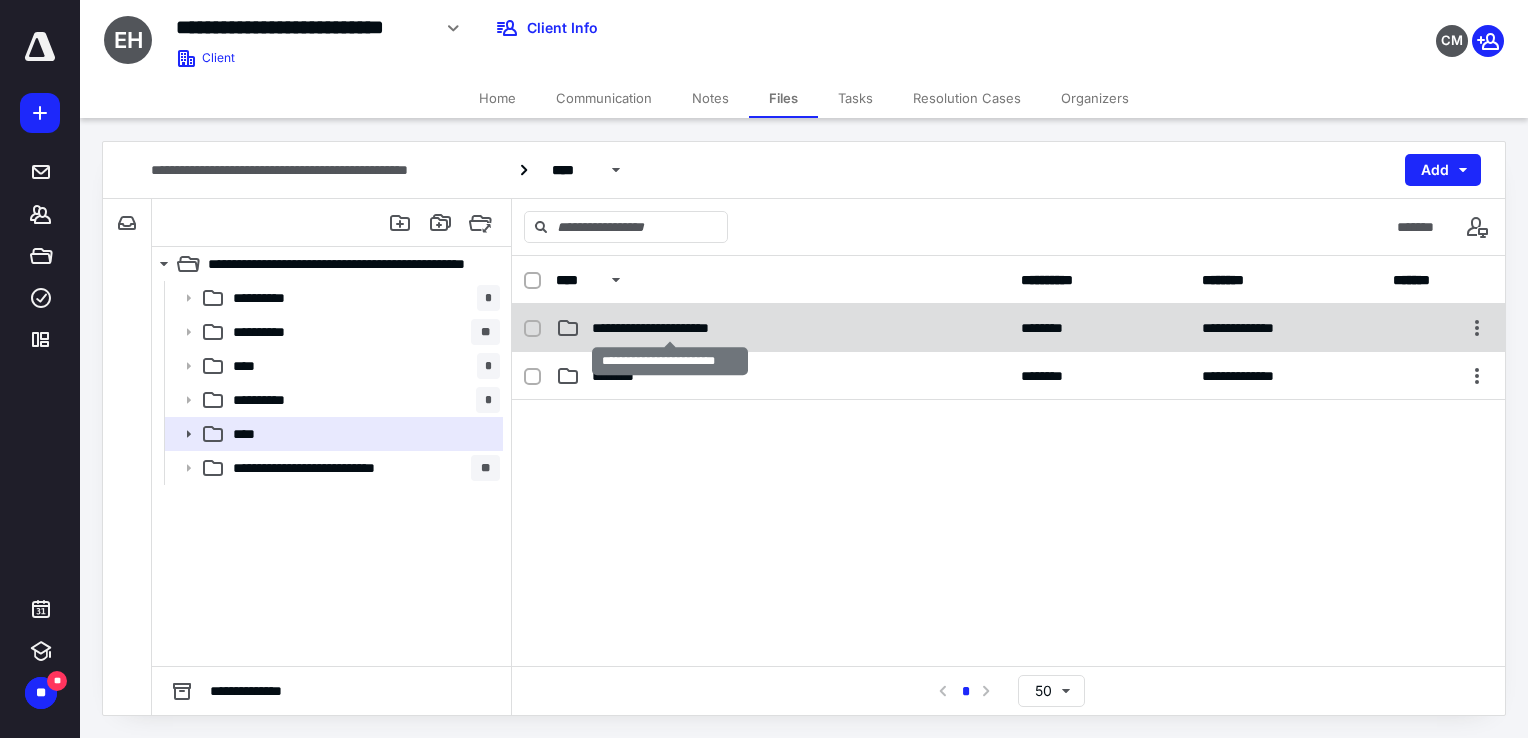 click on "**********" at bounding box center (670, 328) 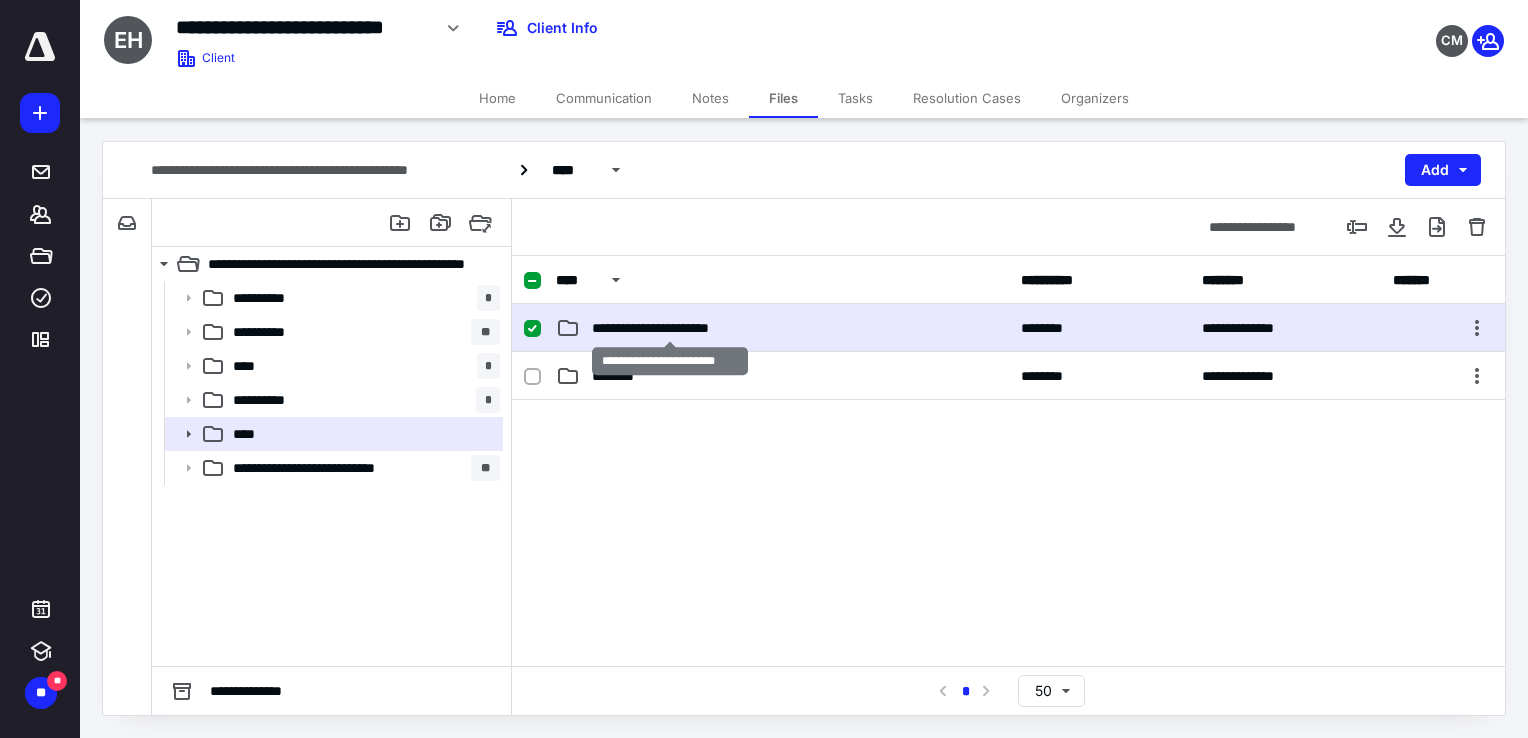 click on "**********" at bounding box center [670, 328] 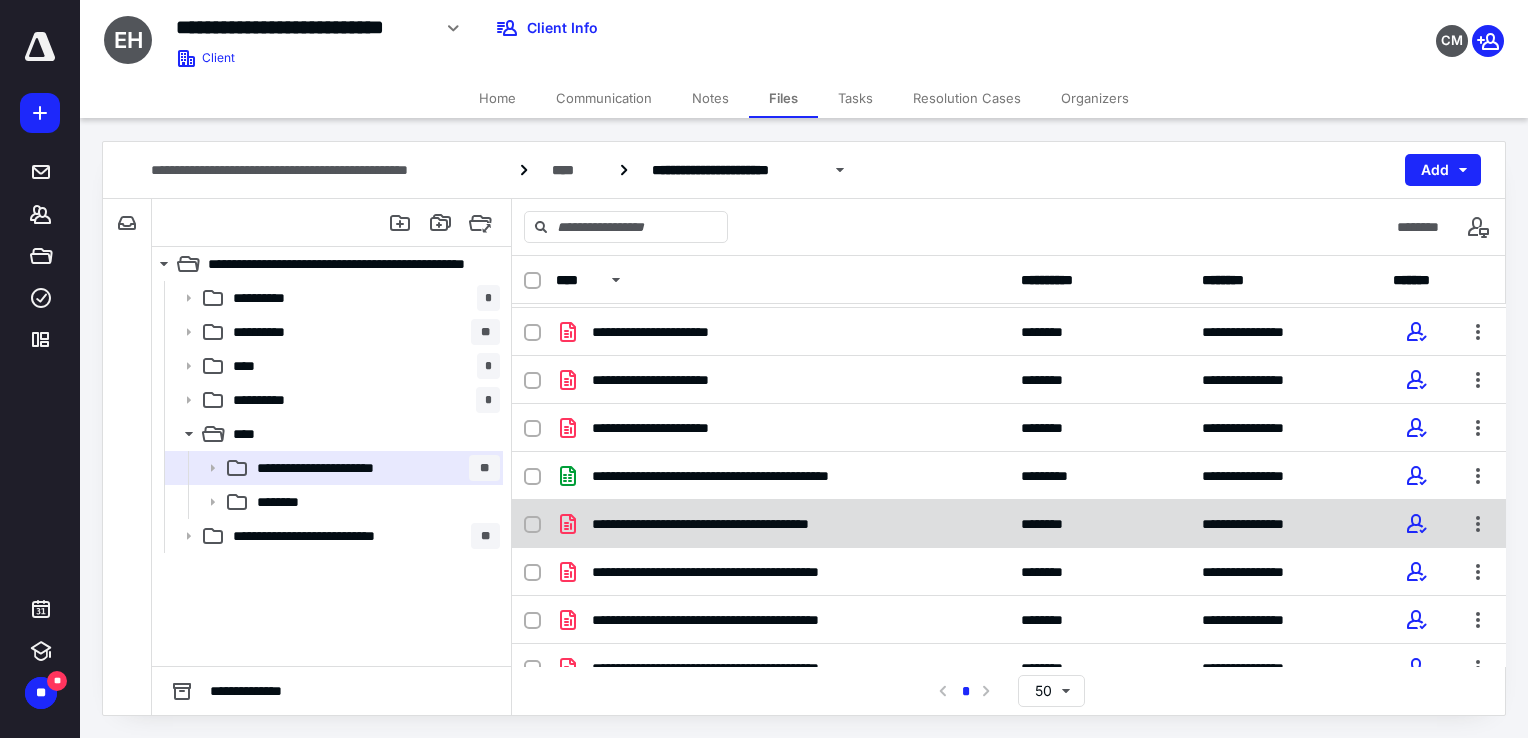 scroll, scrollTop: 1166, scrollLeft: 0, axis: vertical 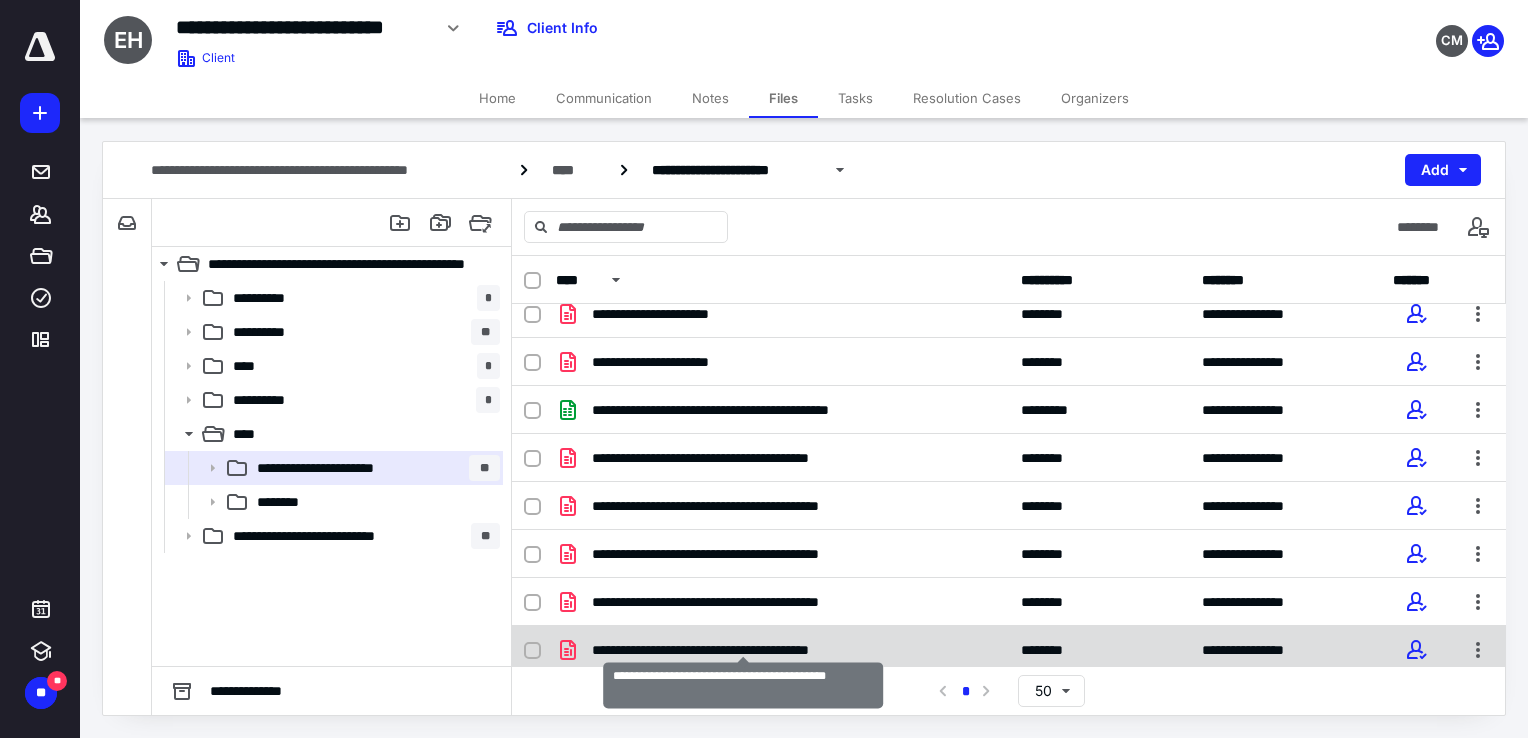 click on "**********" at bounding box center (743, 650) 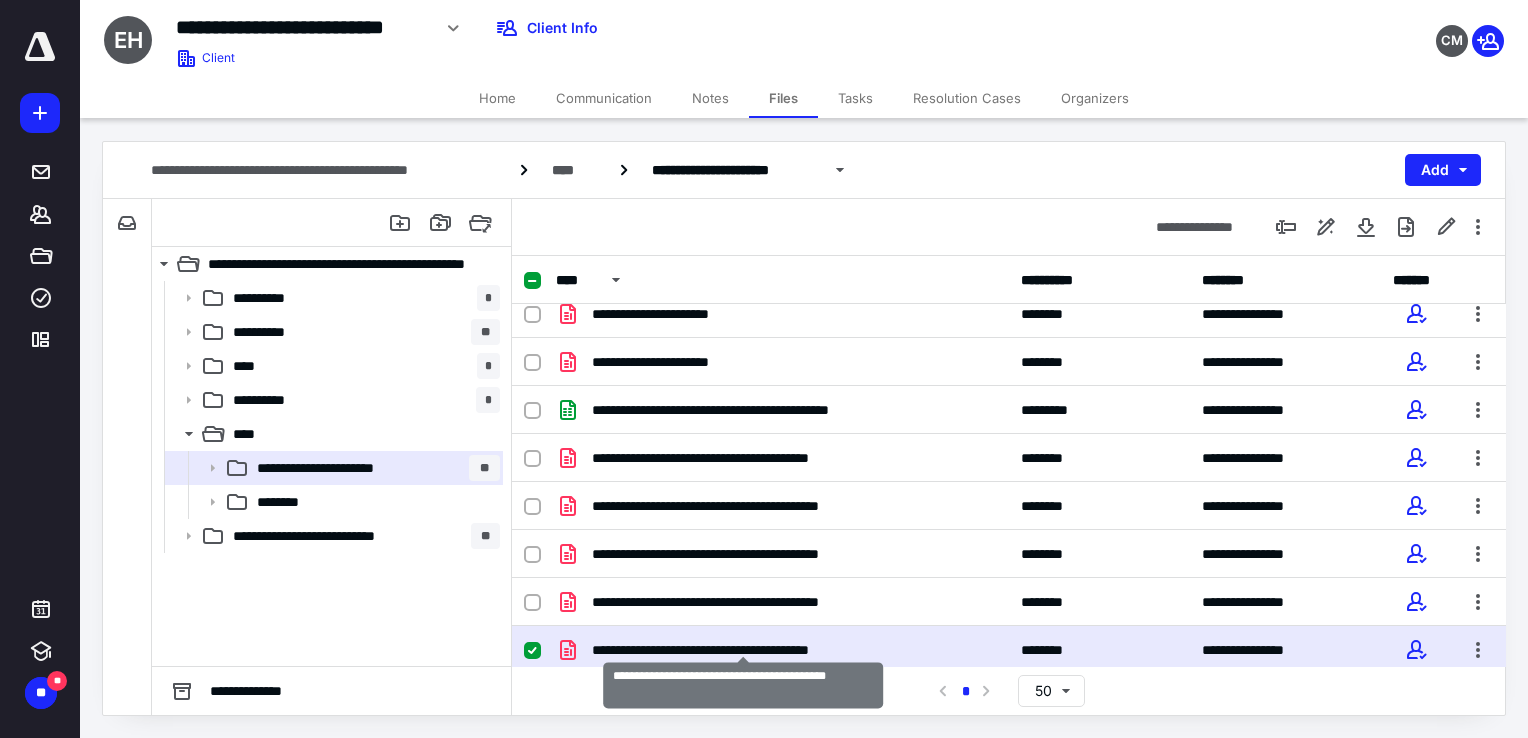 click on "**********" at bounding box center [743, 650] 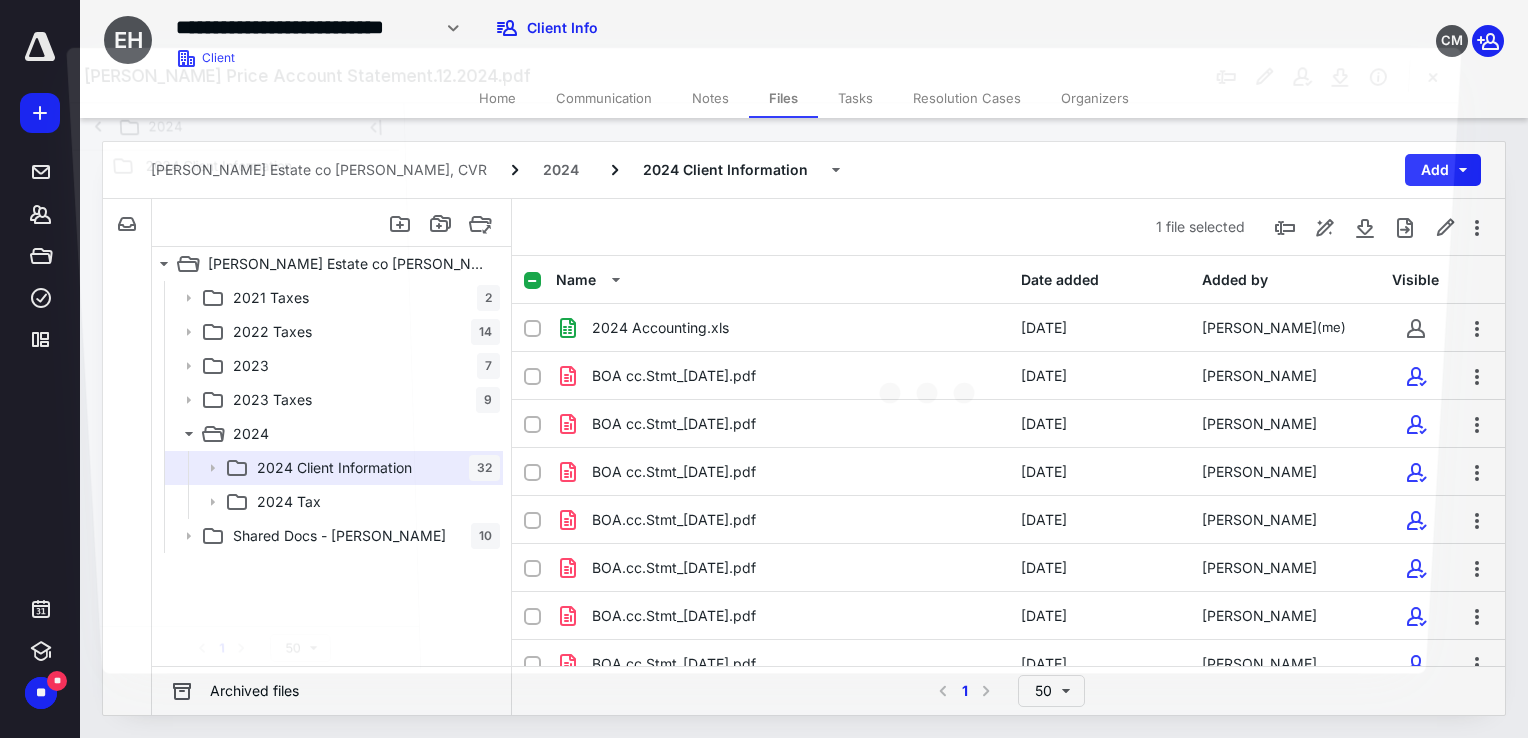 scroll, scrollTop: 1166, scrollLeft: 0, axis: vertical 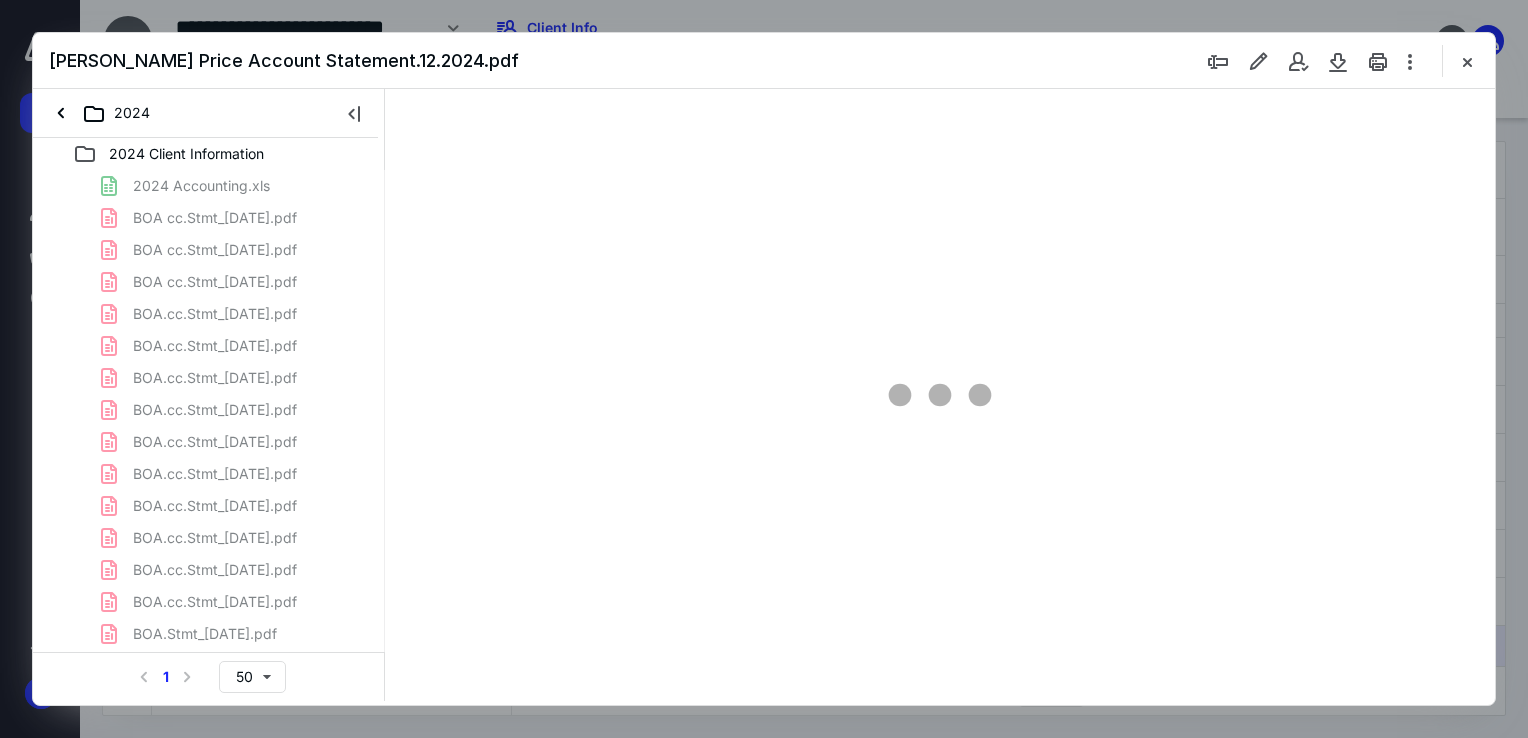 type on "68" 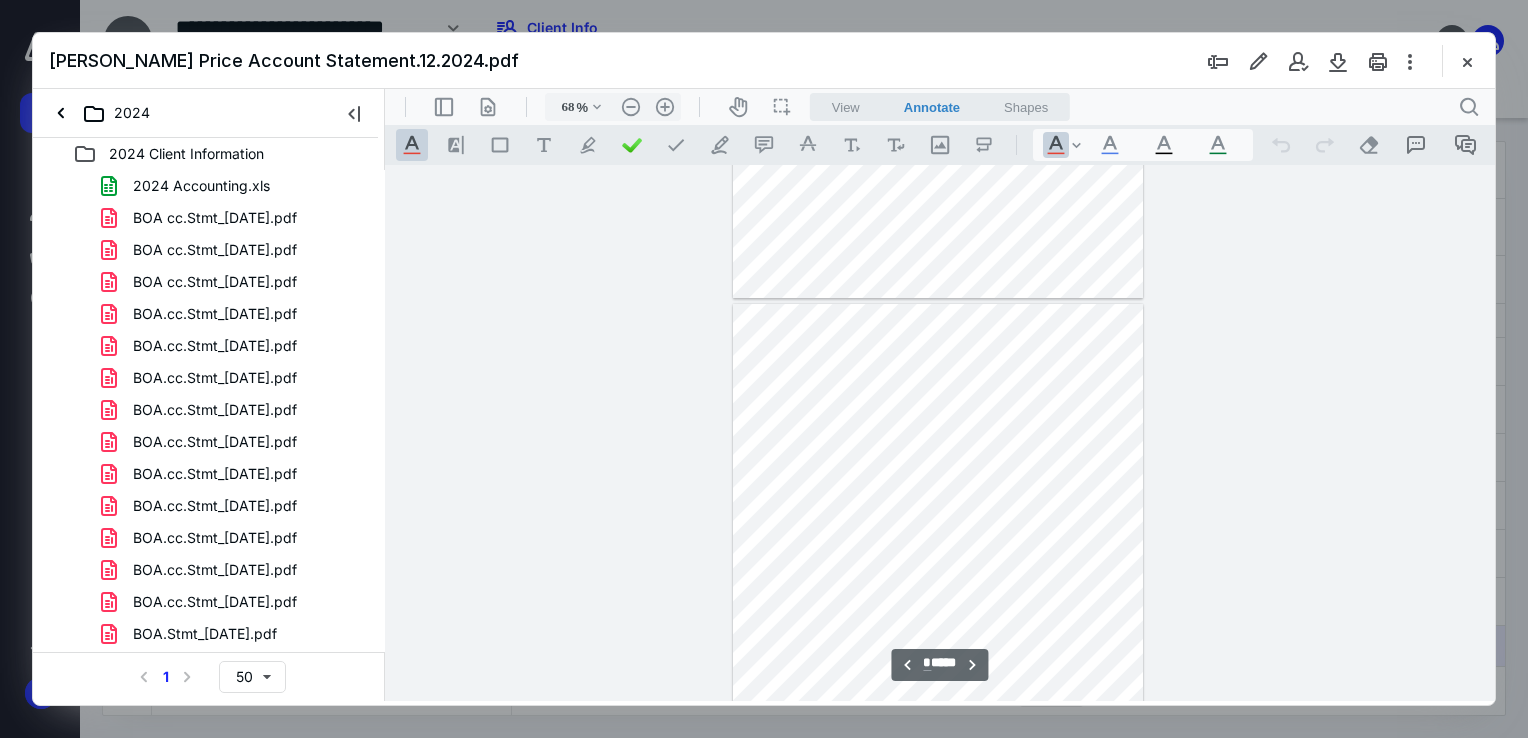 scroll, scrollTop: 1000, scrollLeft: 0, axis: vertical 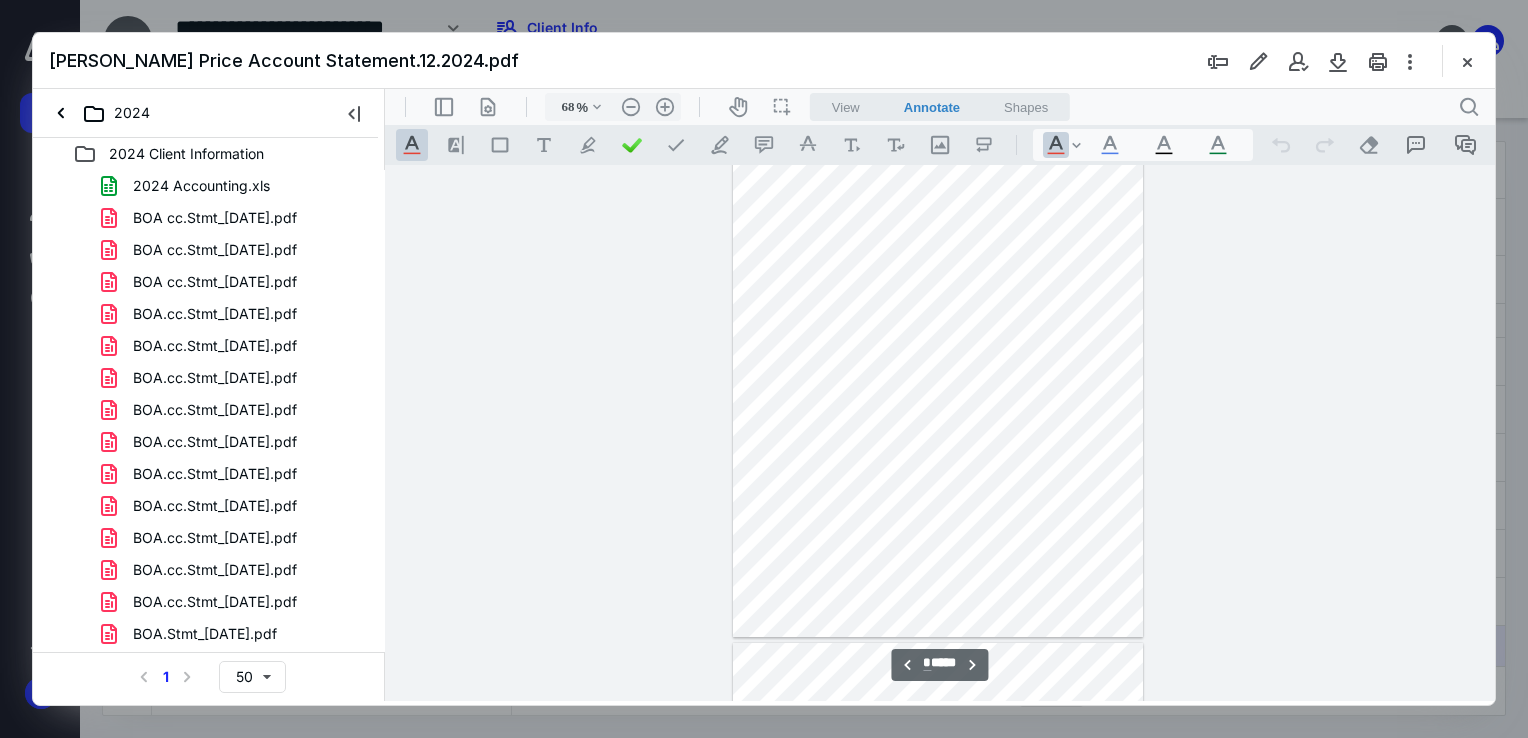 type on "*" 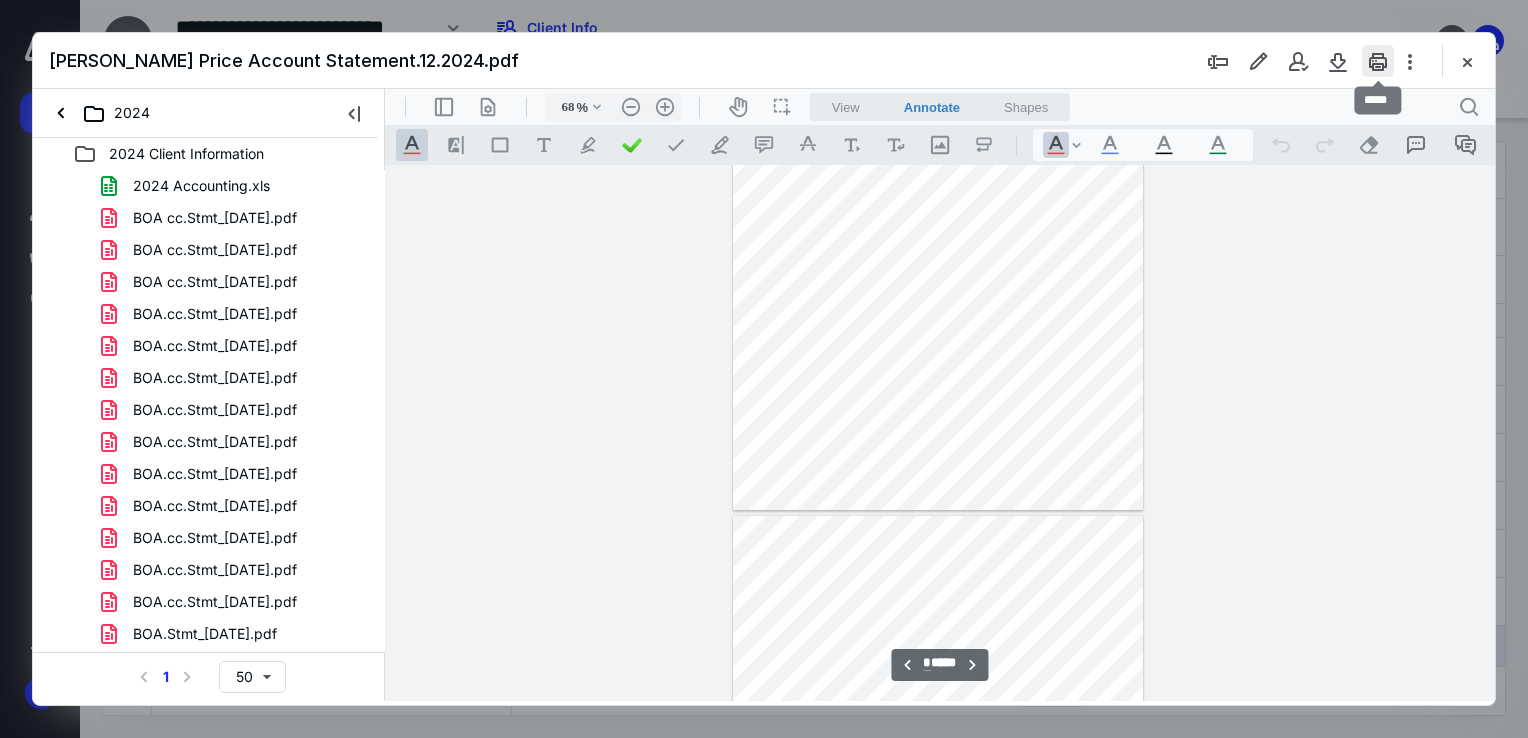 click at bounding box center (1378, 61) 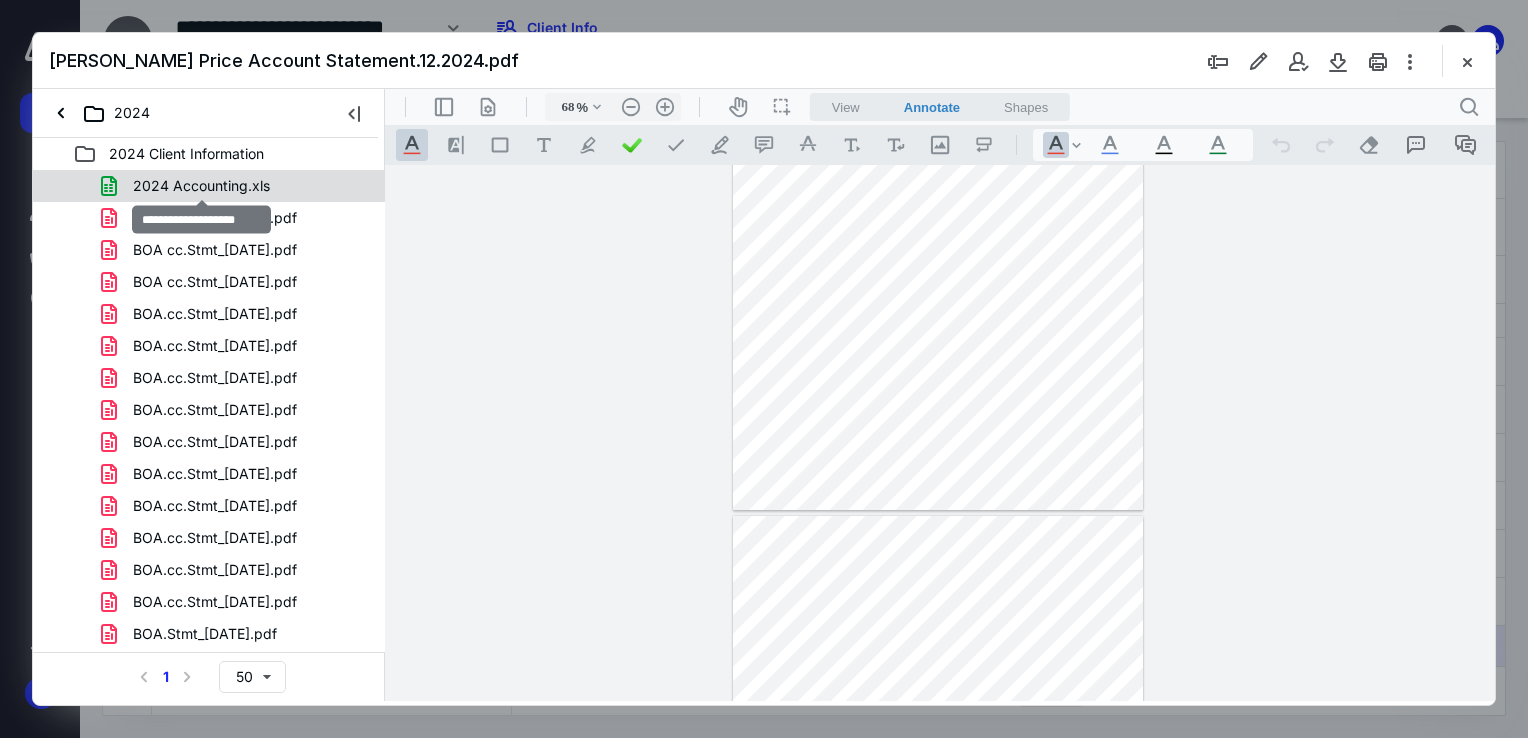 click on "2024 Accounting.xls" at bounding box center (201, 186) 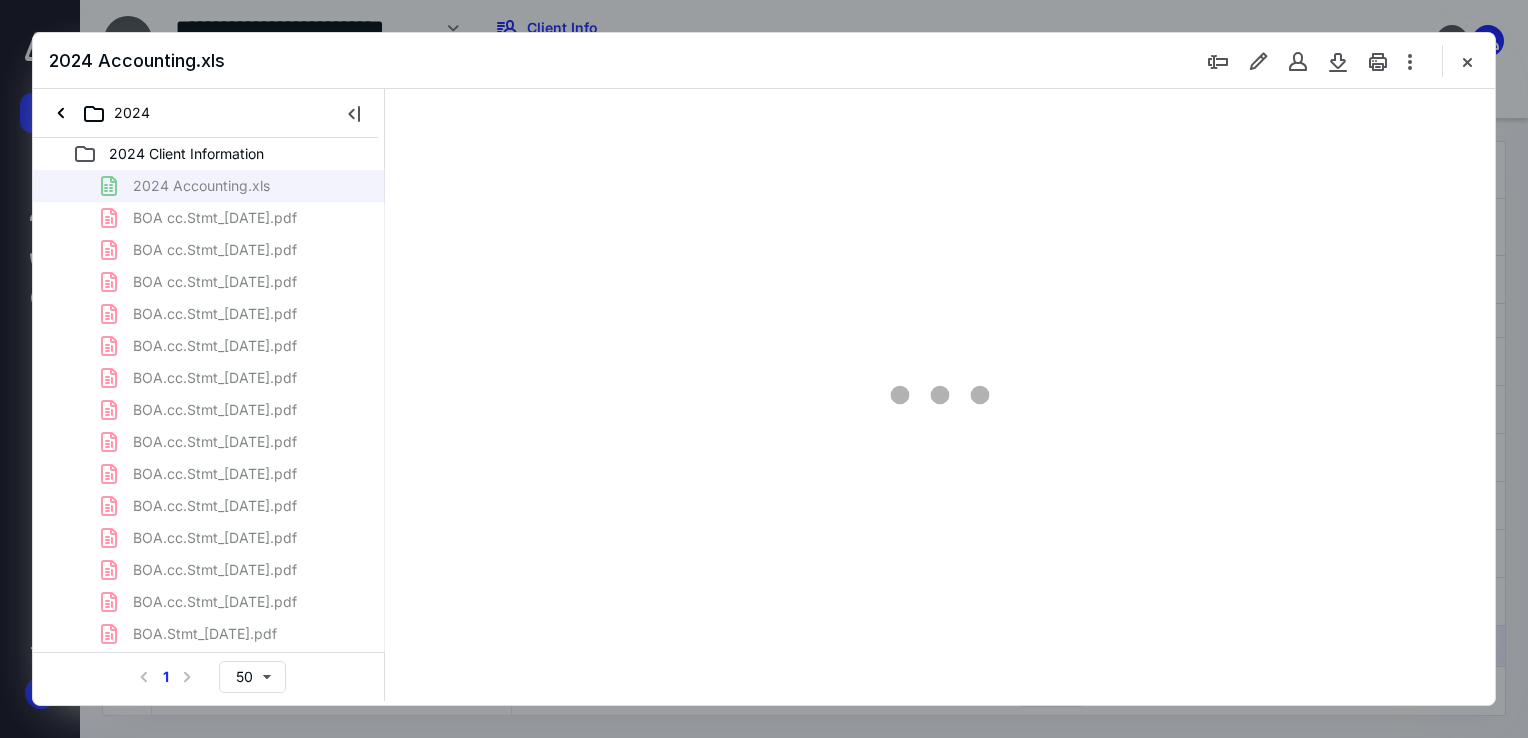 scroll, scrollTop: 79, scrollLeft: 0, axis: vertical 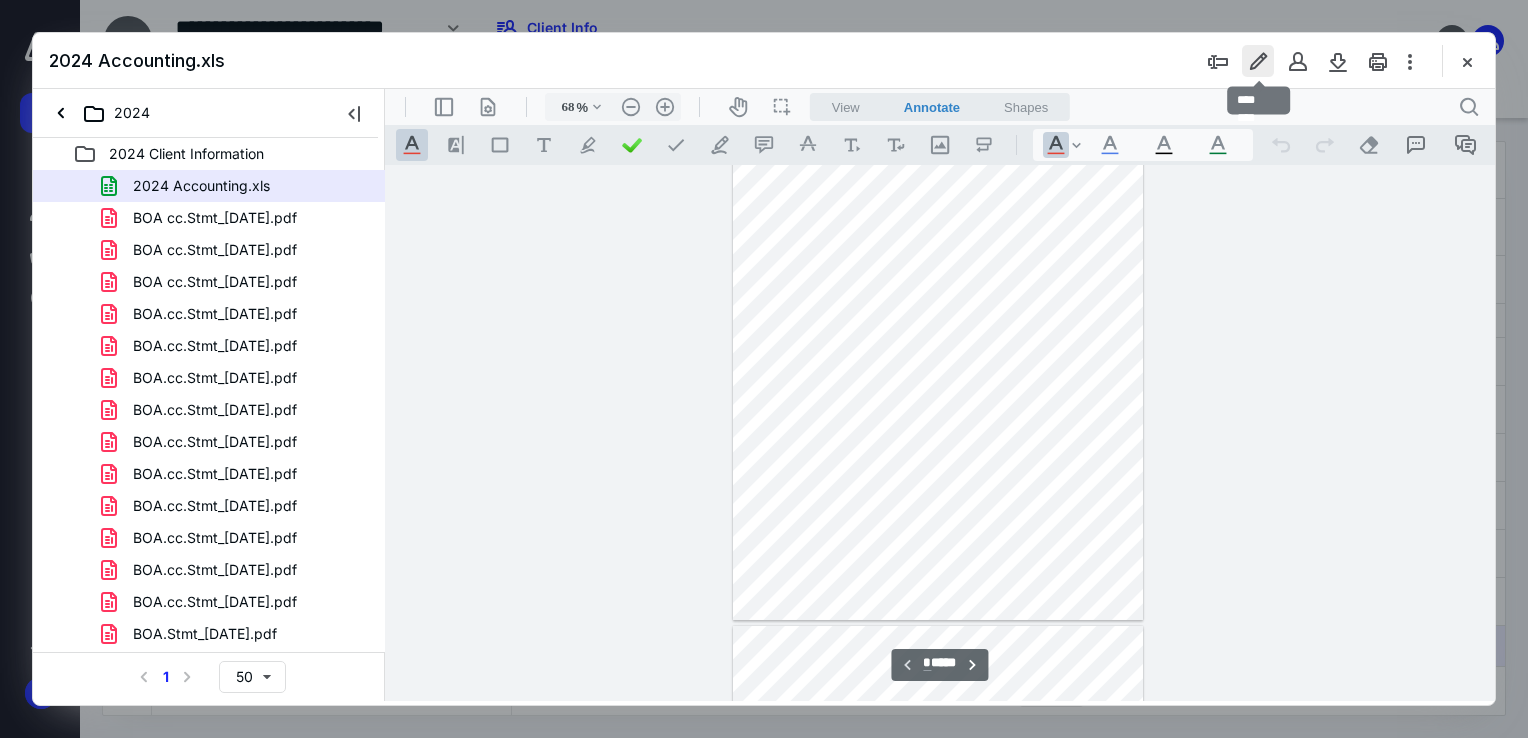 click at bounding box center (1258, 61) 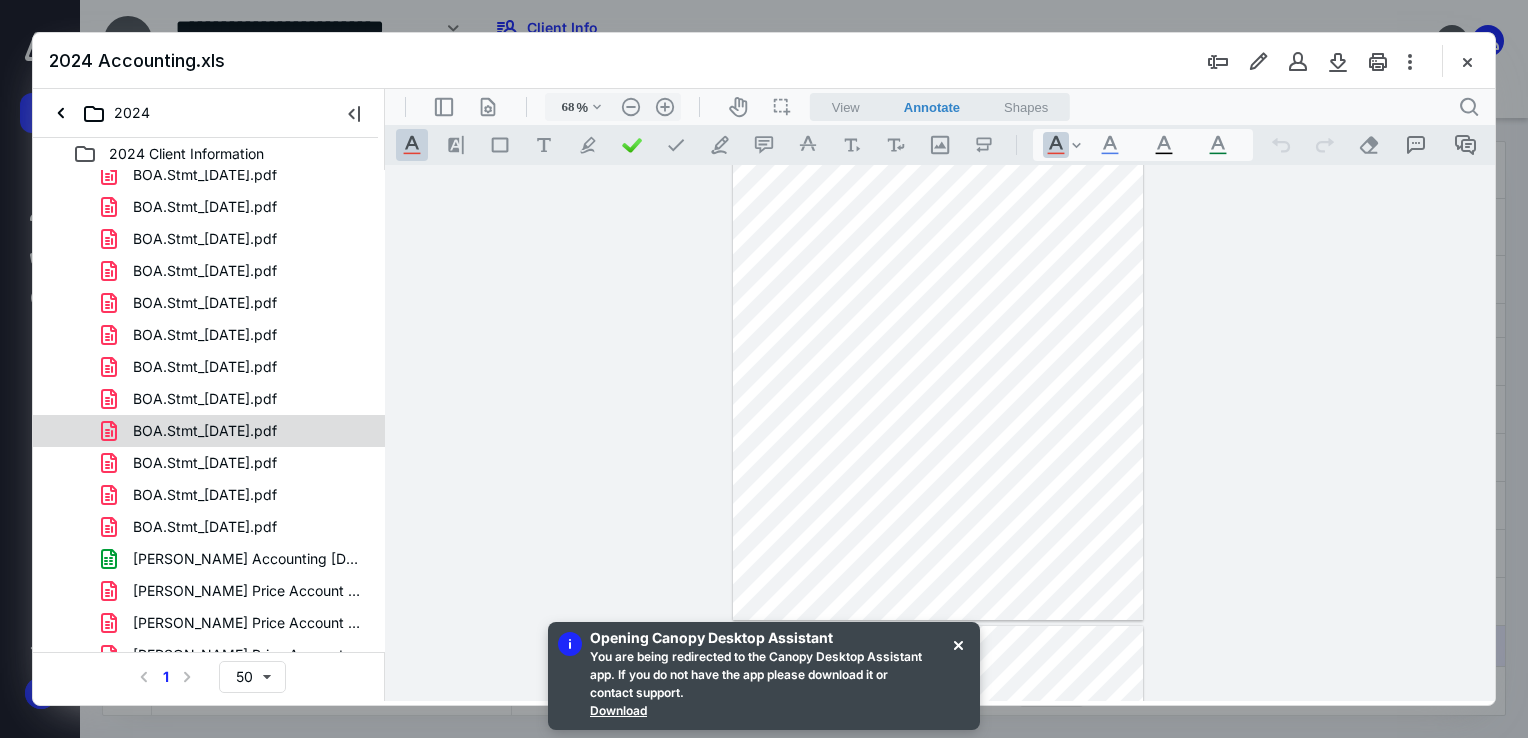 scroll, scrollTop: 540, scrollLeft: 0, axis: vertical 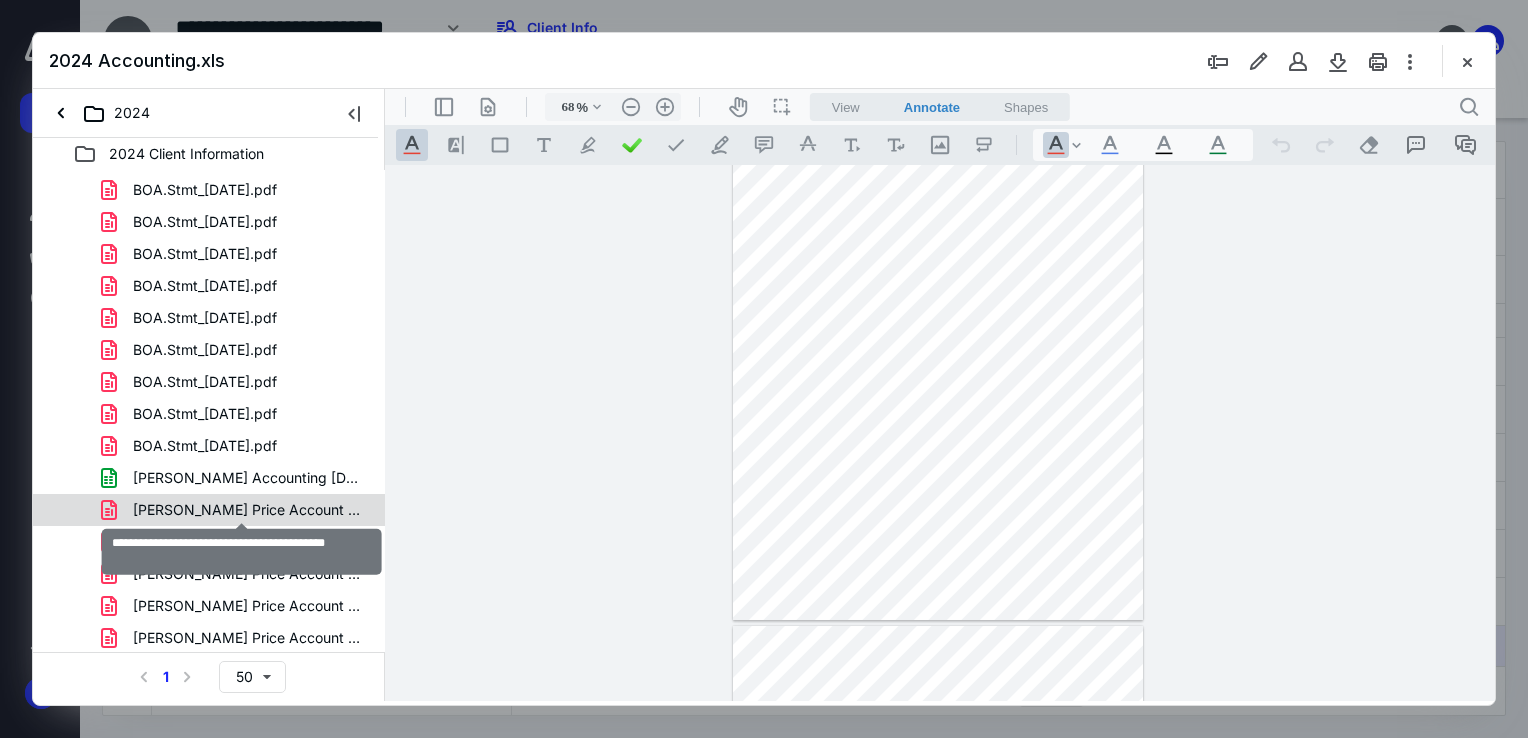 click on "[PERSON_NAME] Price Account Statement 03.2024.pdf" at bounding box center (249, 510) 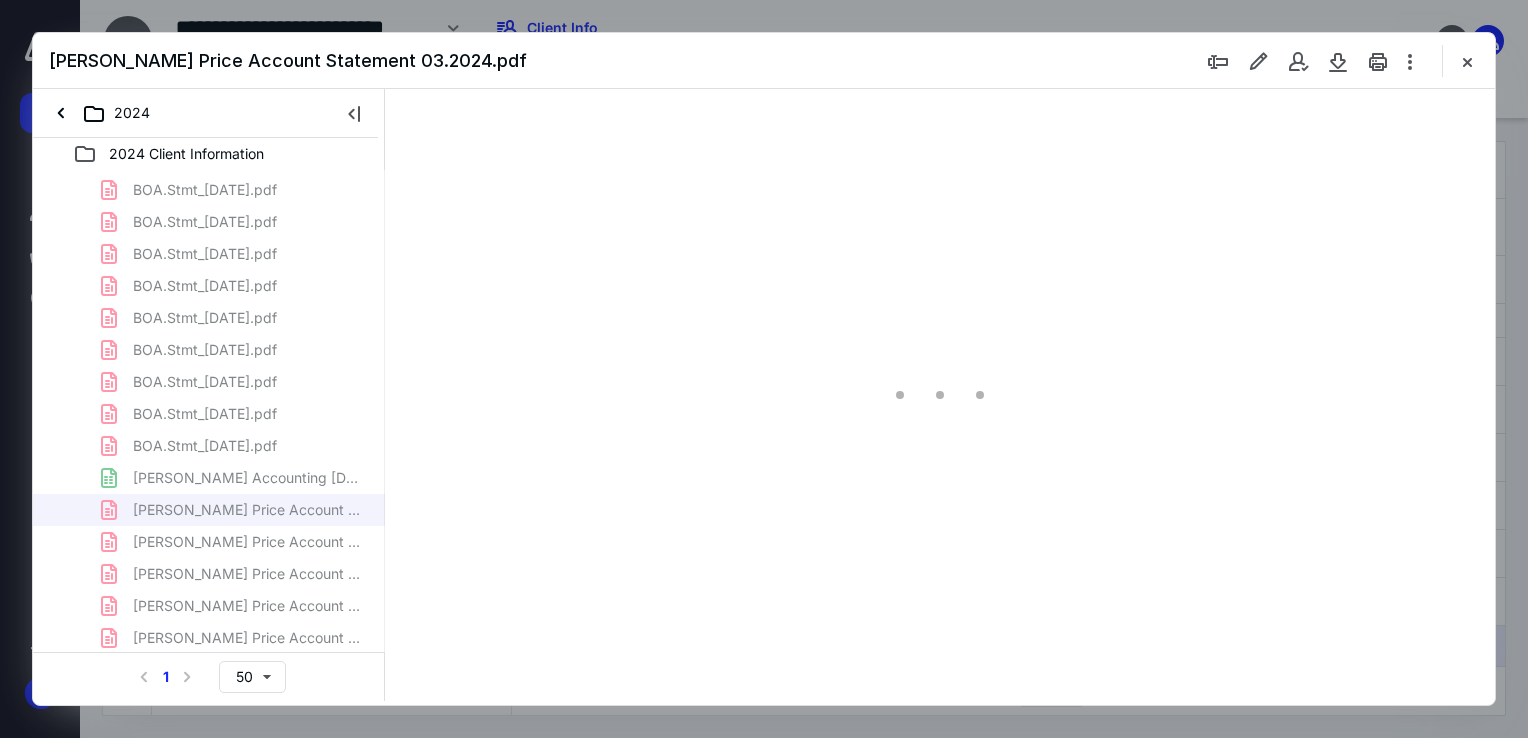 type on "68" 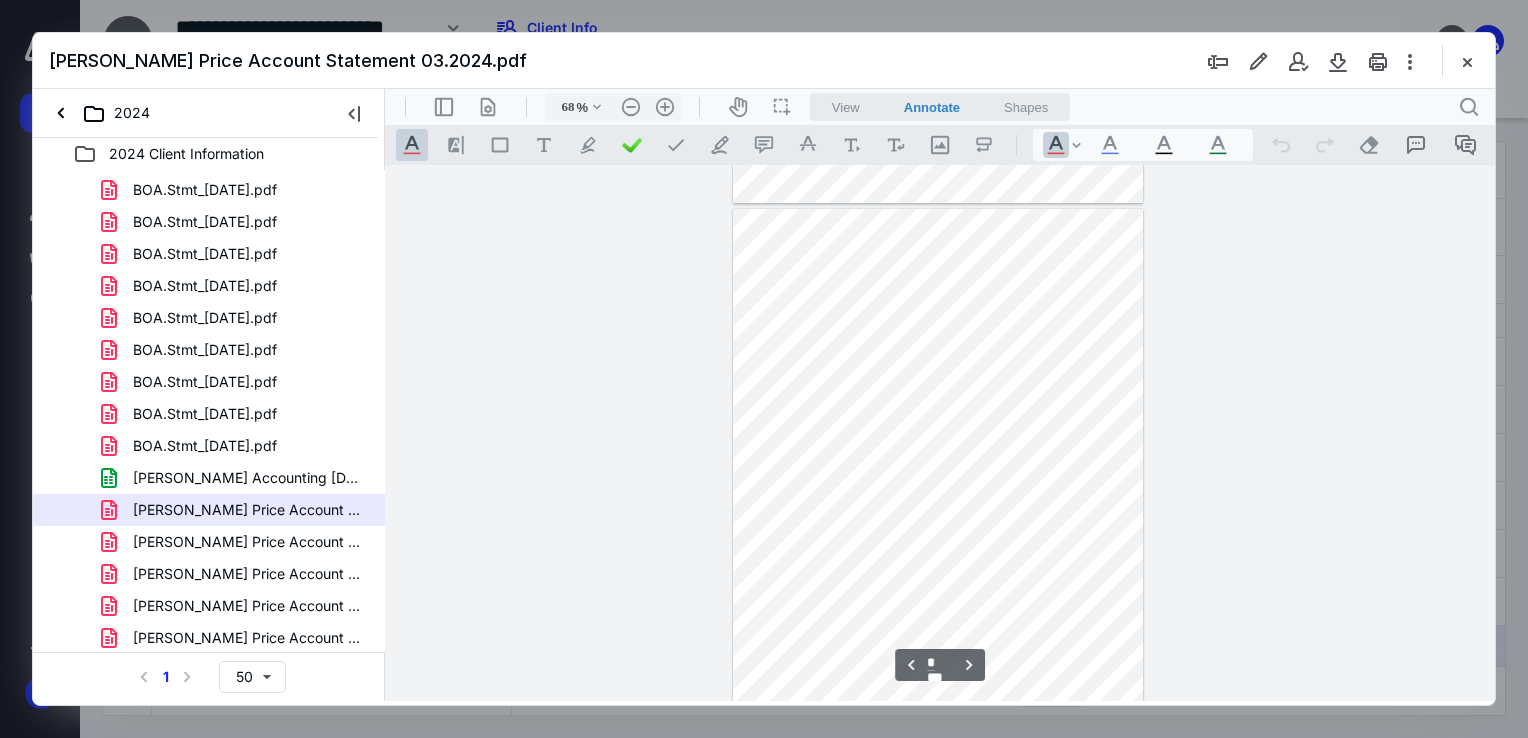 scroll, scrollTop: 1000, scrollLeft: 0, axis: vertical 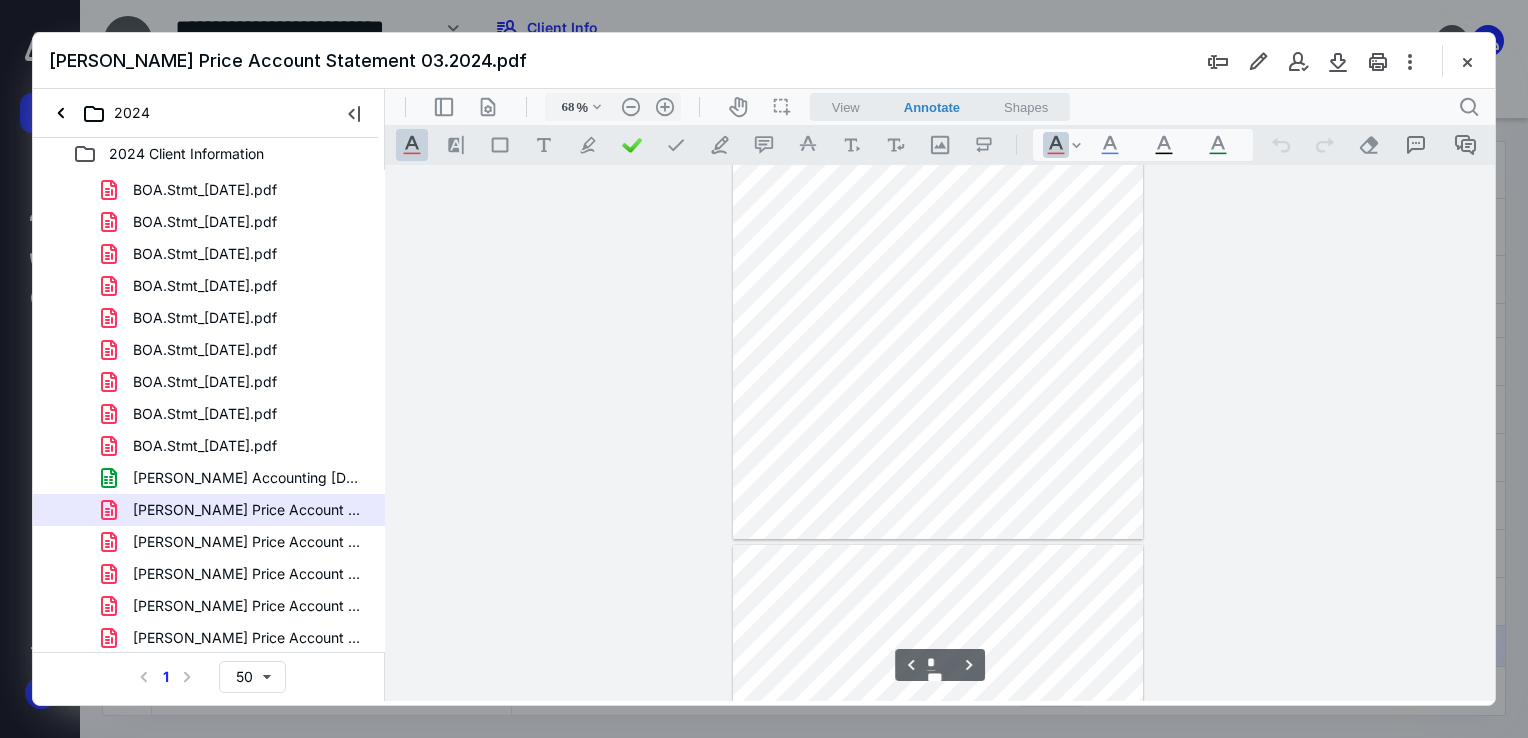 type on "*" 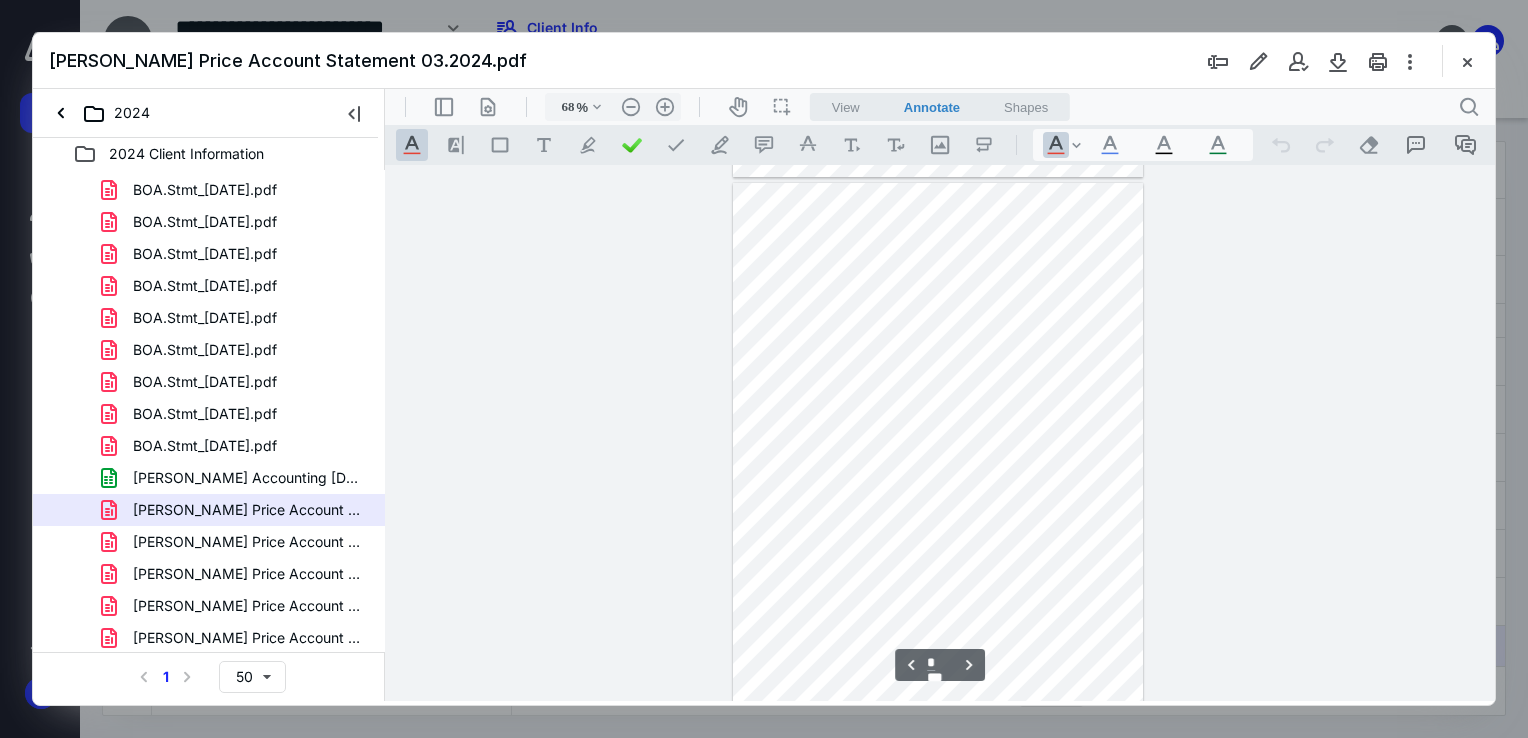 scroll, scrollTop: 1600, scrollLeft: 0, axis: vertical 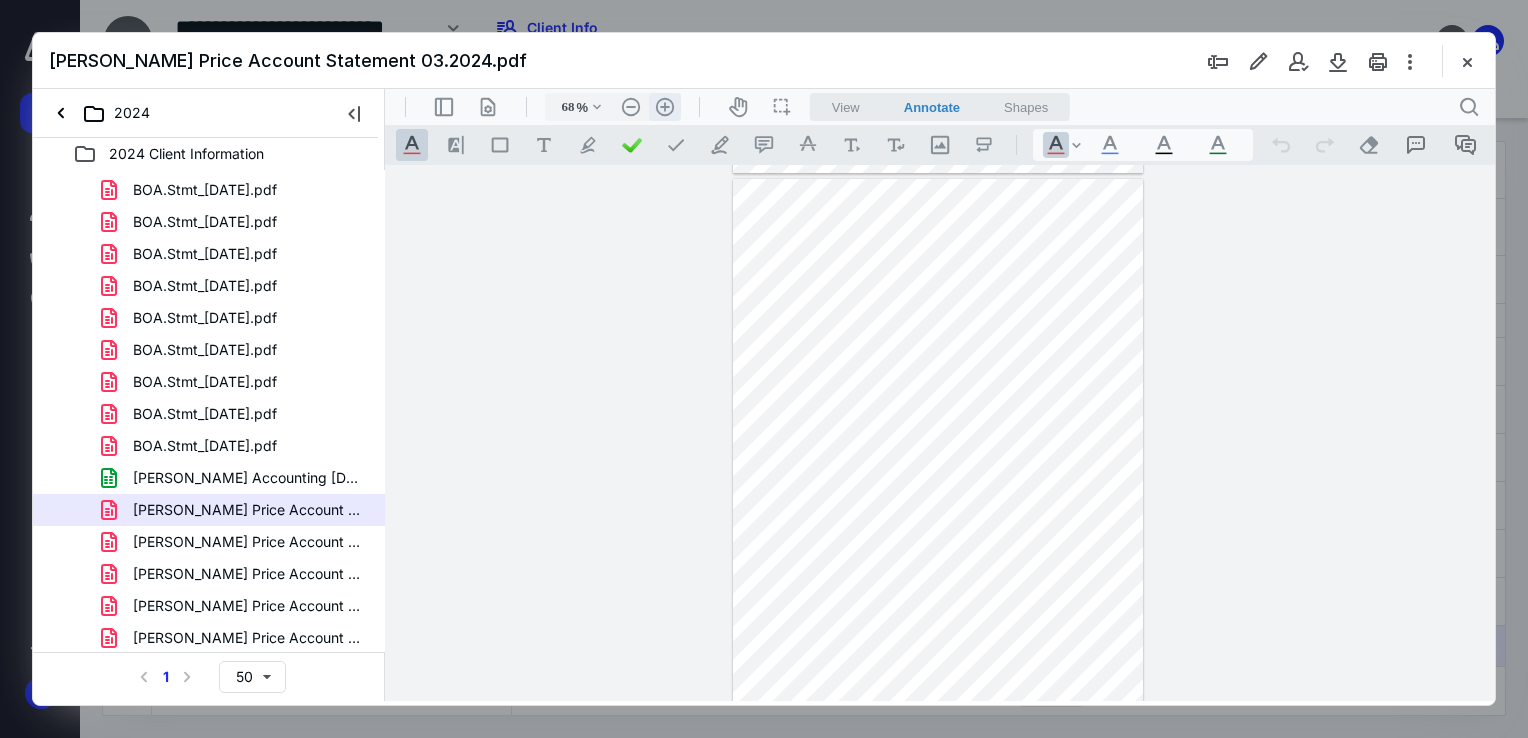 click on ".cls-1{fill:#abb0c4;} icon - header - zoom - in - line" at bounding box center (665, 107) 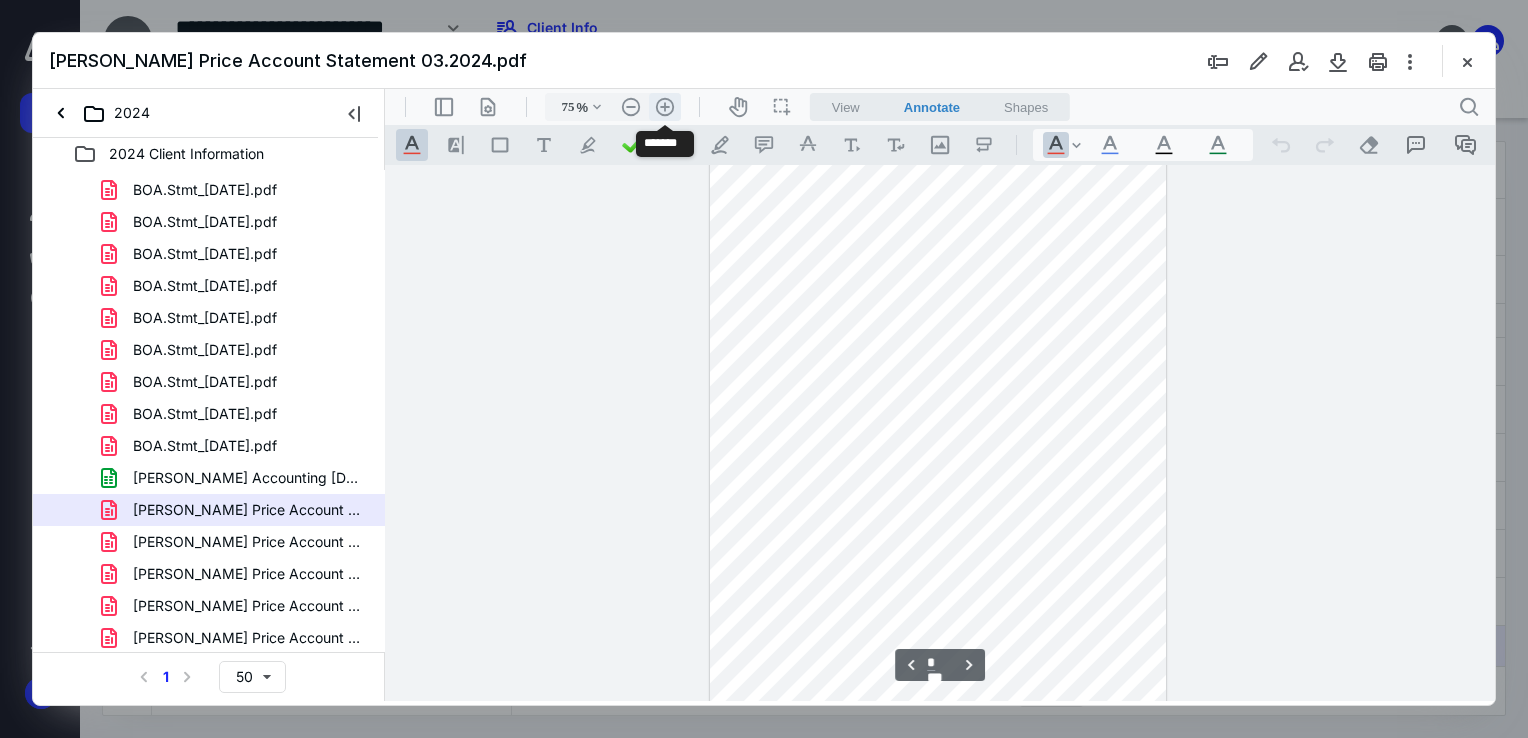 click on ".cls-1{fill:#abb0c4;} icon - header - zoom - in - line" at bounding box center [665, 107] 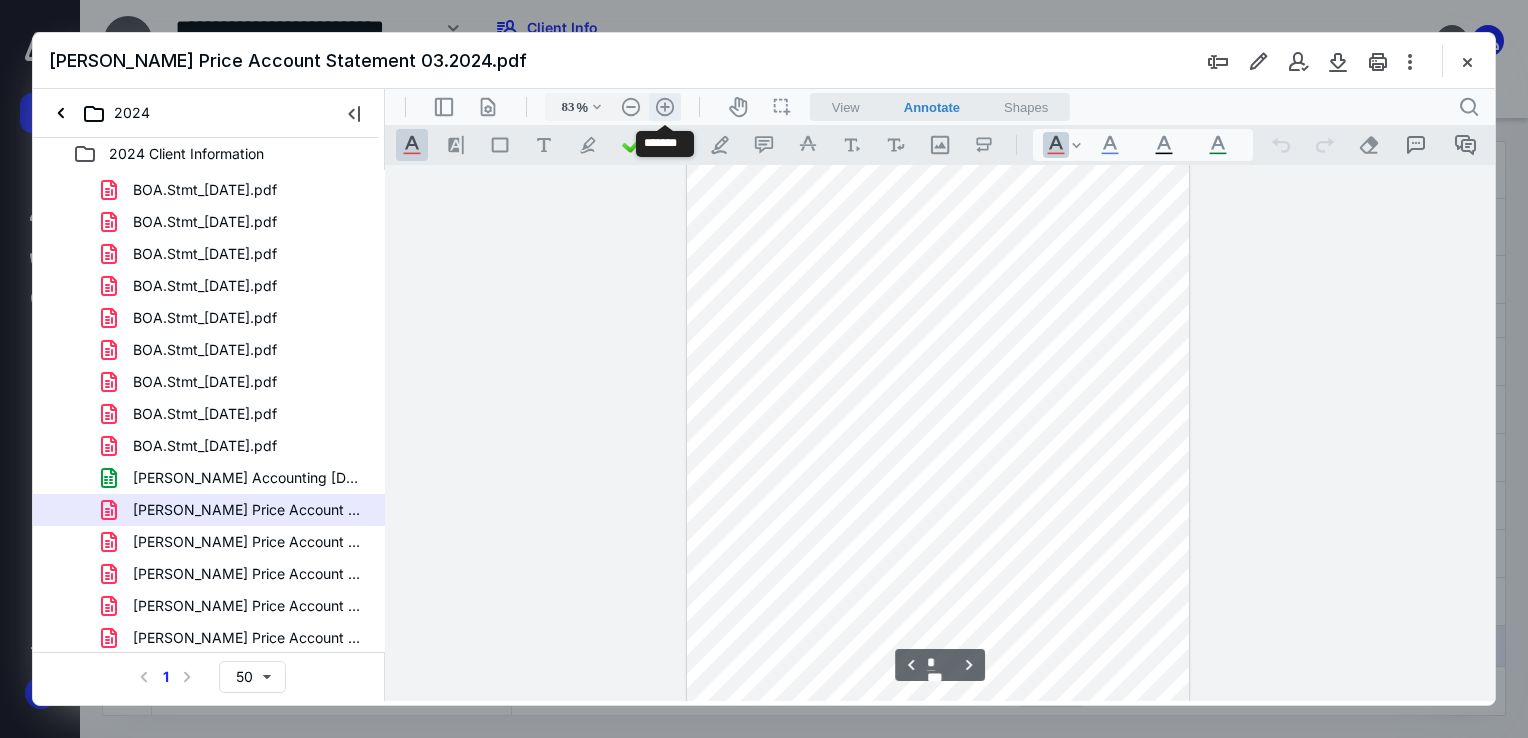 click on ".cls-1{fill:#abb0c4;} icon - header - zoom - in - line" at bounding box center [665, 107] 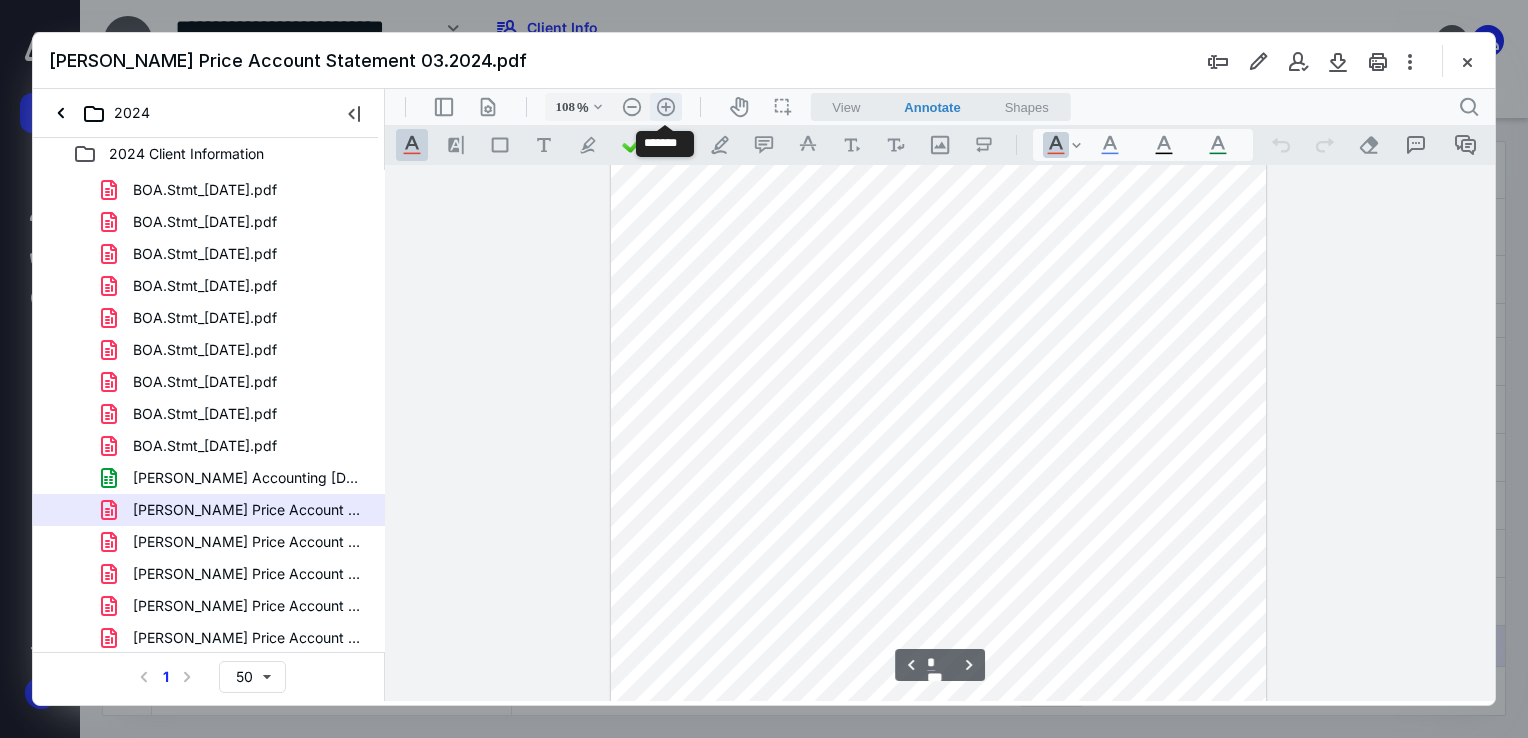 click on ".cls-1{fill:#abb0c4;} icon - header - zoom - in - line" at bounding box center [666, 107] 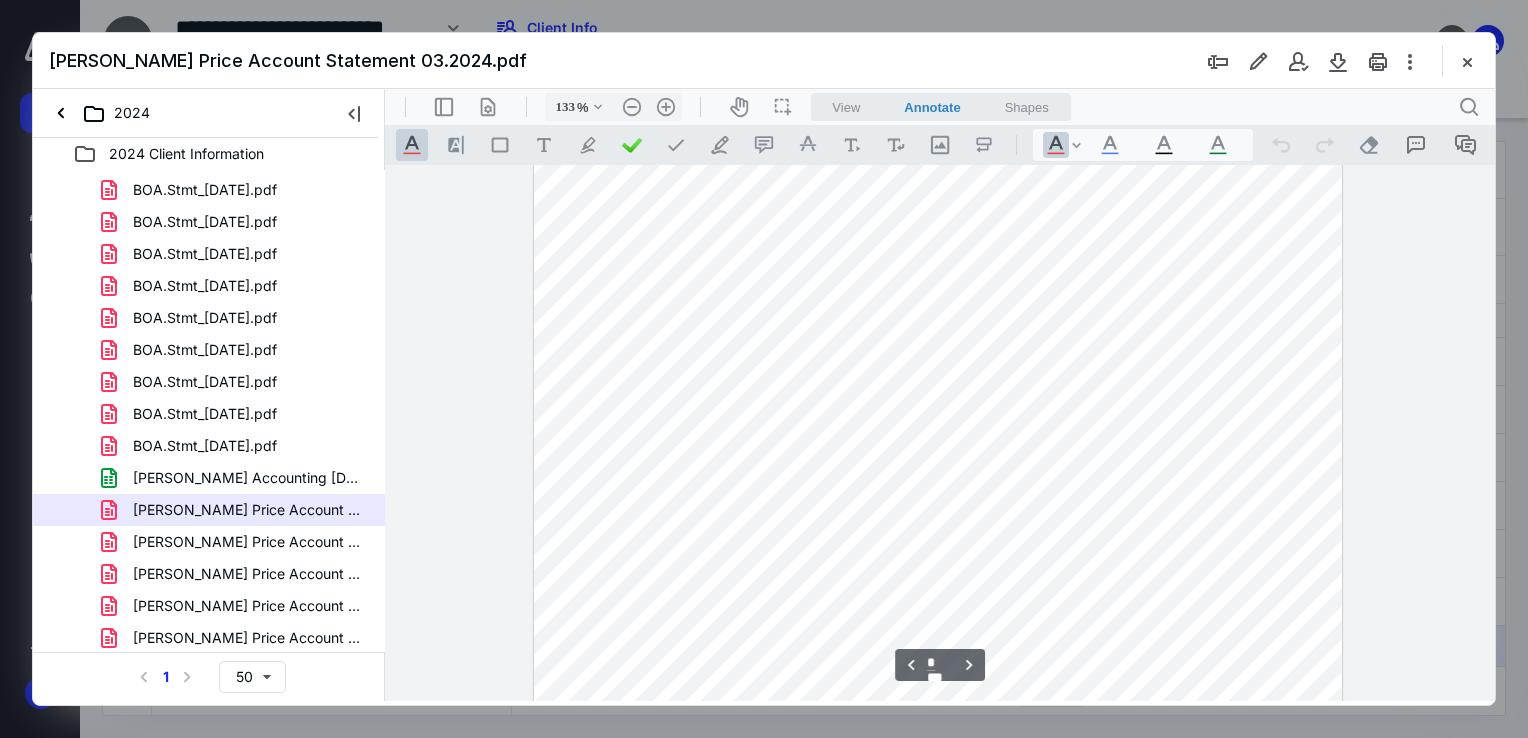 scroll, scrollTop: 3272, scrollLeft: 0, axis: vertical 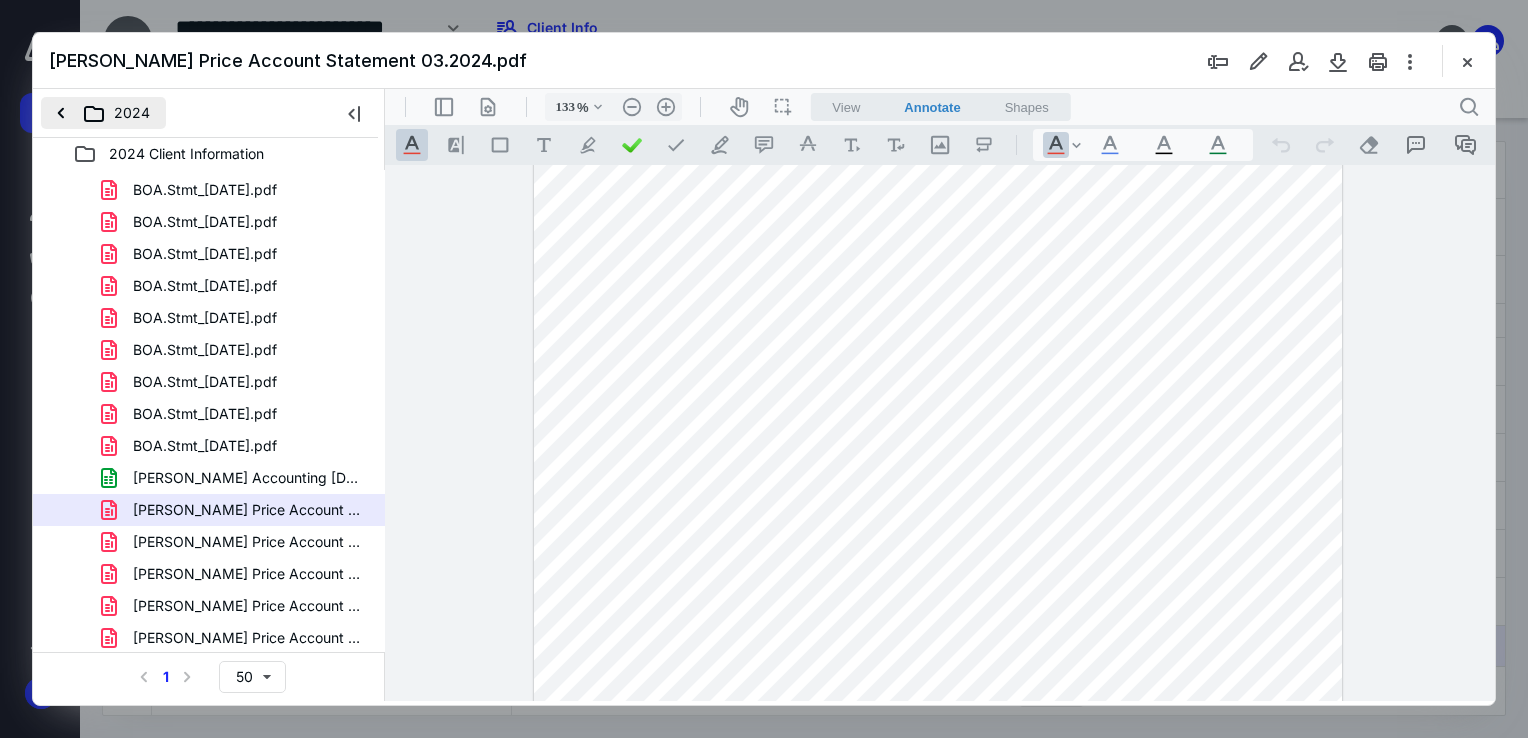 click on "2024" at bounding box center [103, 113] 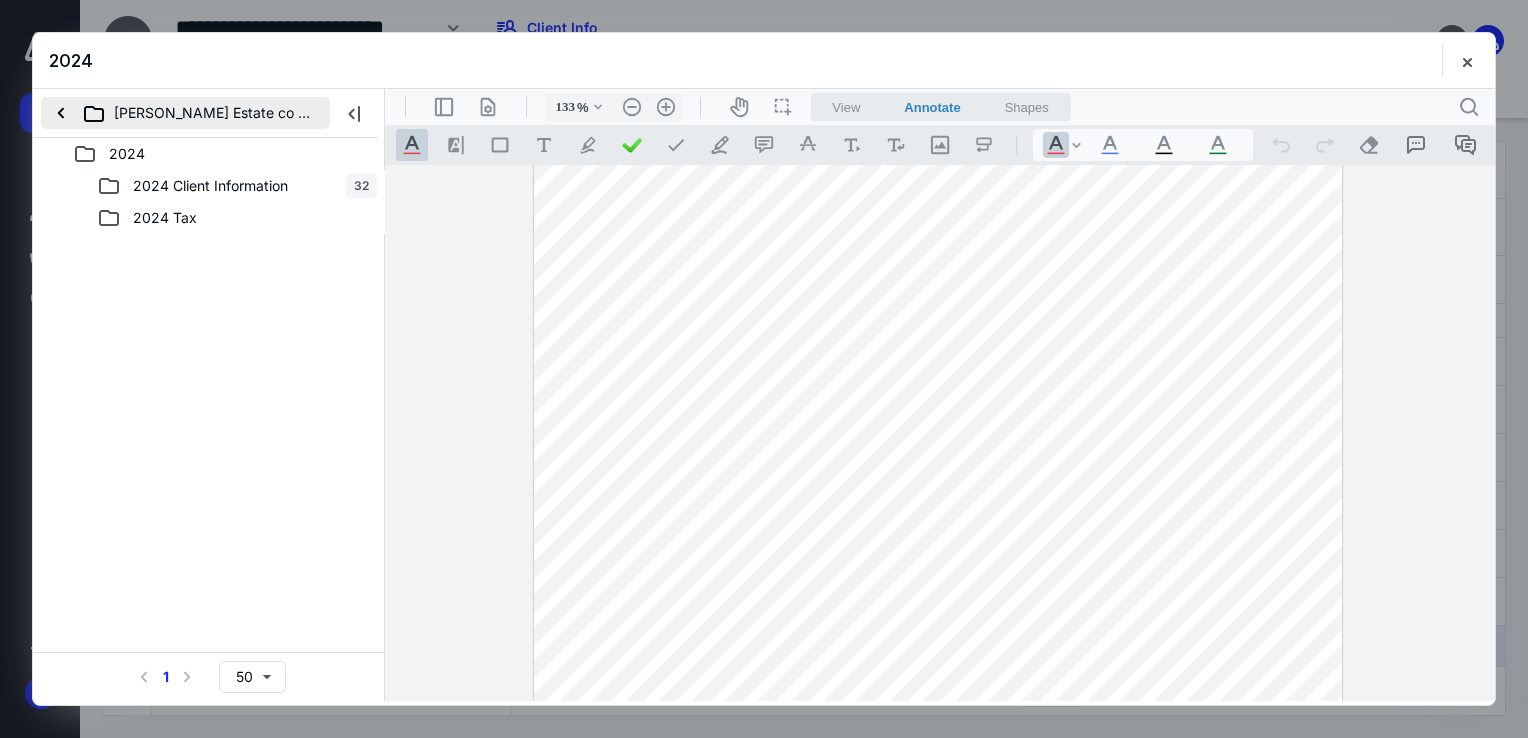 click on "[PERSON_NAME] Estate  co [PERSON_NAME], CVR" at bounding box center [185, 113] 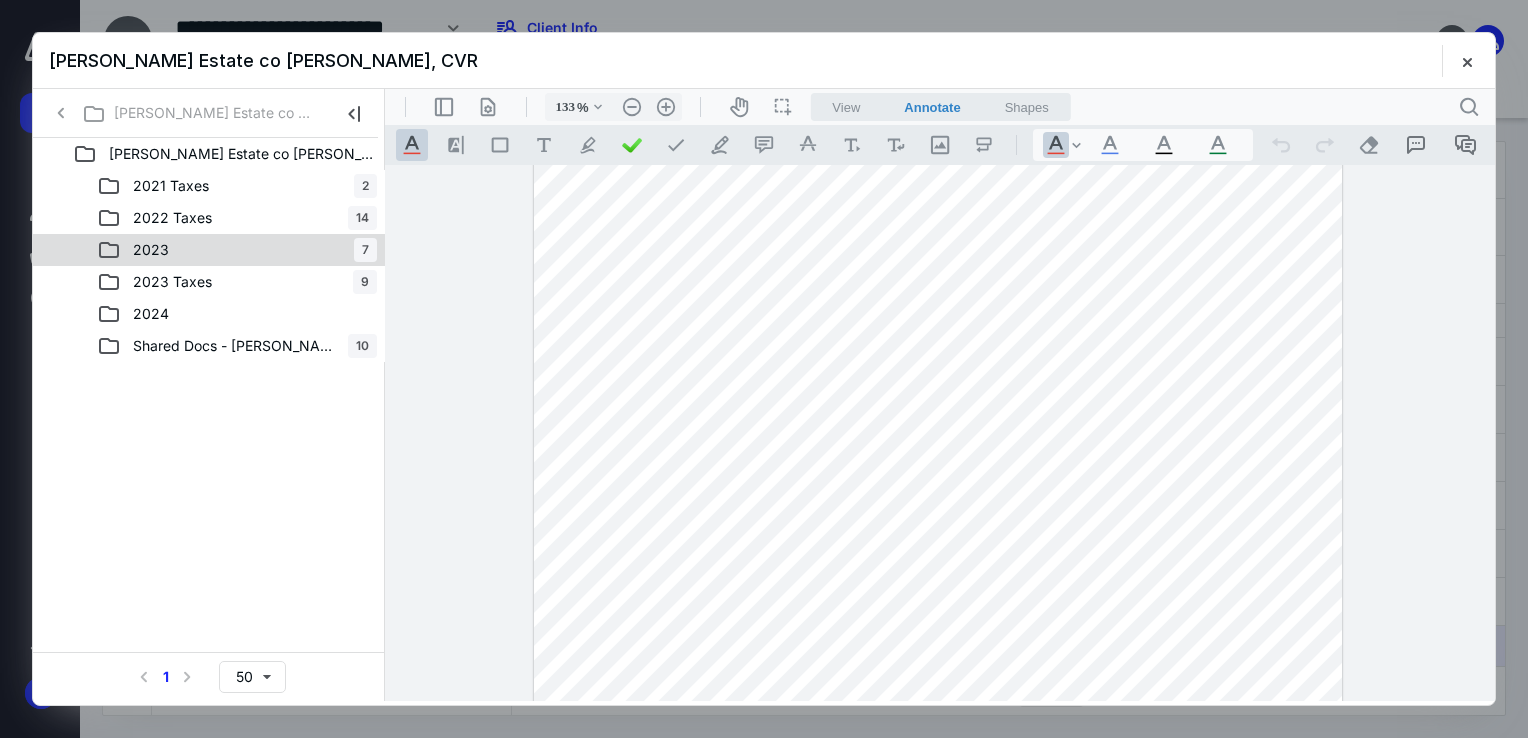 click on "2023 7" at bounding box center (237, 250) 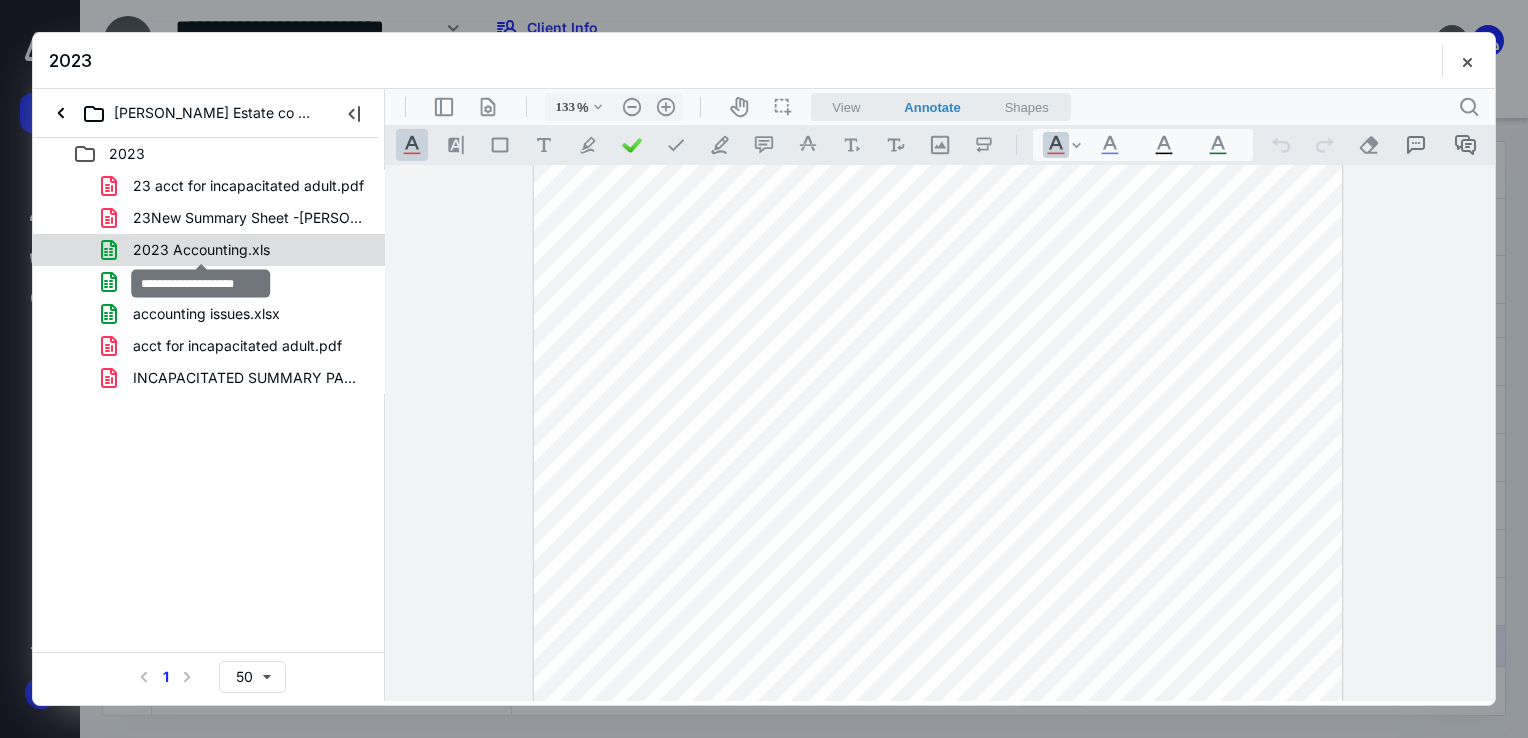 click on "2023 Accounting.xls" at bounding box center (201, 250) 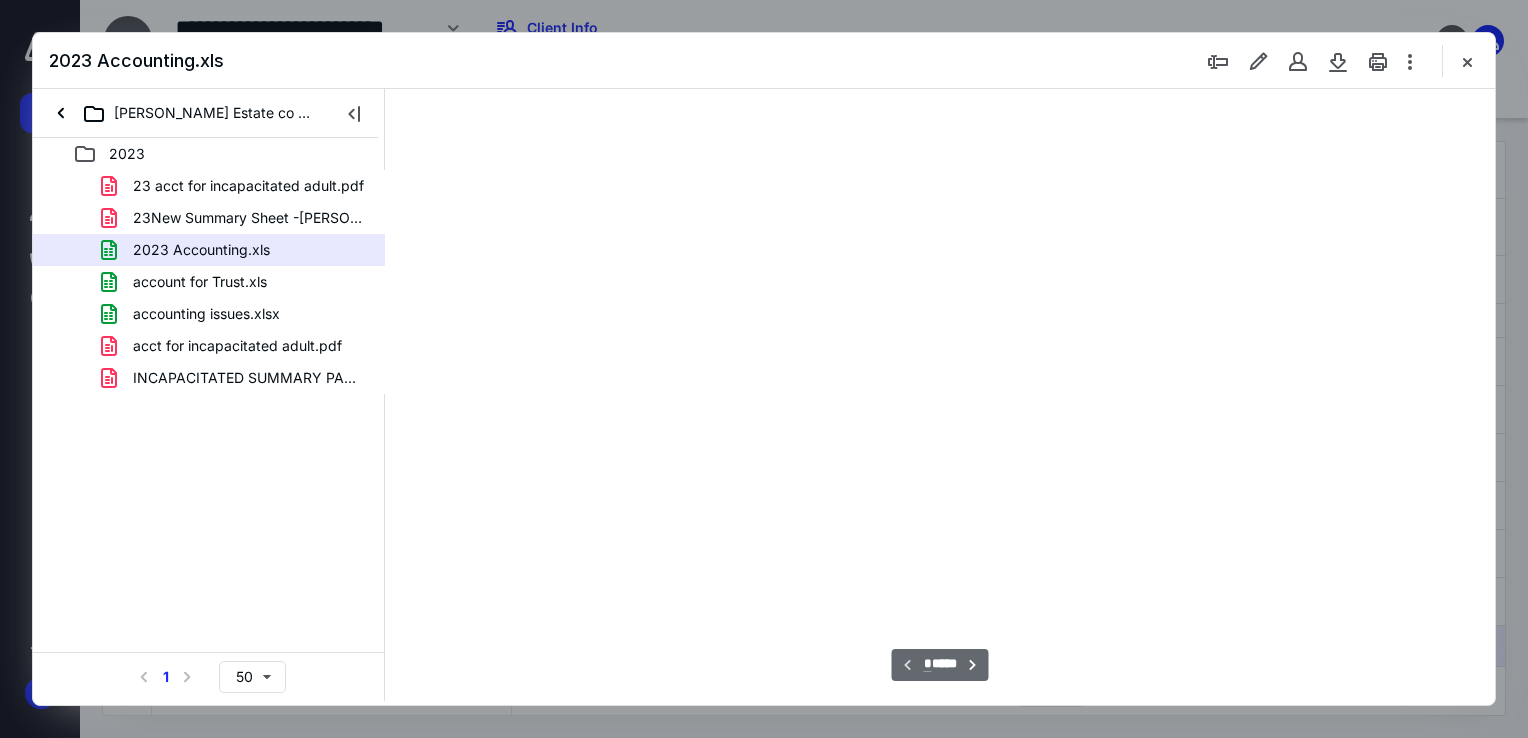 scroll, scrollTop: 79, scrollLeft: 0, axis: vertical 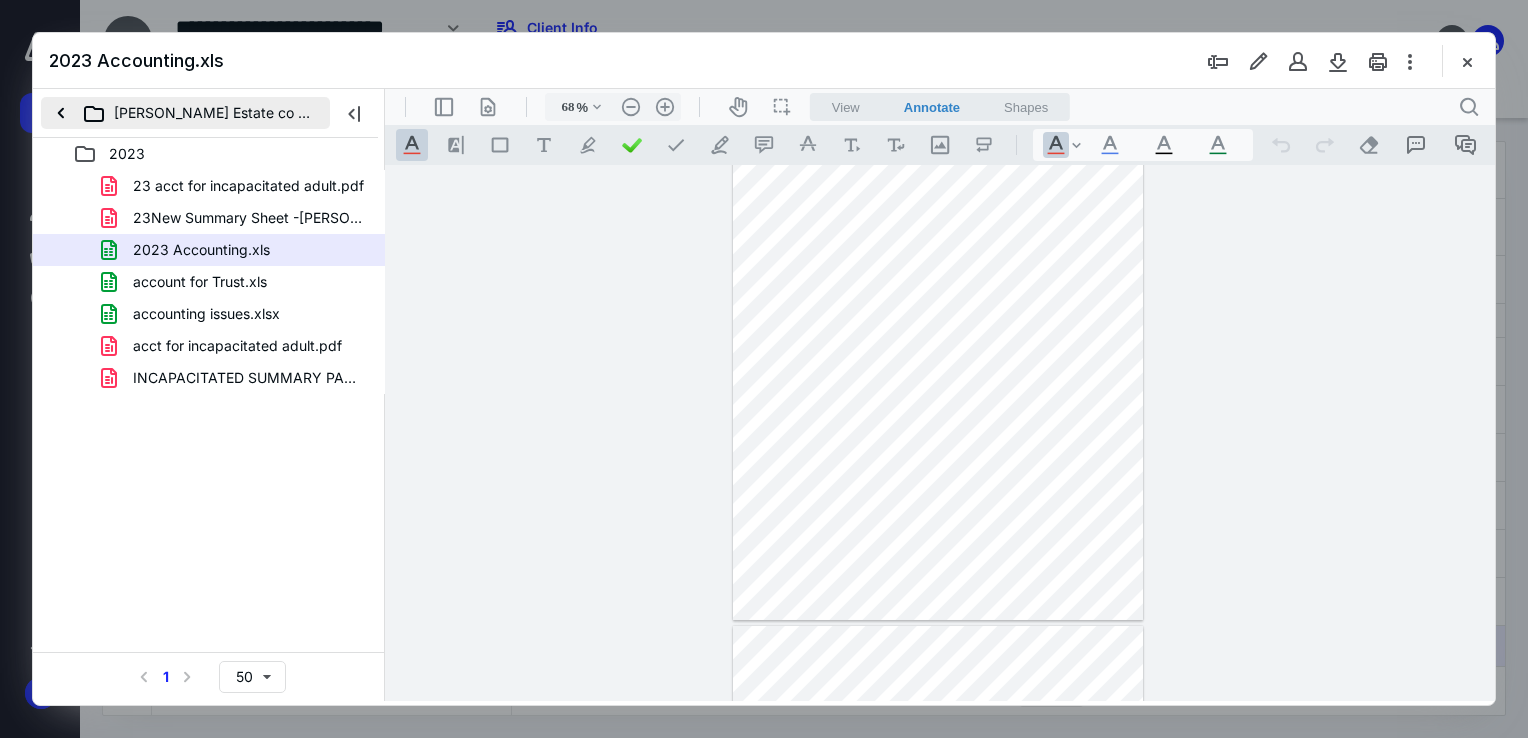 click on "[PERSON_NAME] Estate  co [PERSON_NAME], CVR" at bounding box center [185, 113] 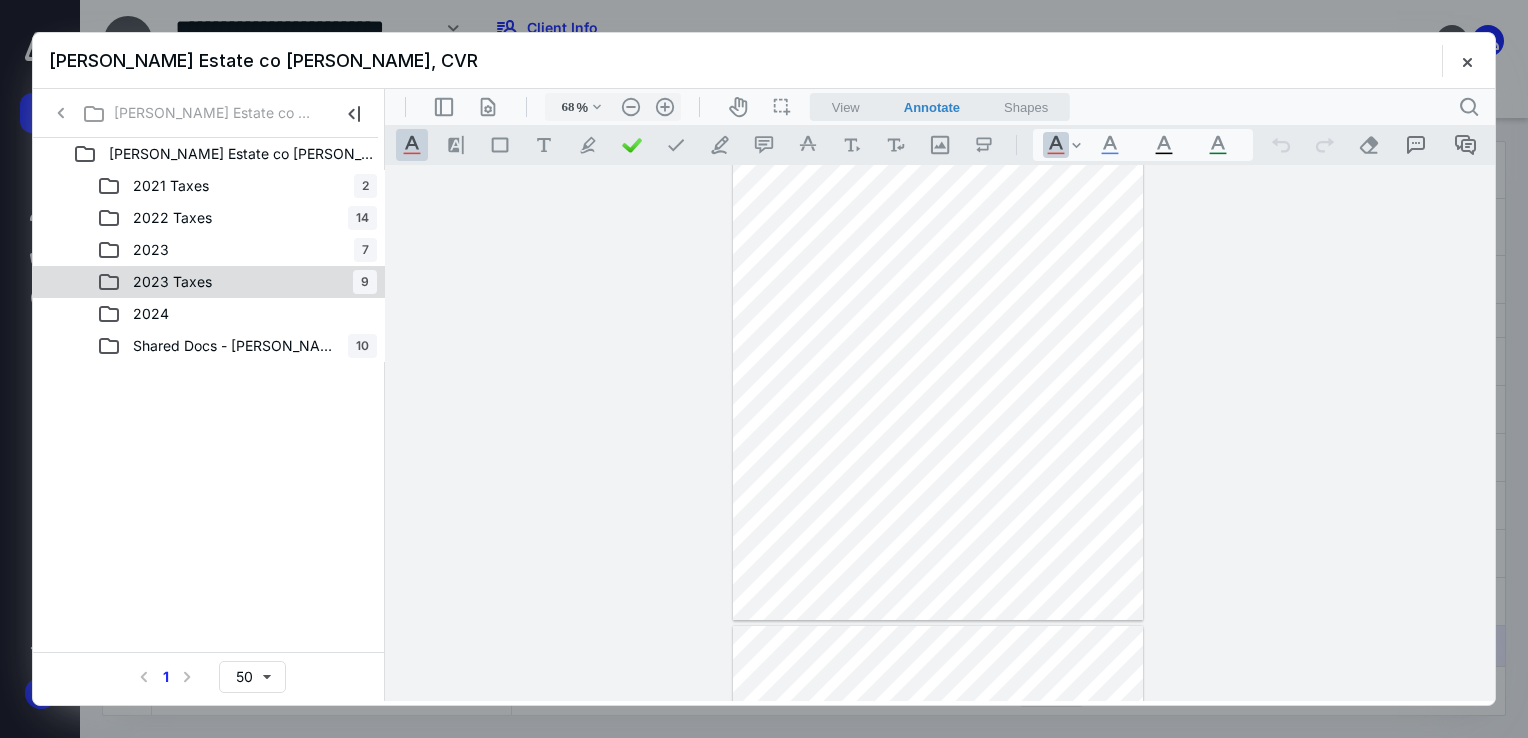 click on "2023 Taxes" at bounding box center [172, 282] 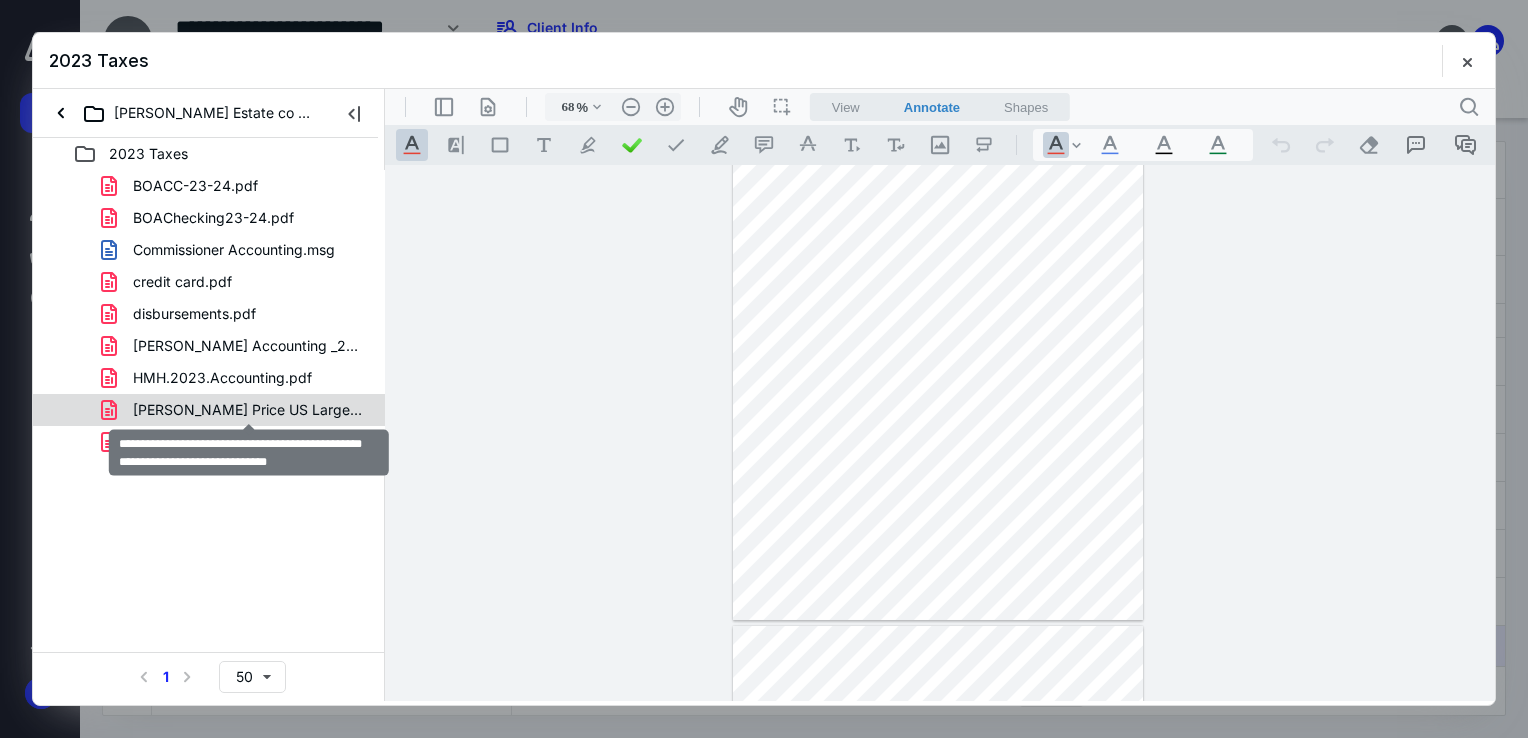 click on "[PERSON_NAME] Price US Large-Cap Core Fund Inc...Fund Inc;I Stock Price - BigCharts.pdf" at bounding box center [249, 410] 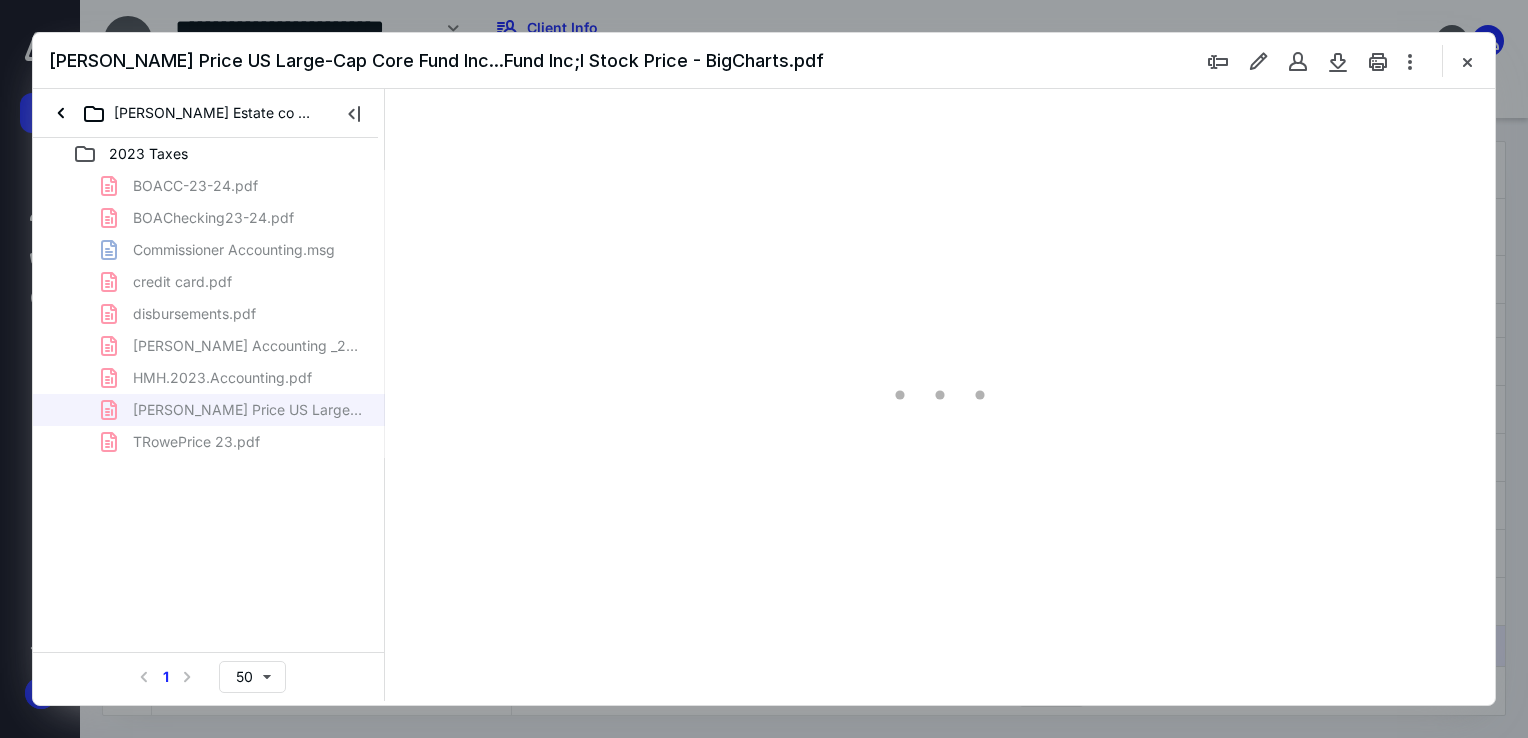 scroll, scrollTop: 0, scrollLeft: 0, axis: both 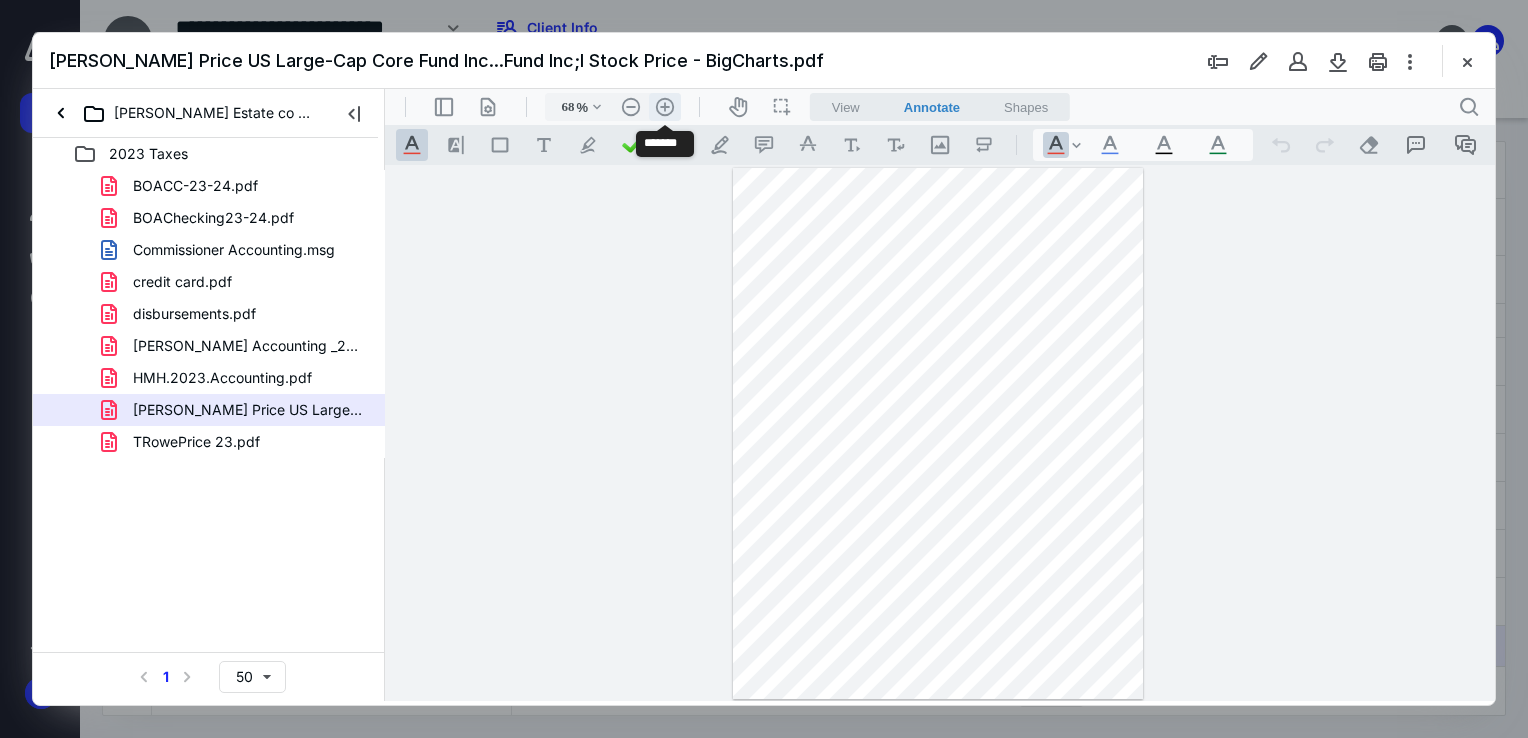 click on ".cls-1{fill:#abb0c4;} icon - header - zoom - in - line" at bounding box center (665, 107) 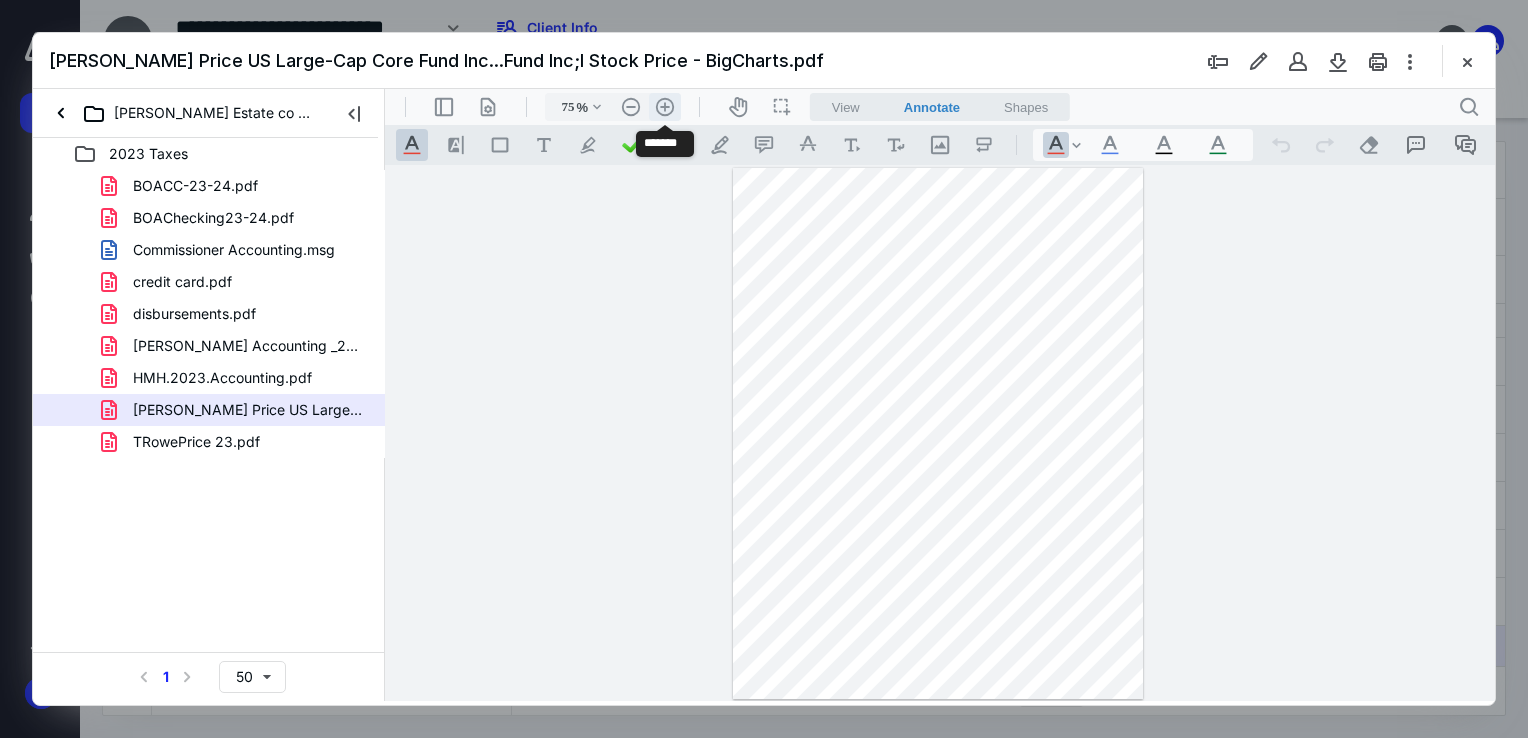 click on ".cls-1{fill:#abb0c4;} icon - header - zoom - in - line" at bounding box center [665, 107] 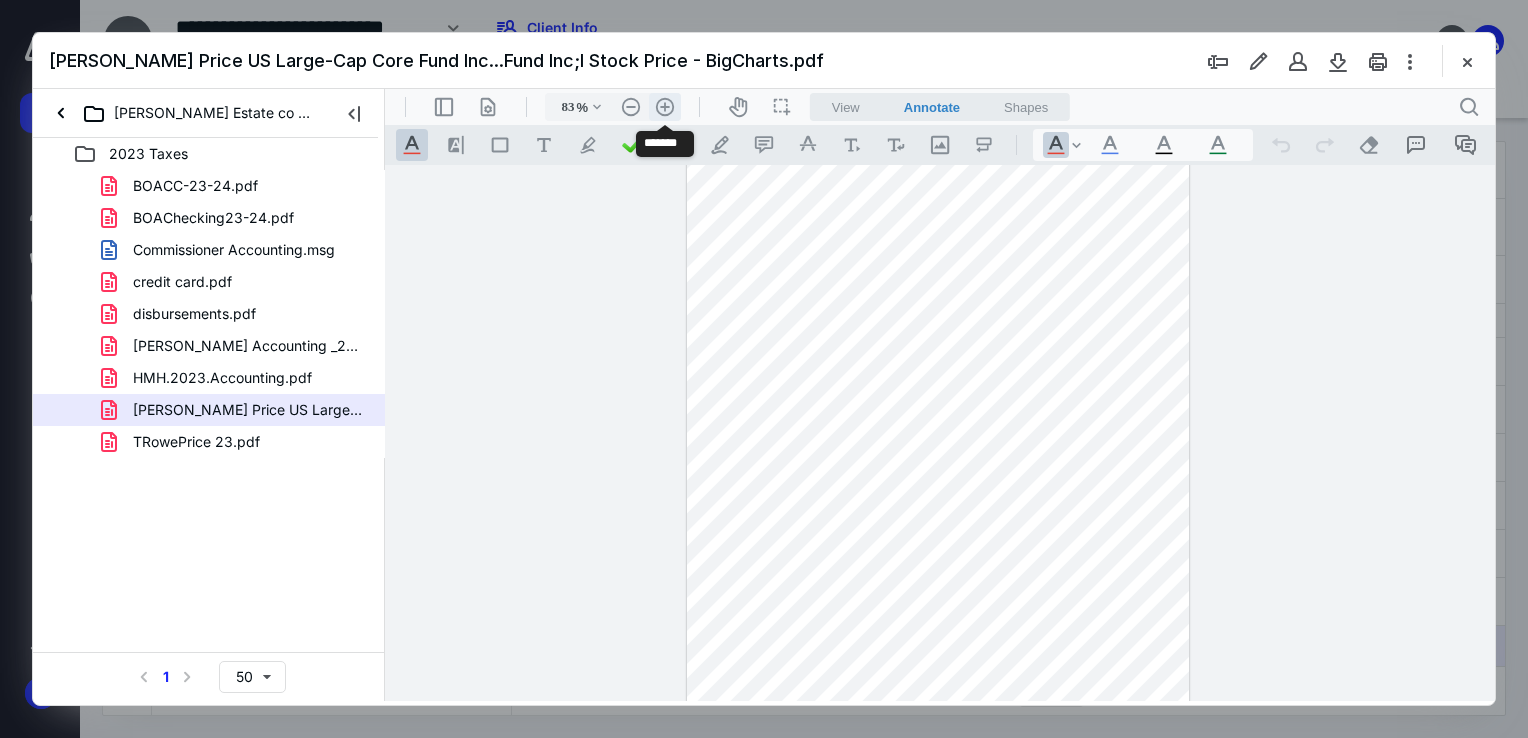 click on ".cls-1{fill:#abb0c4;} icon - header - zoom - in - line" at bounding box center (665, 107) 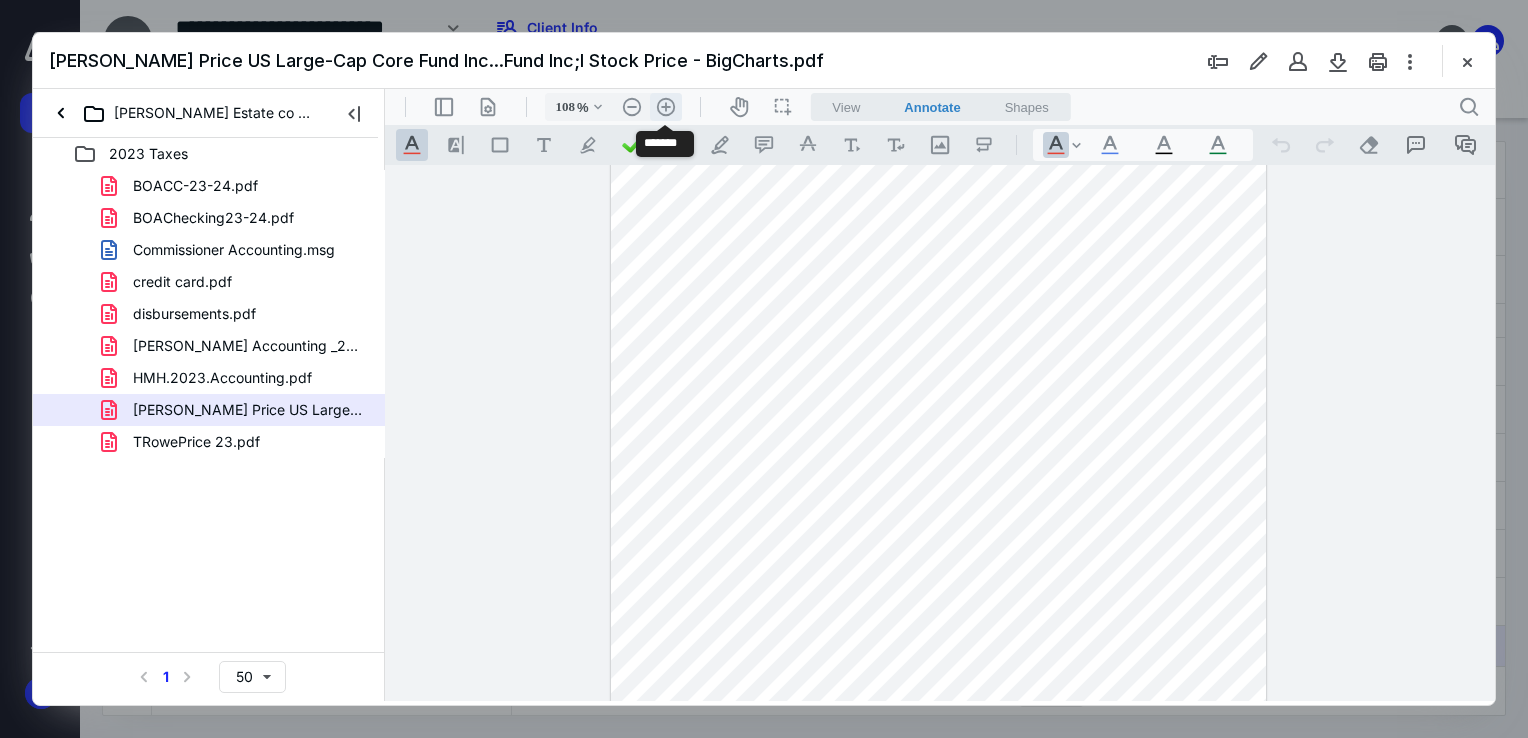 click on ".cls-1{fill:#abb0c4;} icon - header - zoom - in - line" at bounding box center [666, 107] 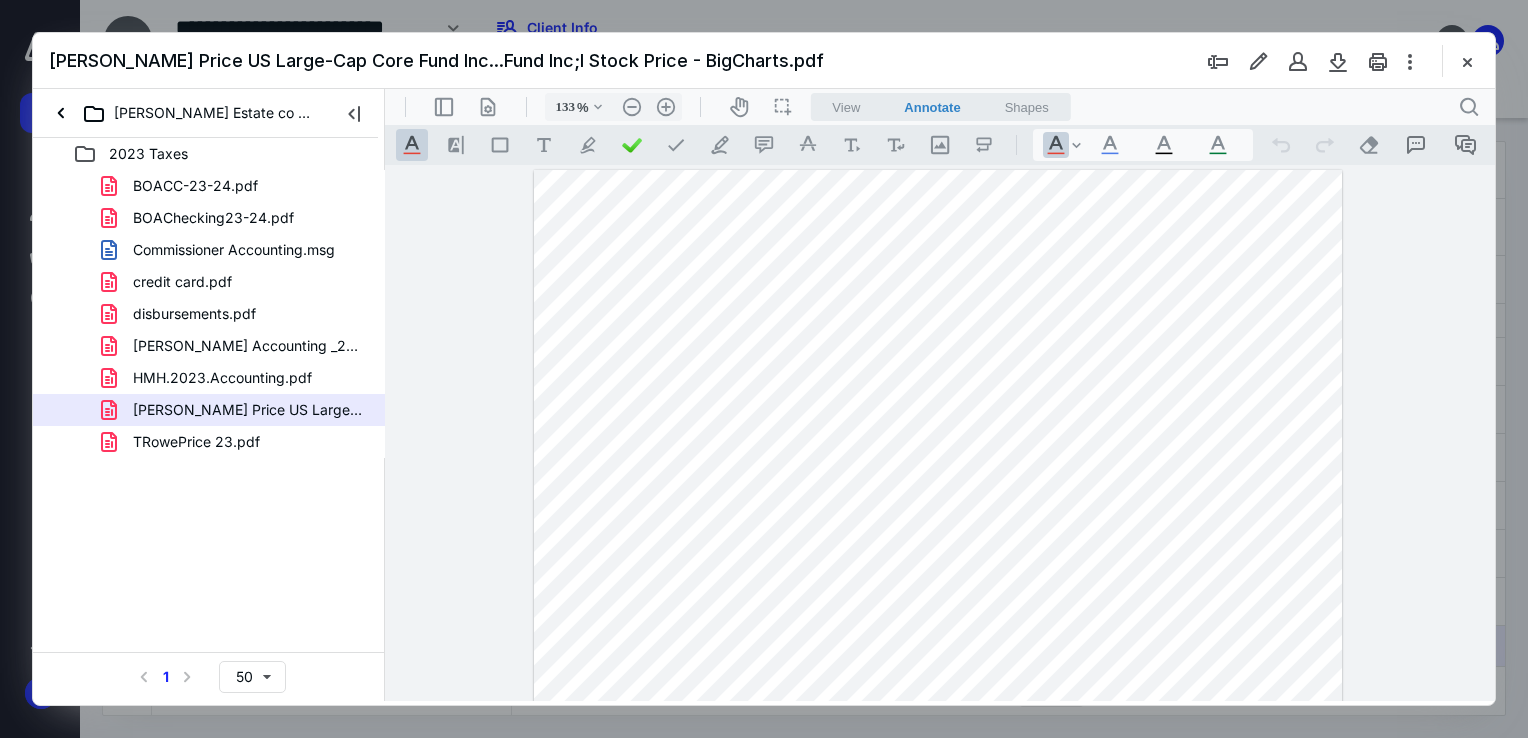 scroll, scrollTop: 200, scrollLeft: 0, axis: vertical 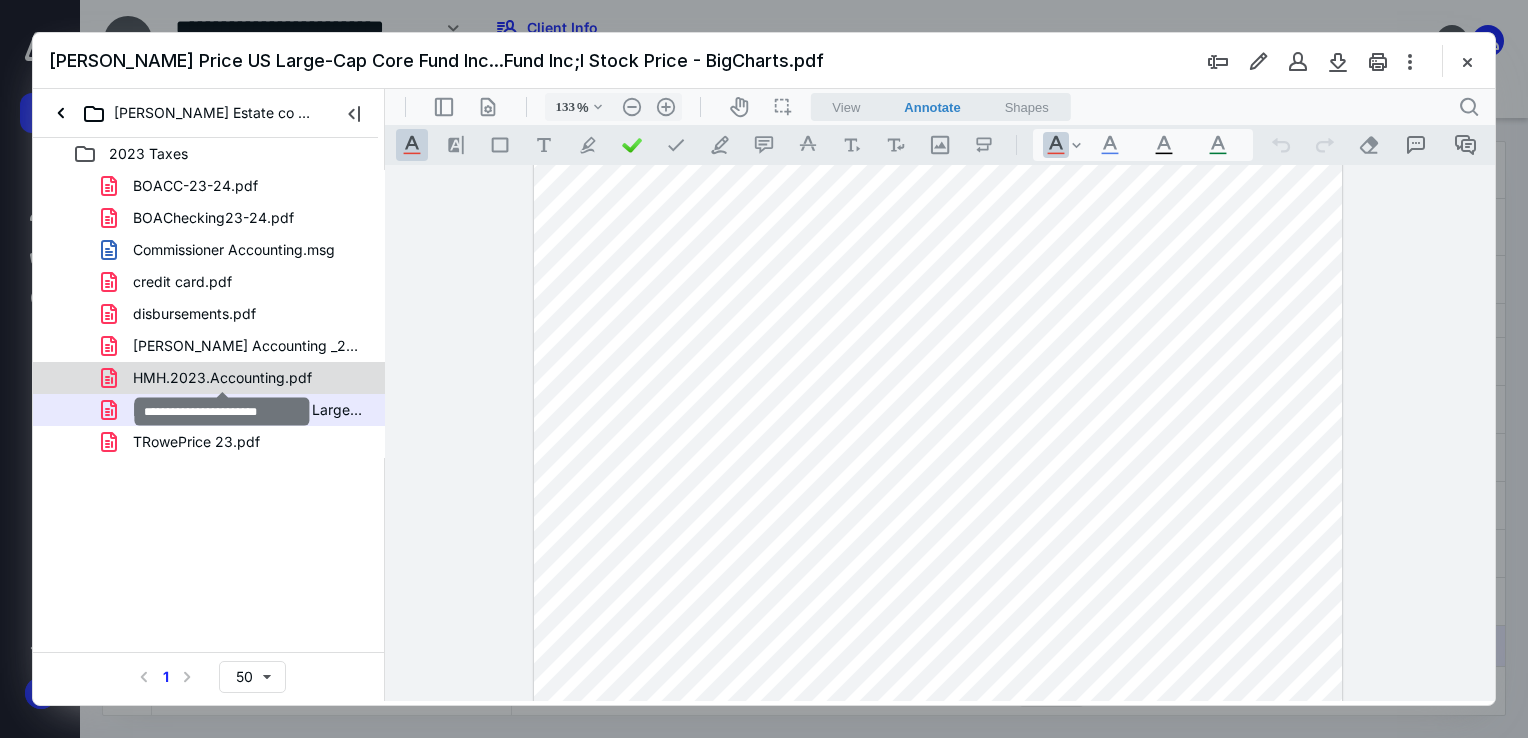 click on "HMH.2023.Accounting.pdf" at bounding box center (222, 378) 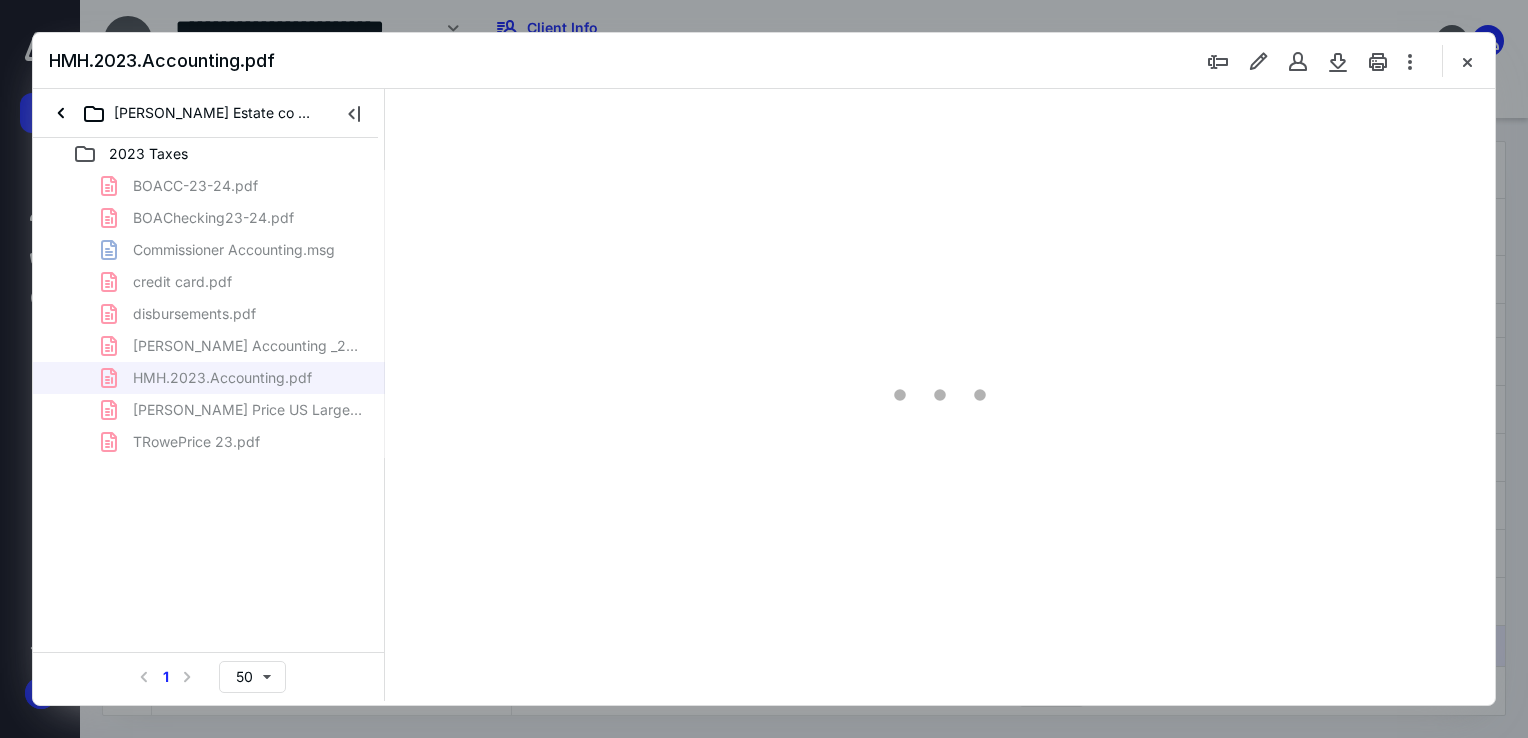 scroll, scrollTop: 79, scrollLeft: 0, axis: vertical 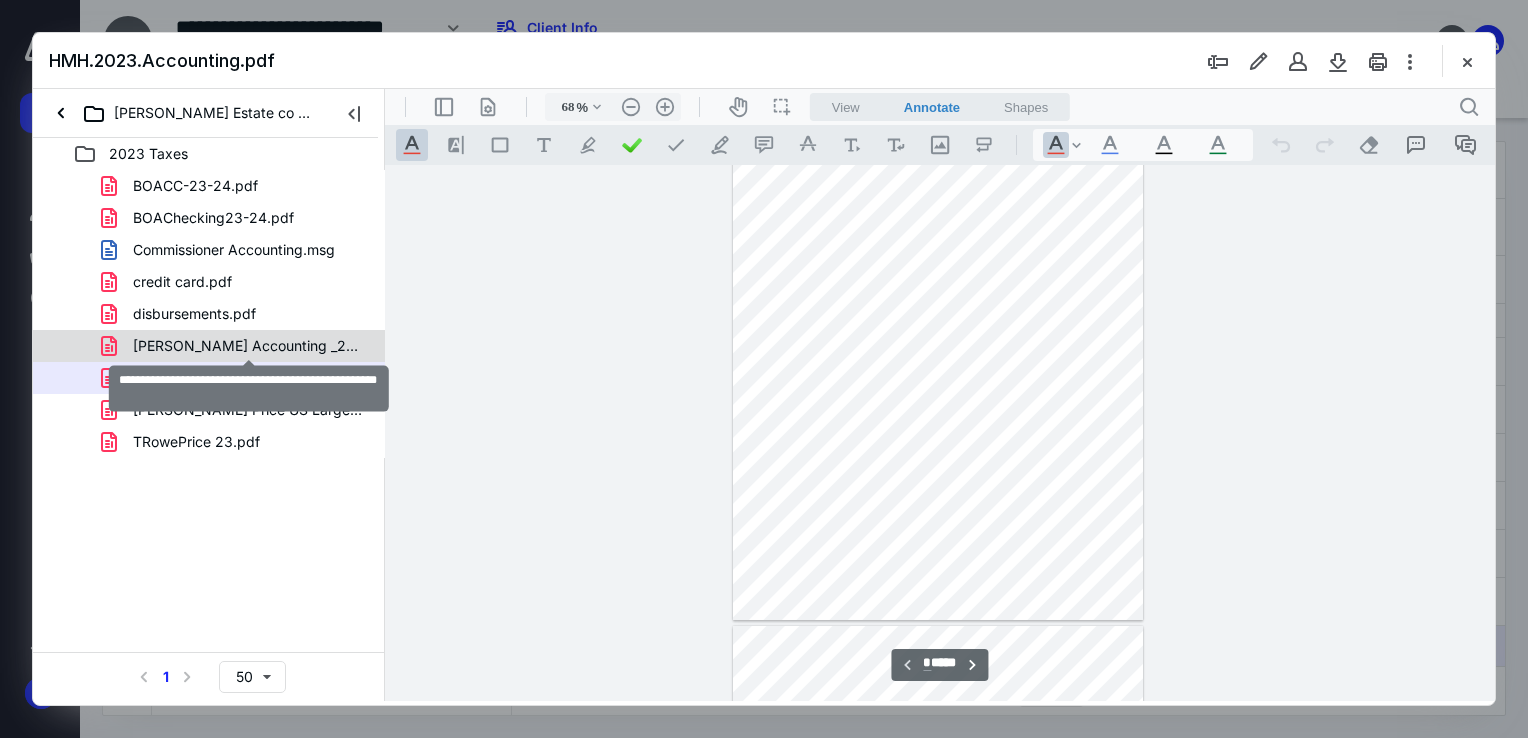 click on "[PERSON_NAME] Accounting _23-_24 - Google Sheets.pdf" at bounding box center [249, 346] 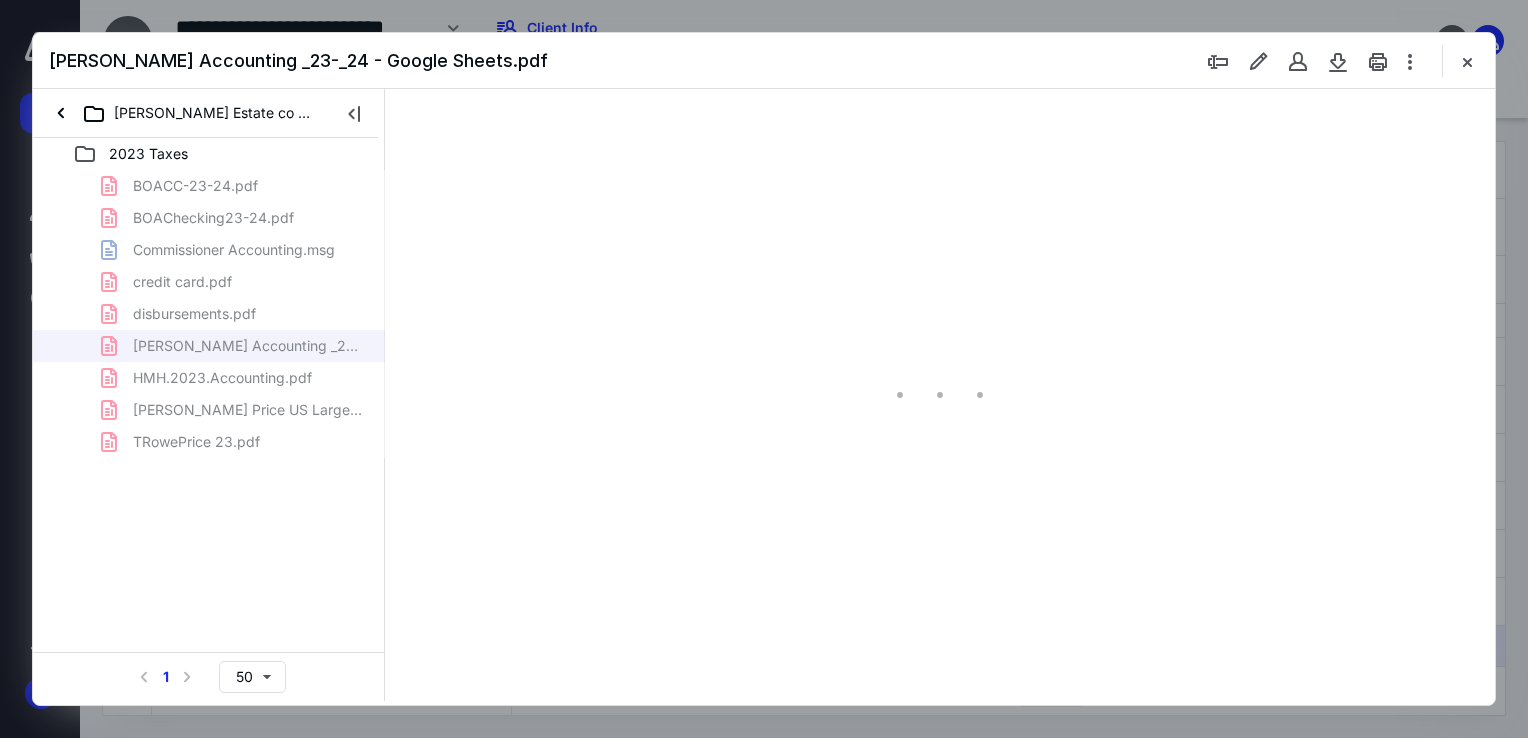 scroll, scrollTop: 0, scrollLeft: 0, axis: both 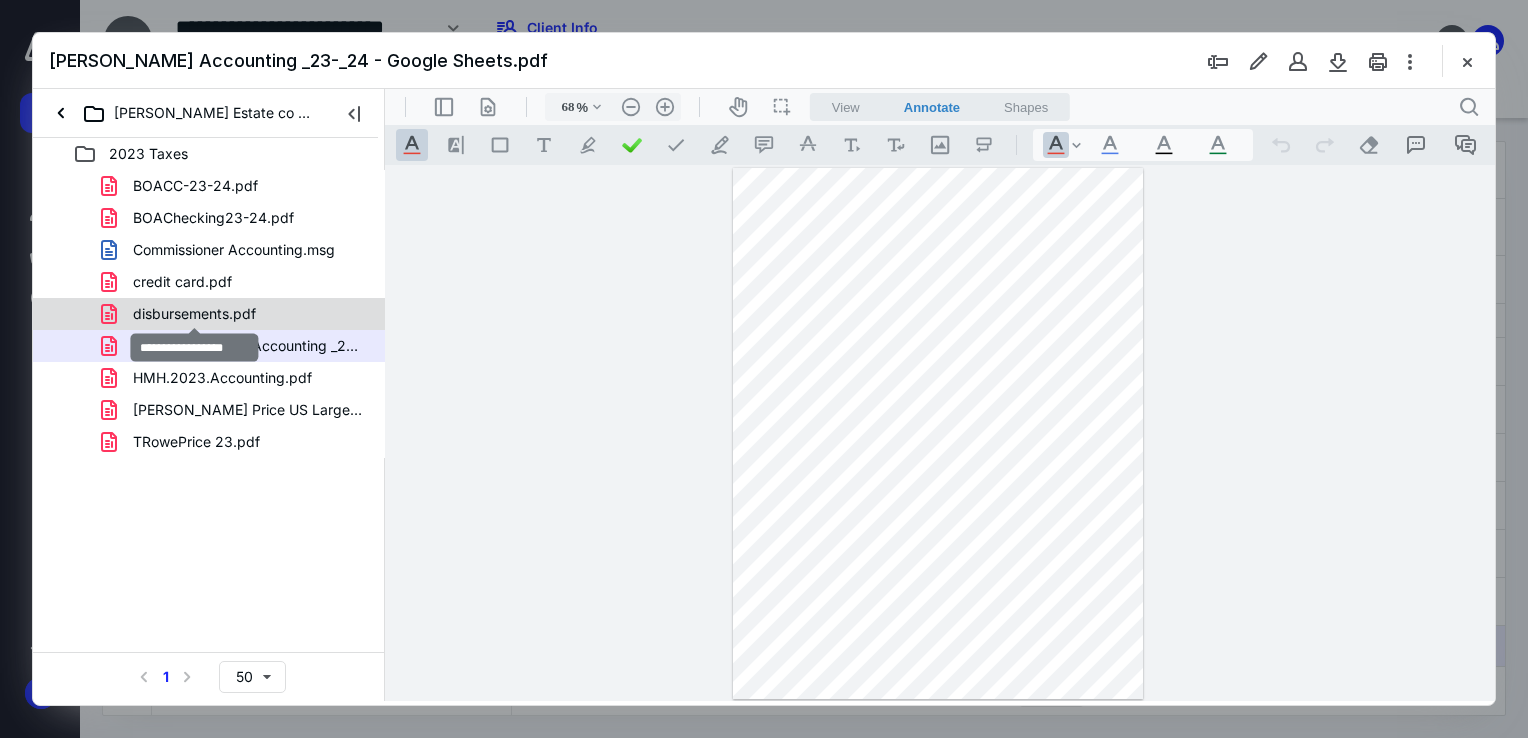 click on "disbursements.pdf" at bounding box center (194, 314) 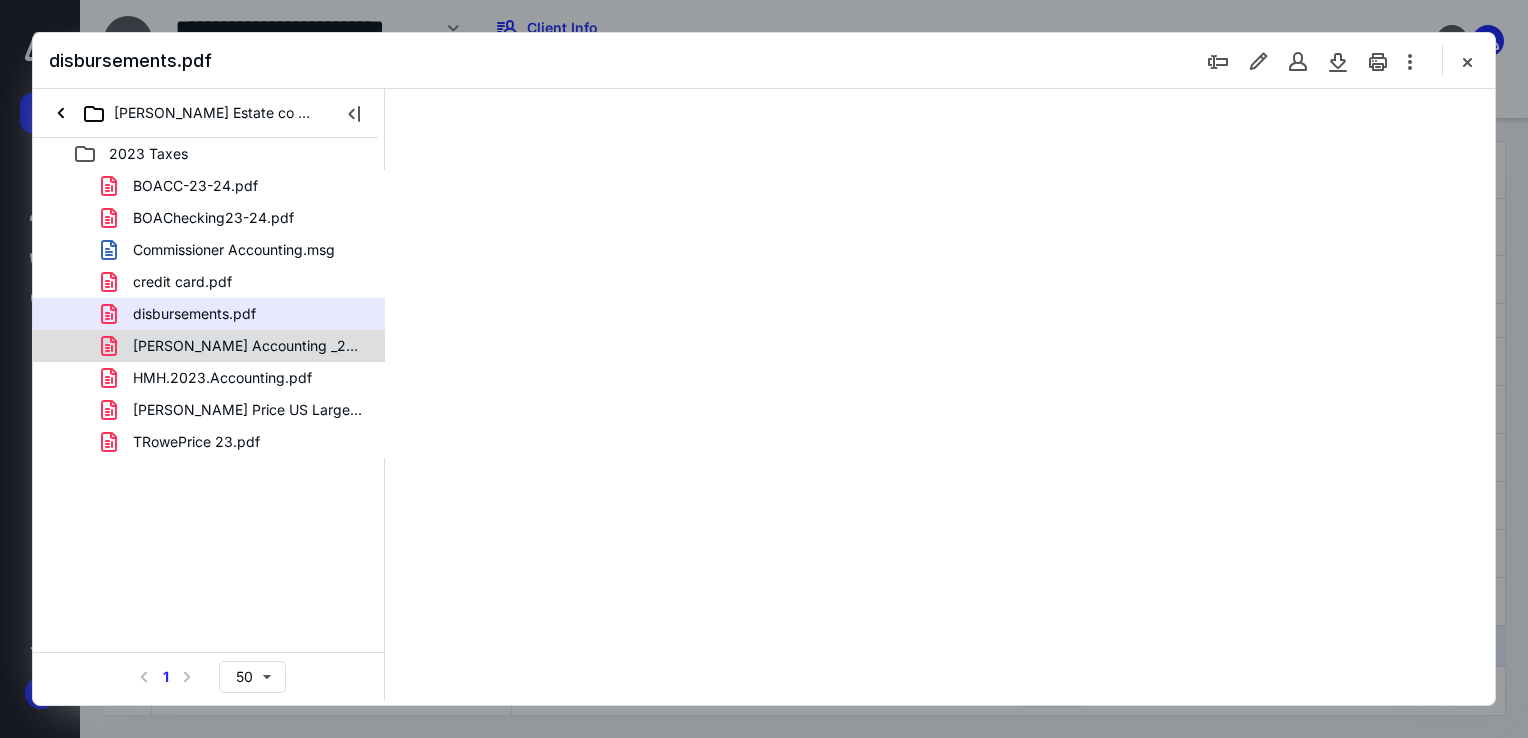 scroll, scrollTop: 79, scrollLeft: 0, axis: vertical 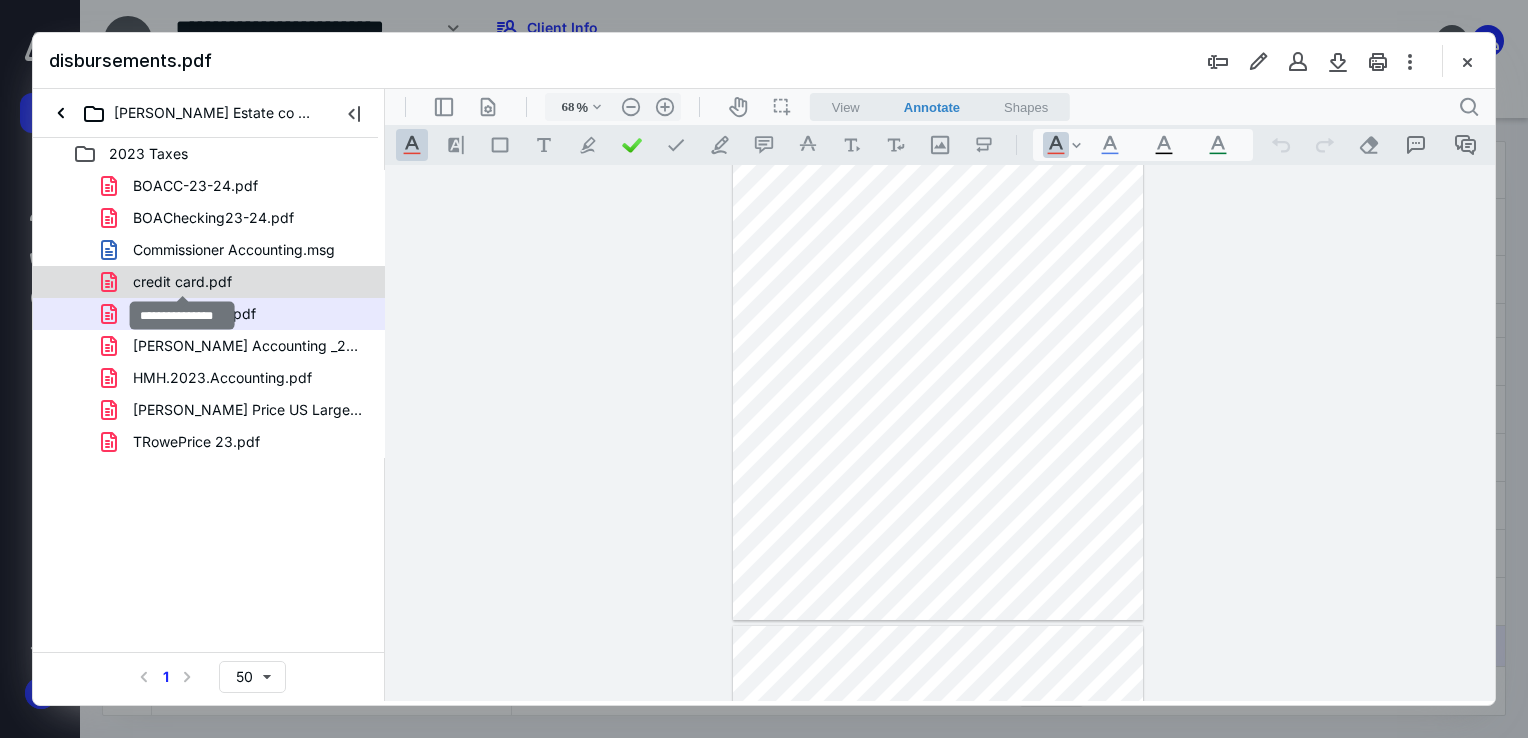 click on "credit card.pdf" at bounding box center (182, 282) 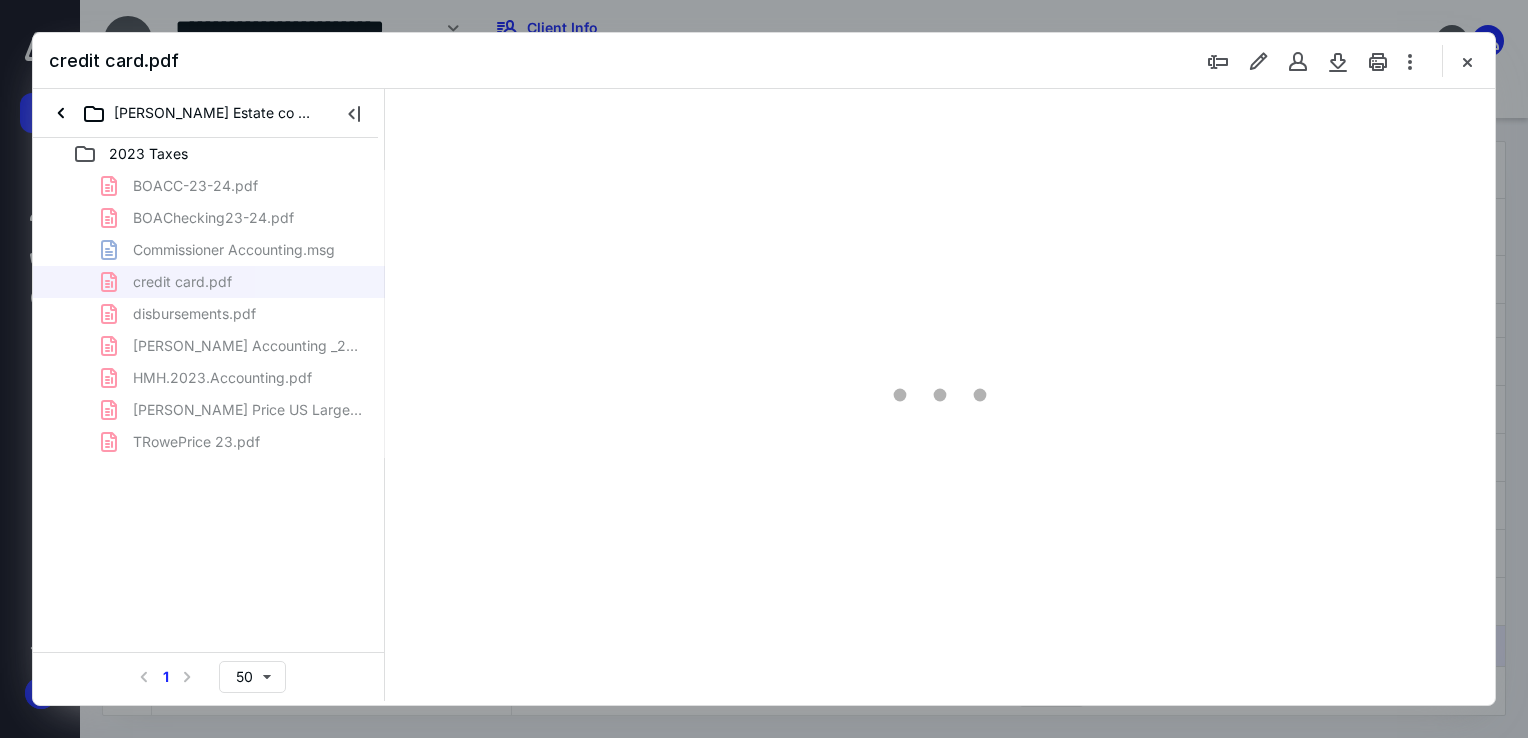 scroll, scrollTop: 79, scrollLeft: 0, axis: vertical 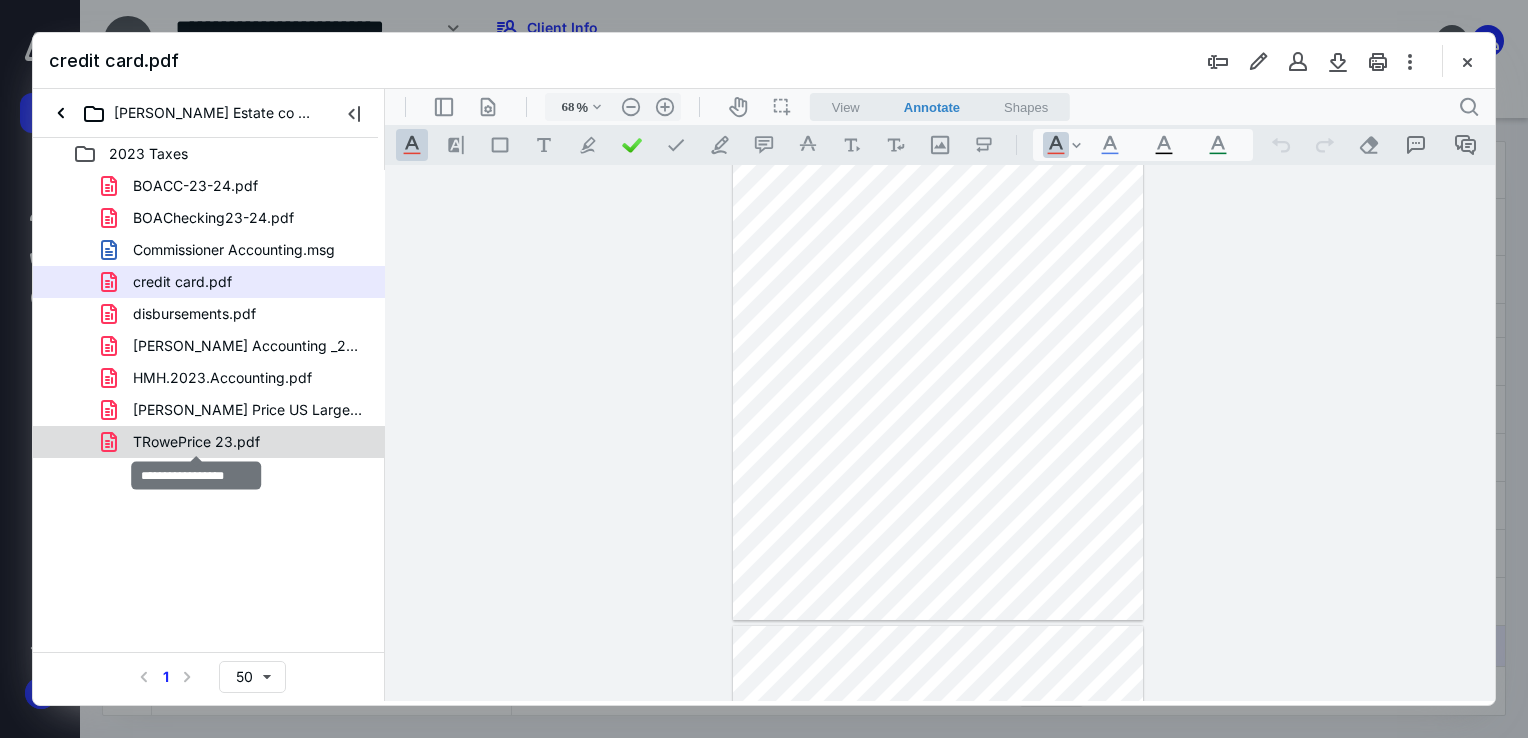 click on "TRowePrice 23.pdf" at bounding box center [196, 442] 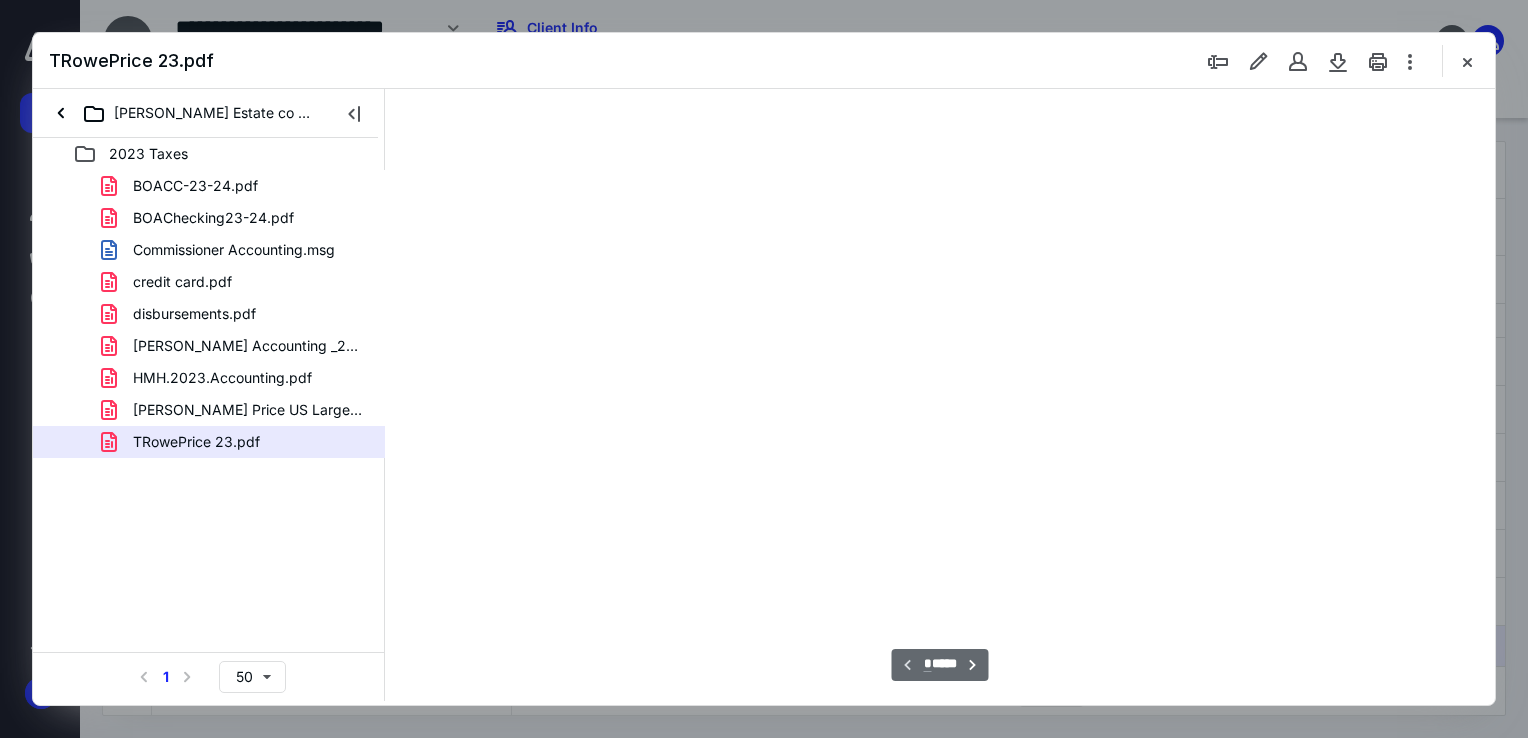 scroll, scrollTop: 79, scrollLeft: 0, axis: vertical 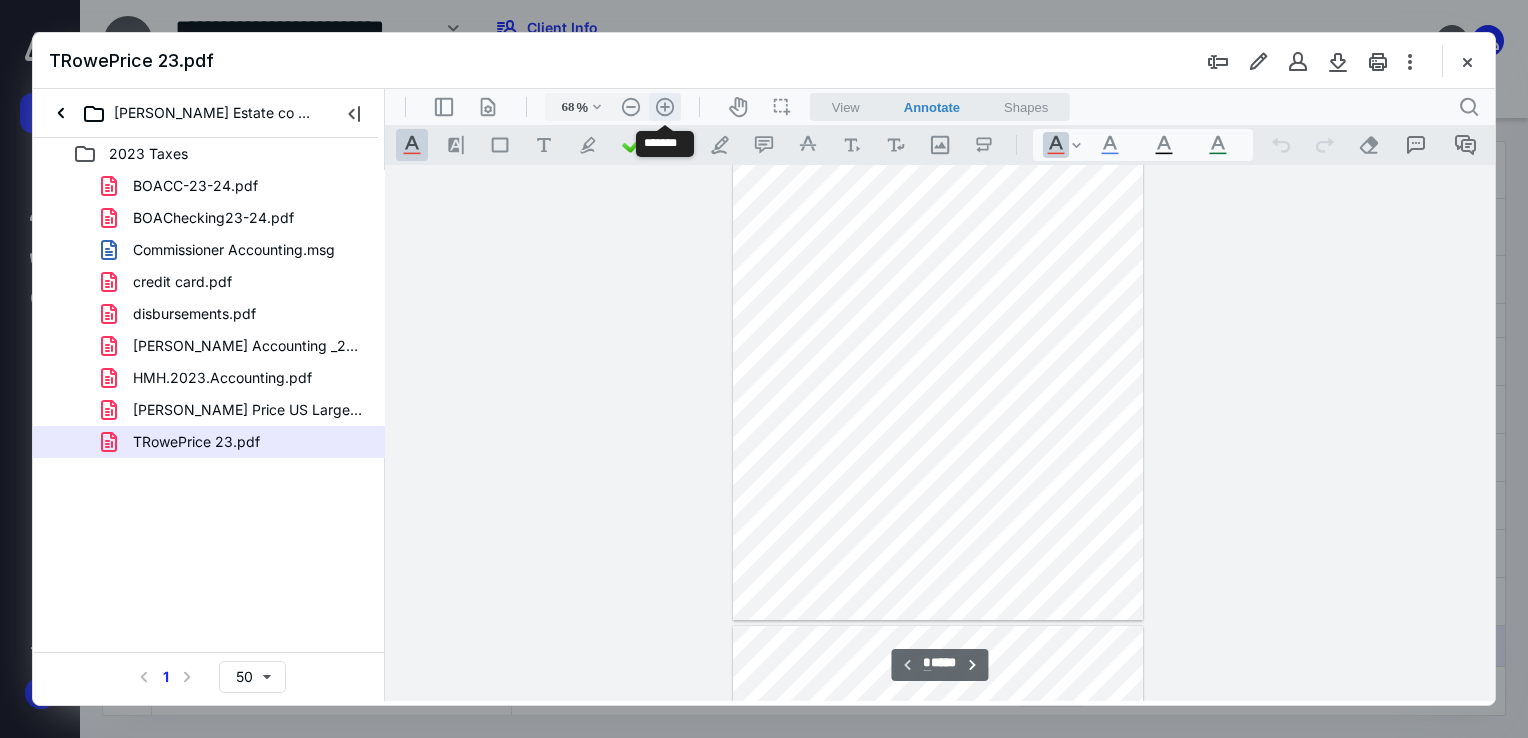 click on ".cls-1{fill:#abb0c4;} icon - header - zoom - in - line" at bounding box center [665, 107] 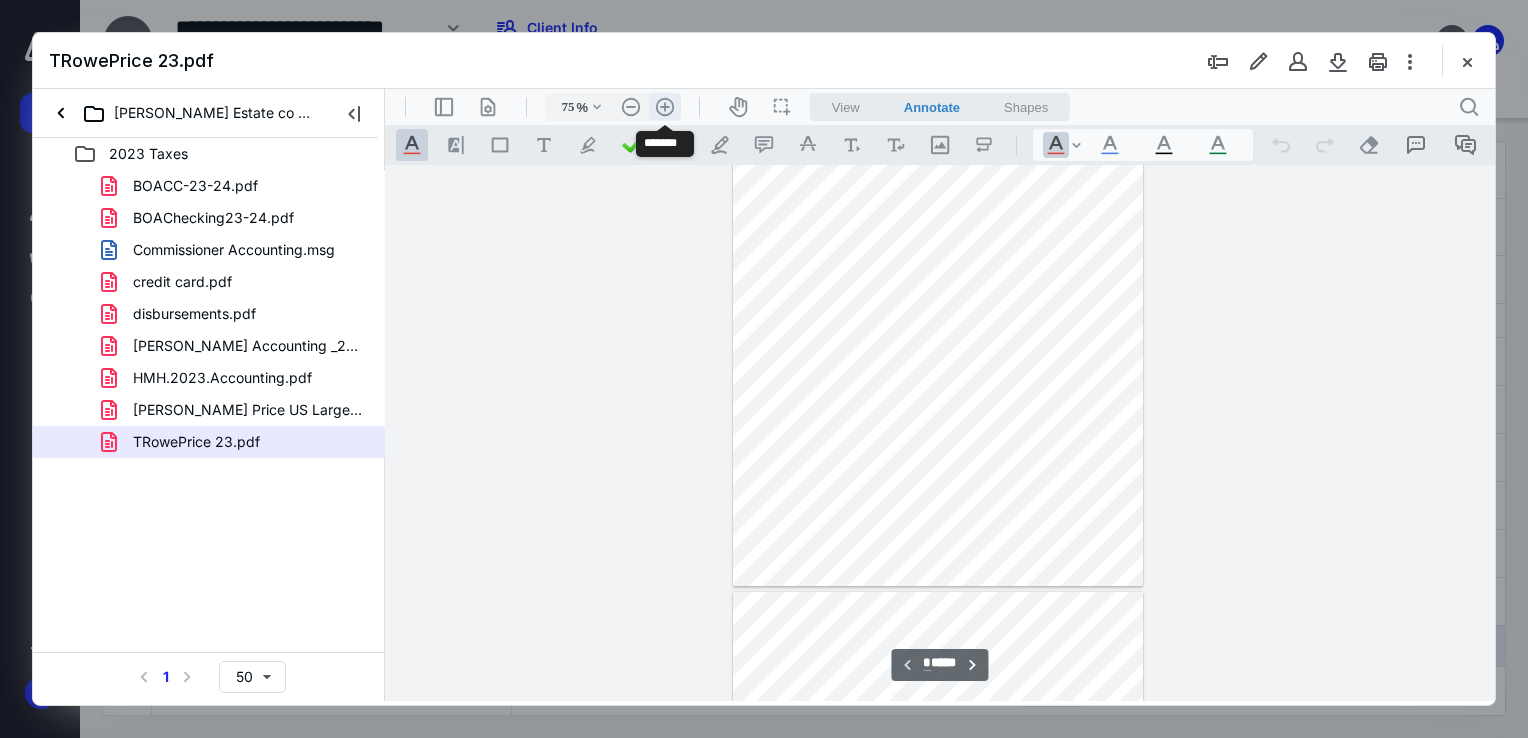 click on ".cls-1{fill:#abb0c4;} icon - header - zoom - in - line" at bounding box center [665, 107] 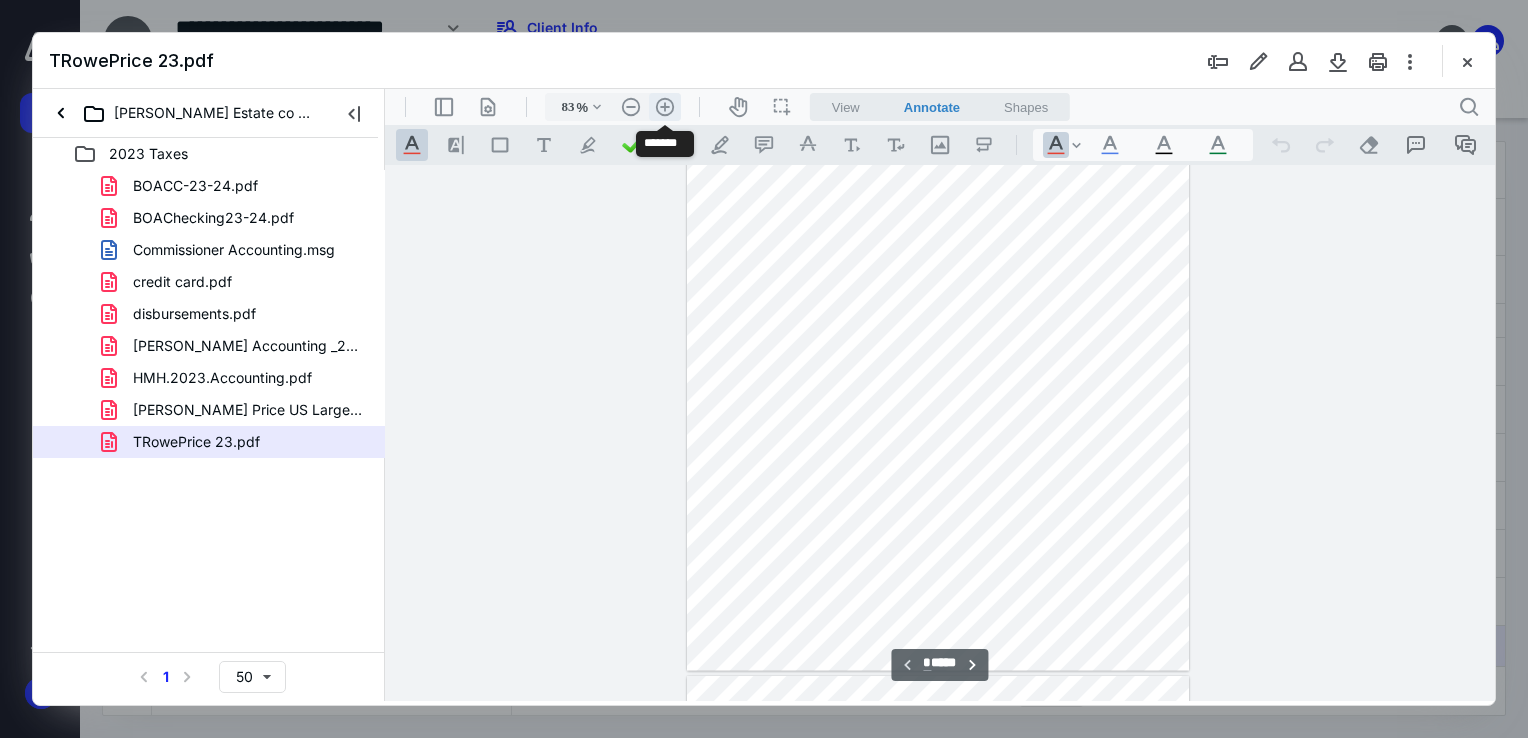 click on ".cls-1{fill:#abb0c4;} icon - header - zoom - in - line" at bounding box center [665, 107] 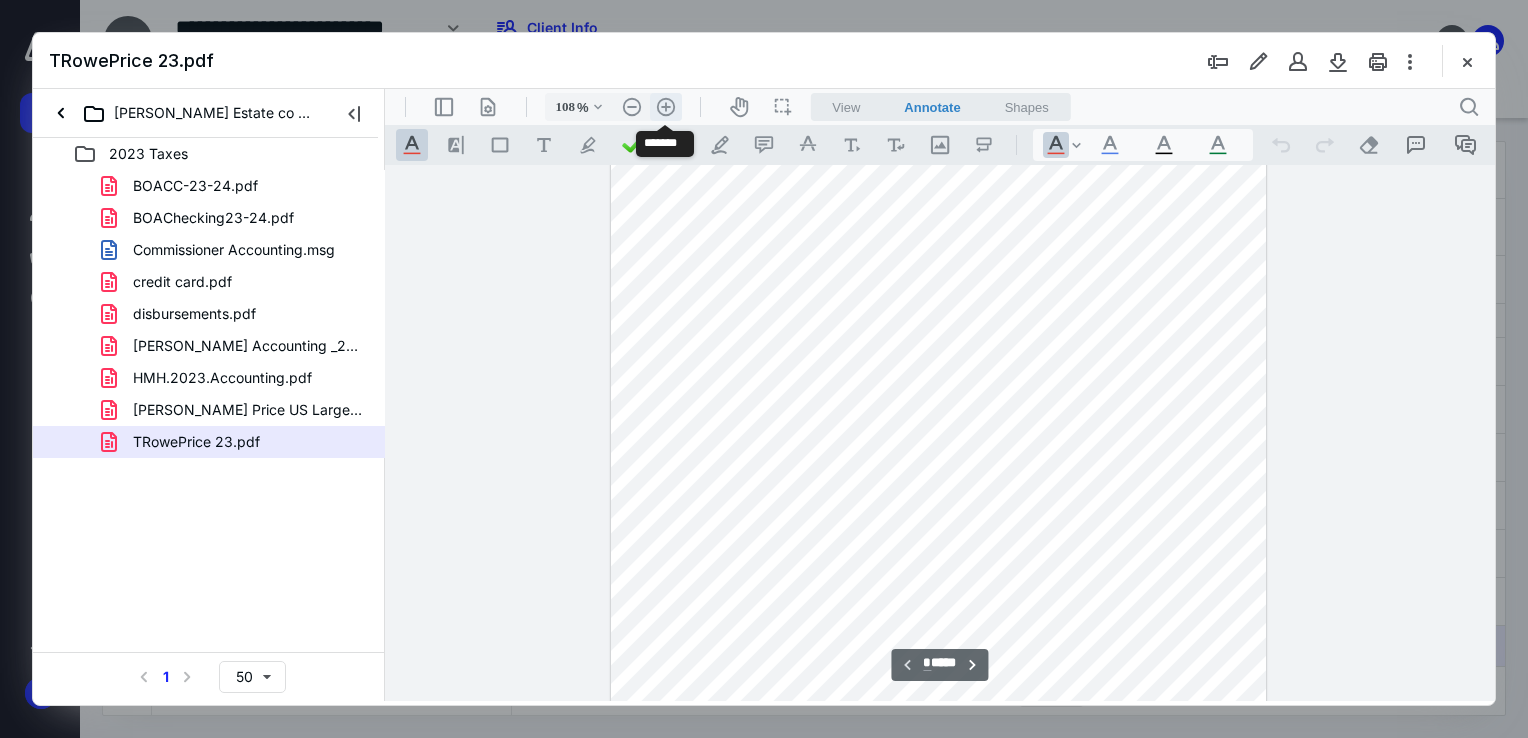 click on ".cls-1{fill:#abb0c4;} icon - header - zoom - in - line" at bounding box center [666, 107] 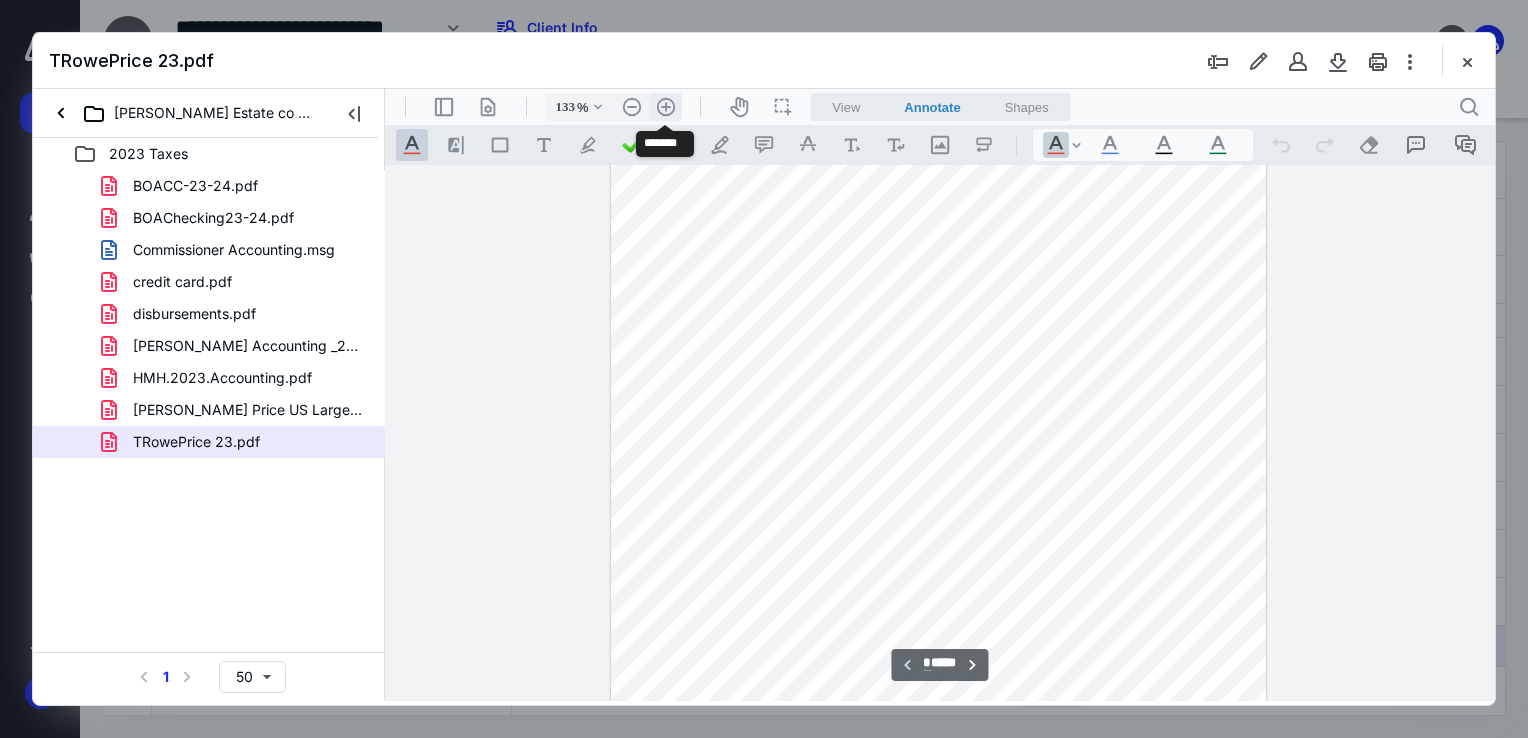 scroll, scrollTop: 378, scrollLeft: 0, axis: vertical 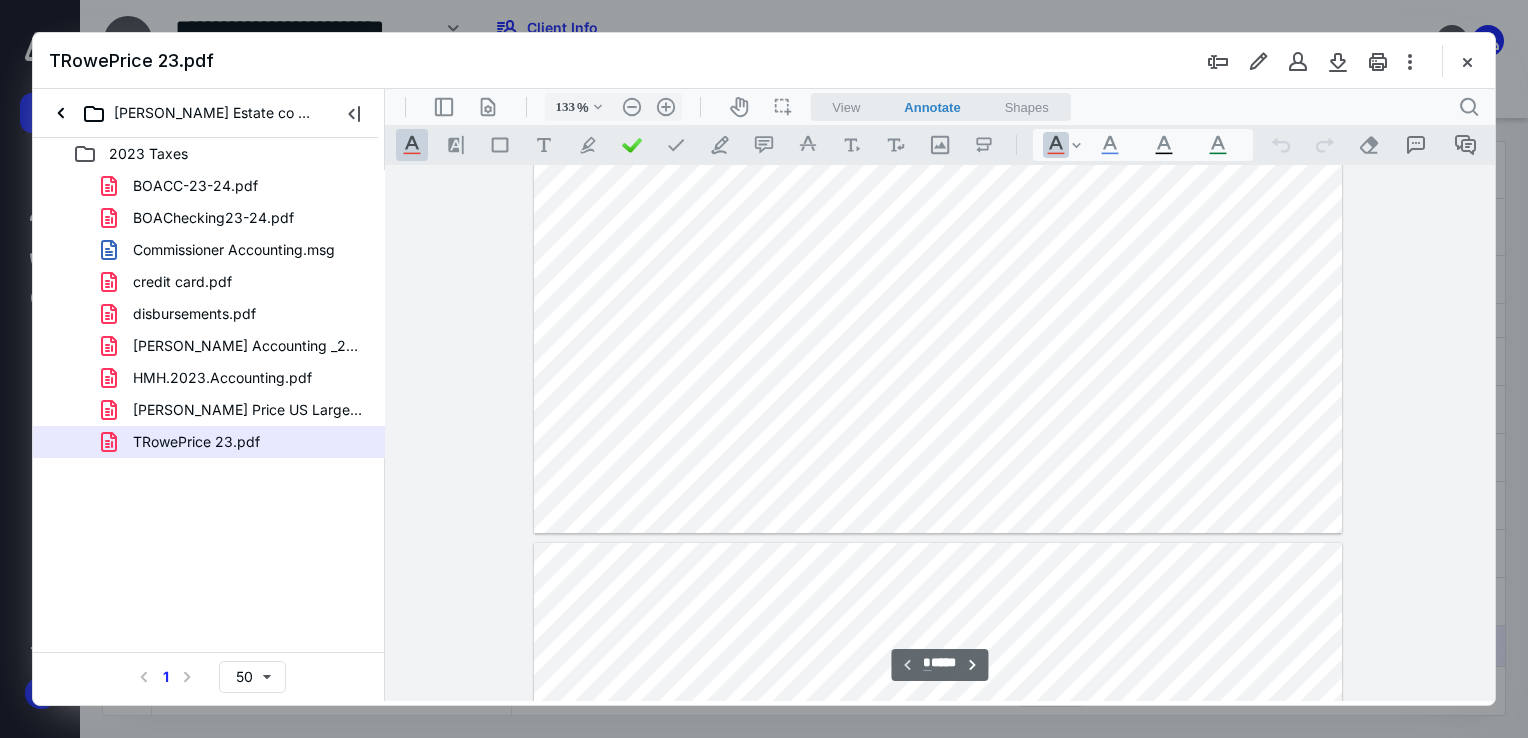 type on "*" 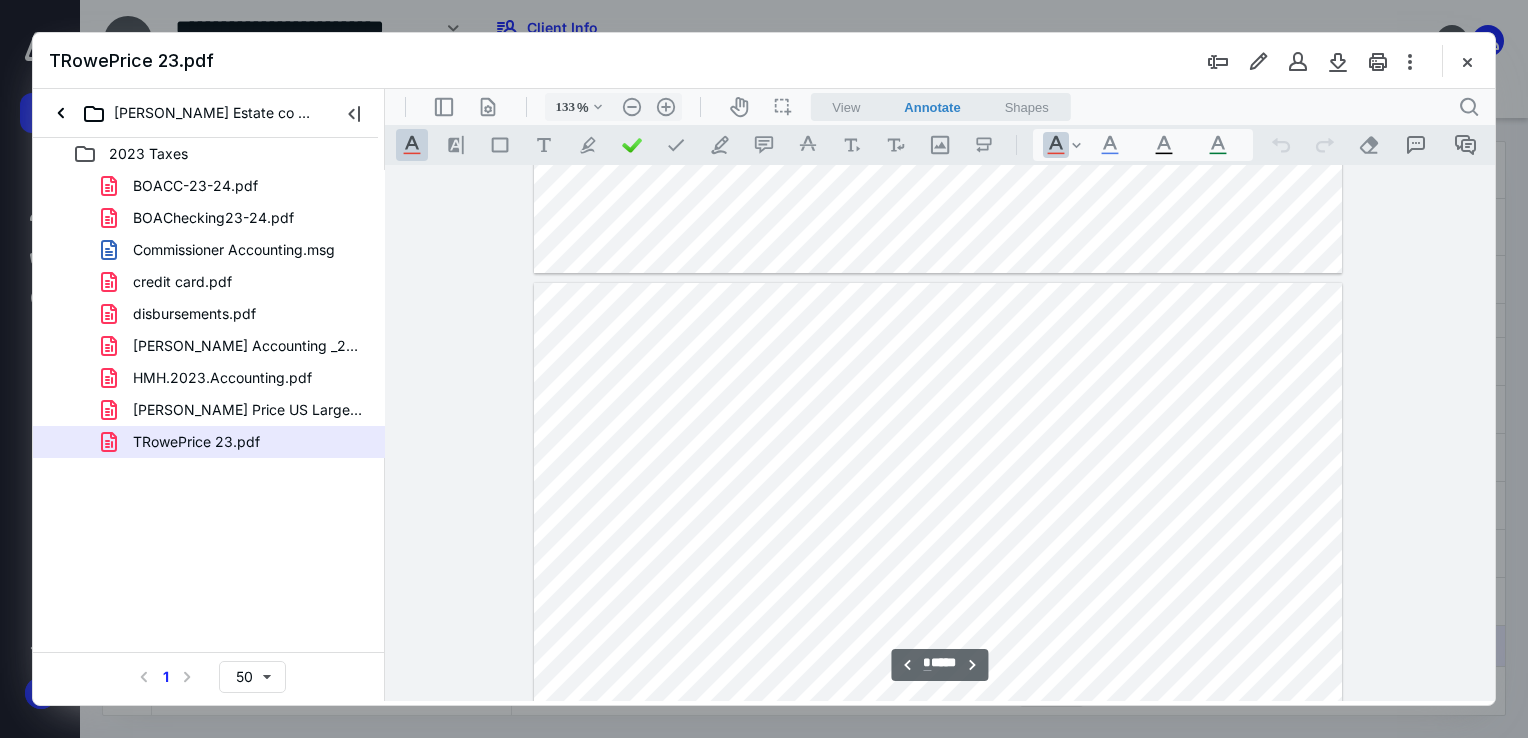 scroll, scrollTop: 978, scrollLeft: 0, axis: vertical 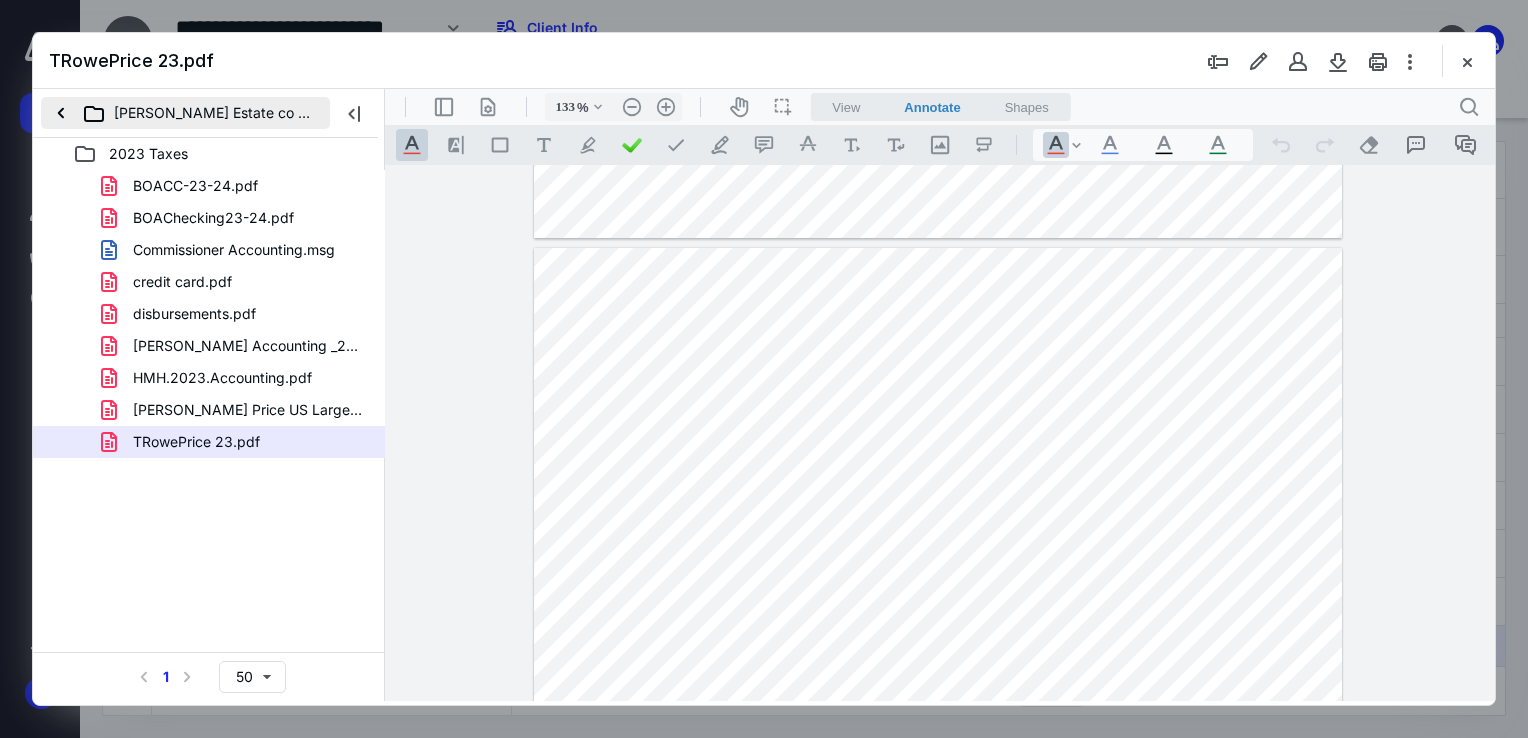 click on "[PERSON_NAME] Estate  co [PERSON_NAME], CVR" at bounding box center [185, 113] 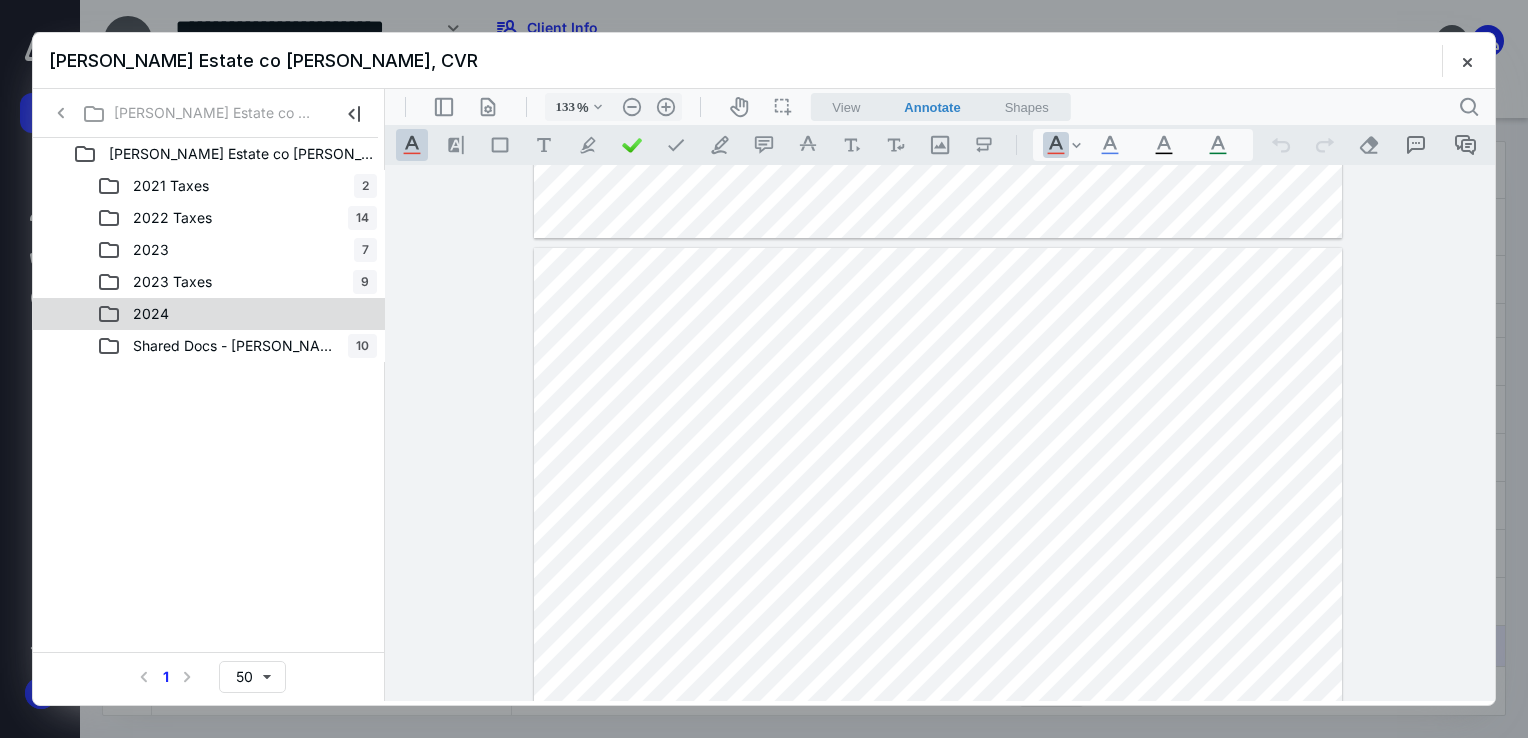 click on "2024" at bounding box center (237, 314) 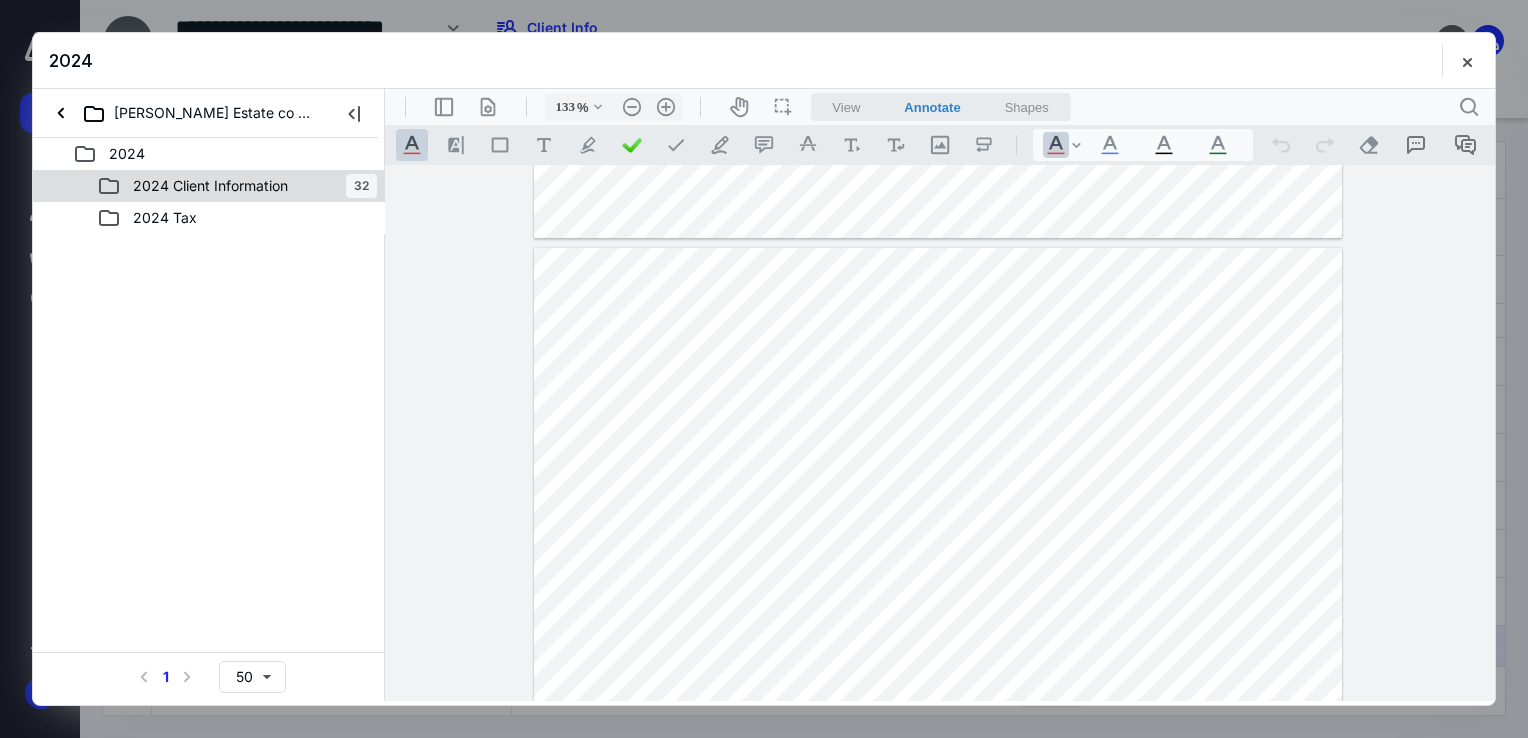 click on "2024 Client Information" at bounding box center (210, 186) 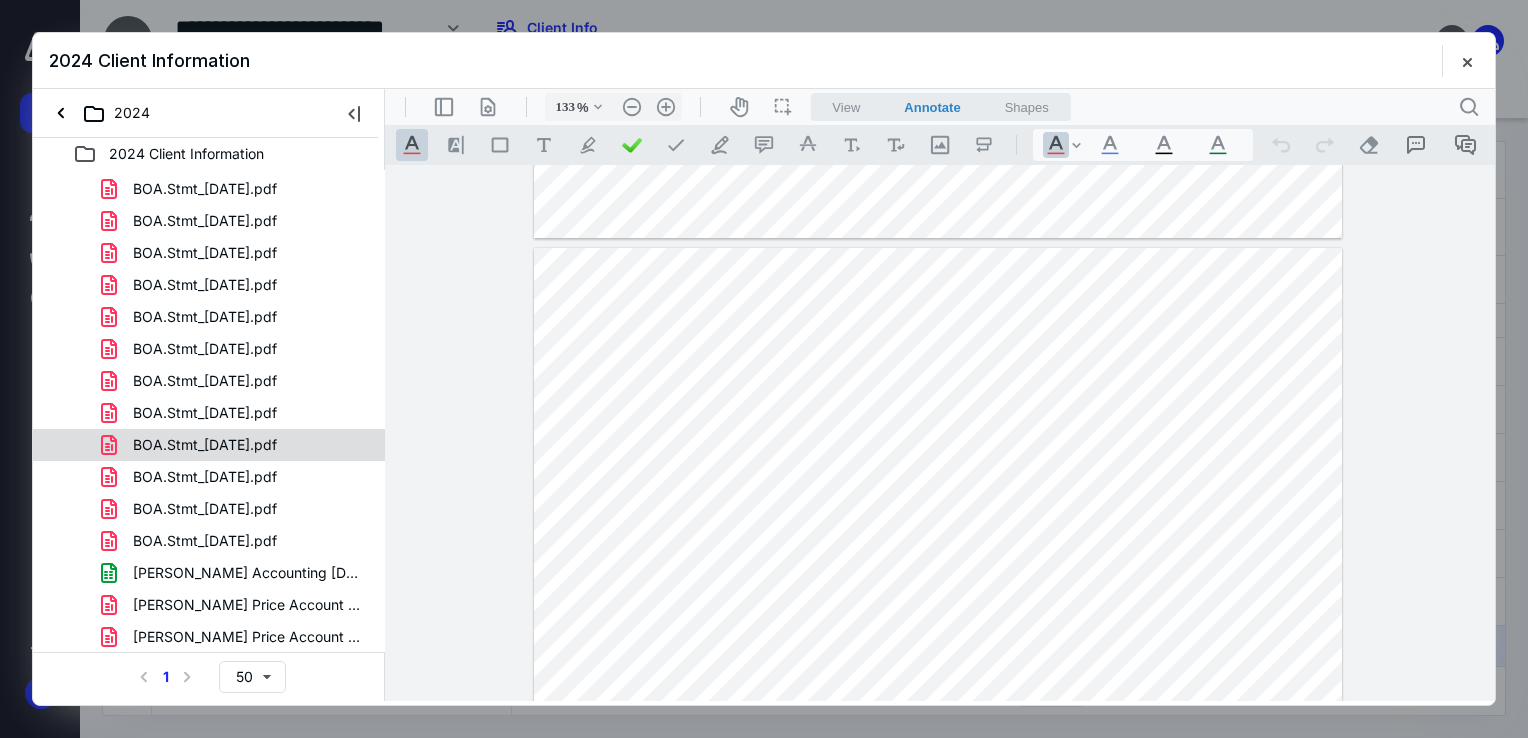 scroll, scrollTop: 540, scrollLeft: 0, axis: vertical 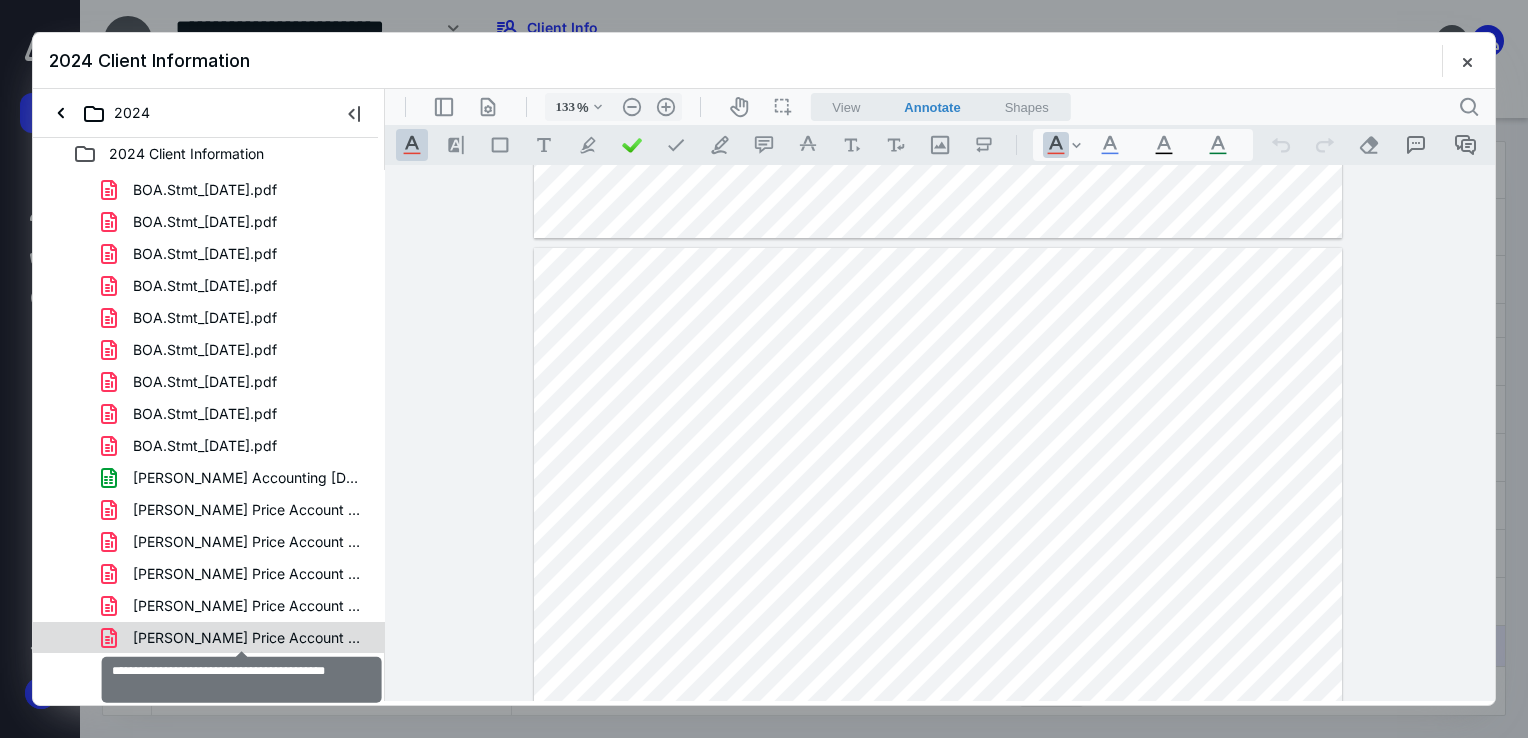 click on "[PERSON_NAME] Price Account Statement.12.2024.pdf" at bounding box center (249, 638) 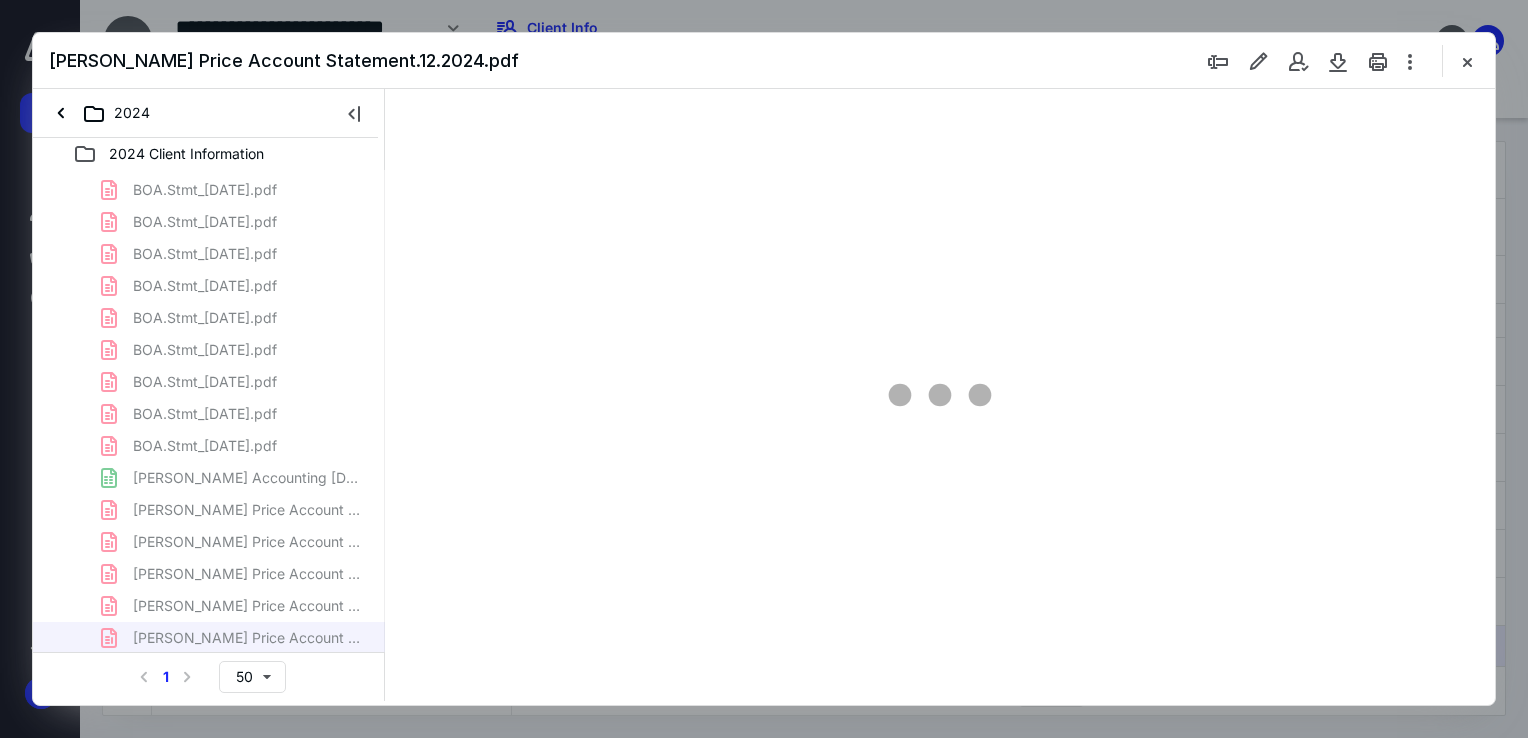 type on "68" 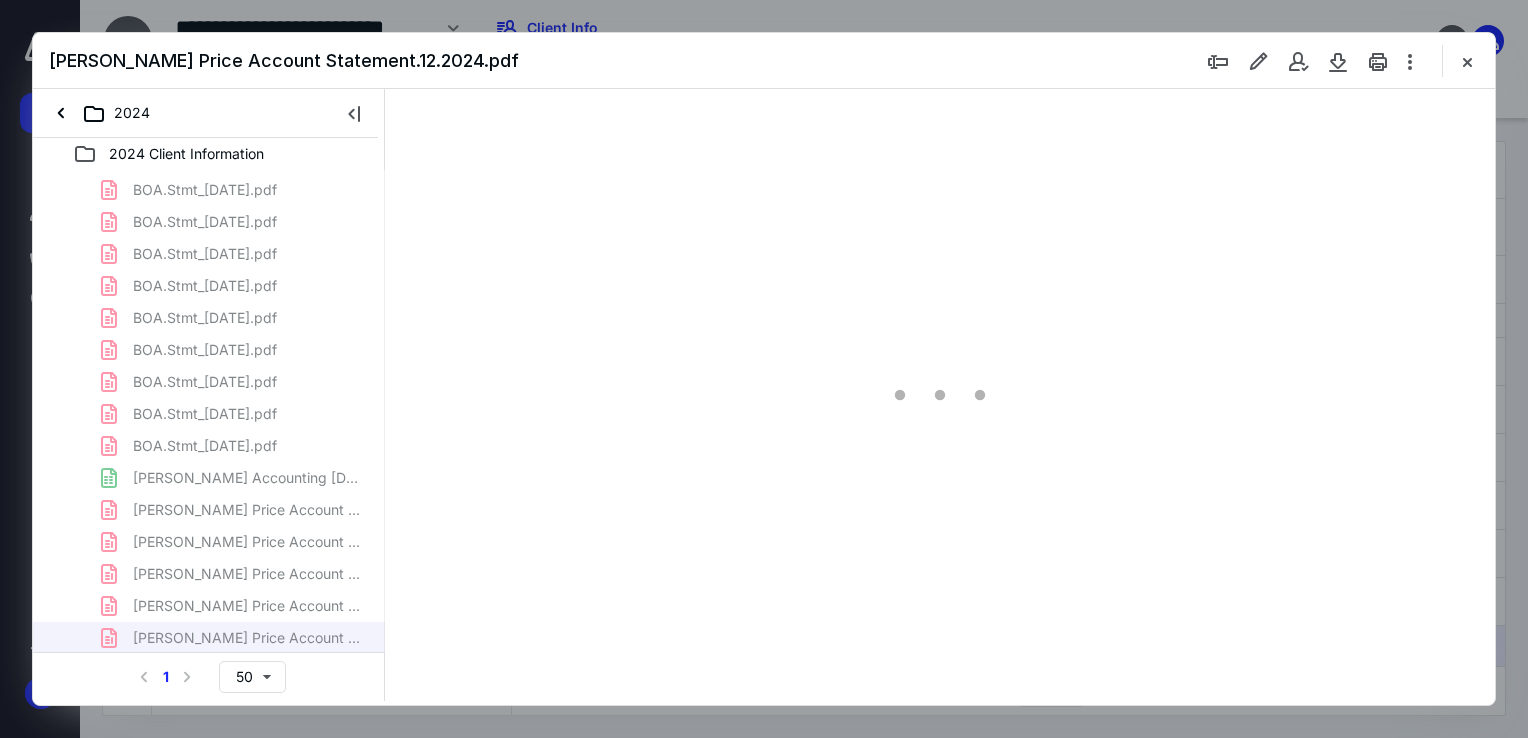 scroll, scrollTop: 79, scrollLeft: 0, axis: vertical 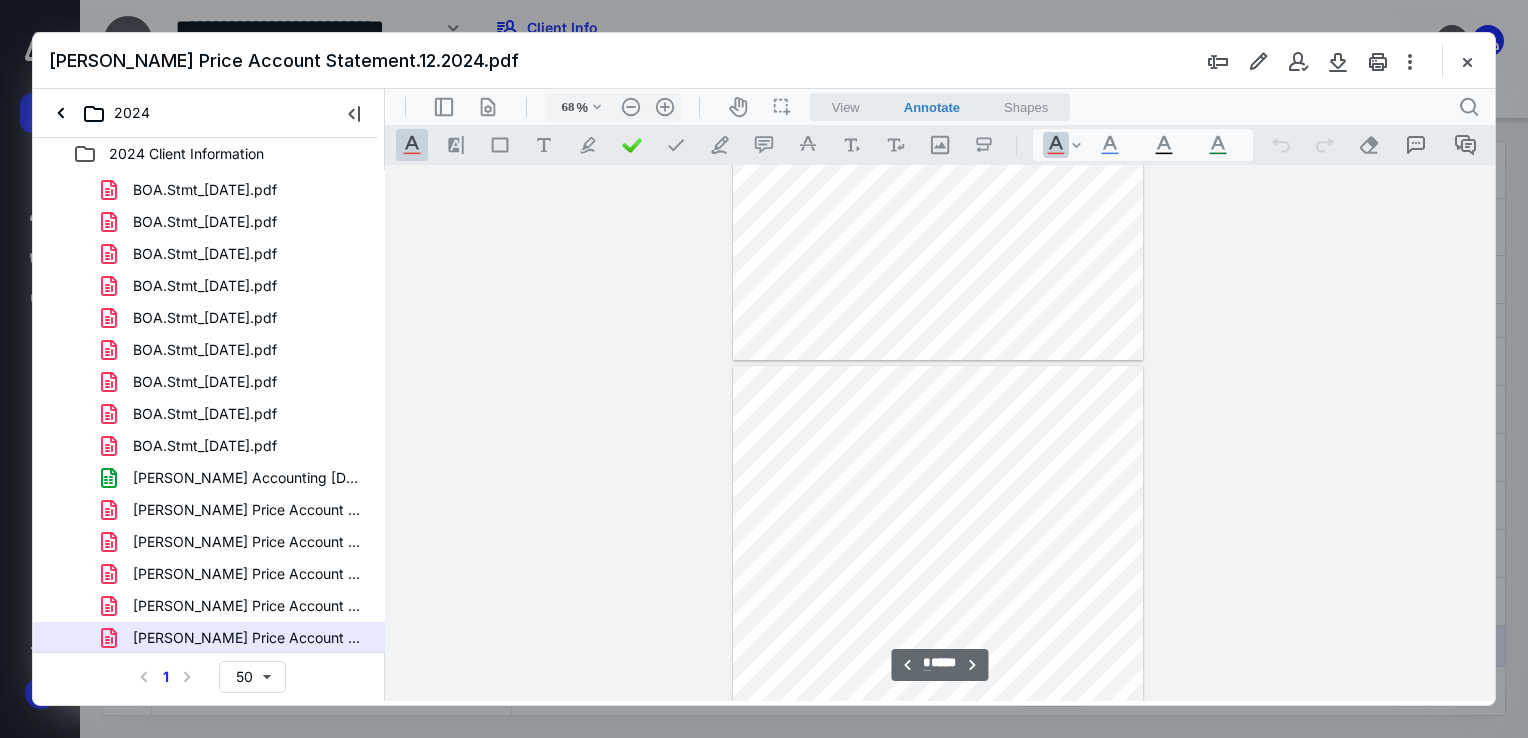type on "*" 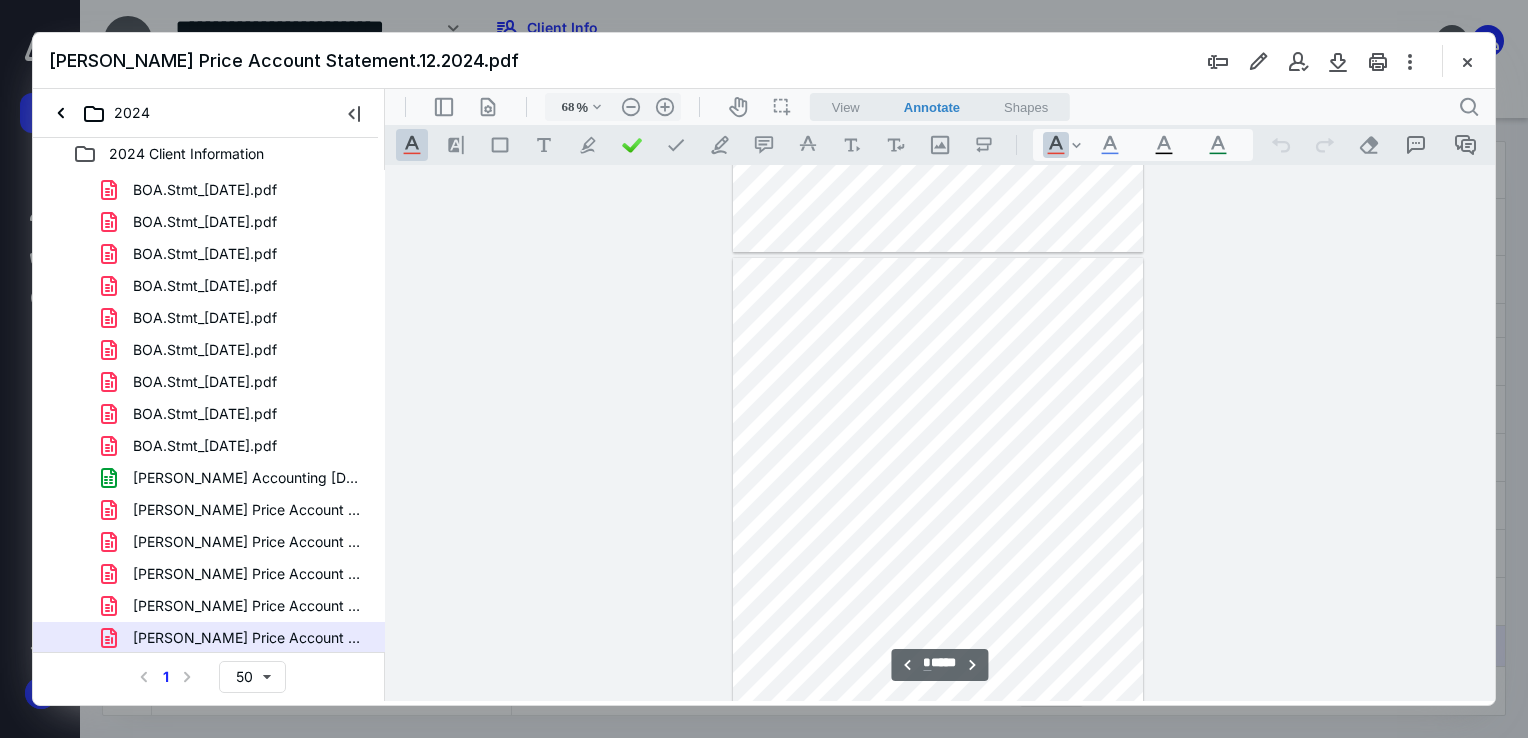 scroll, scrollTop: 1079, scrollLeft: 0, axis: vertical 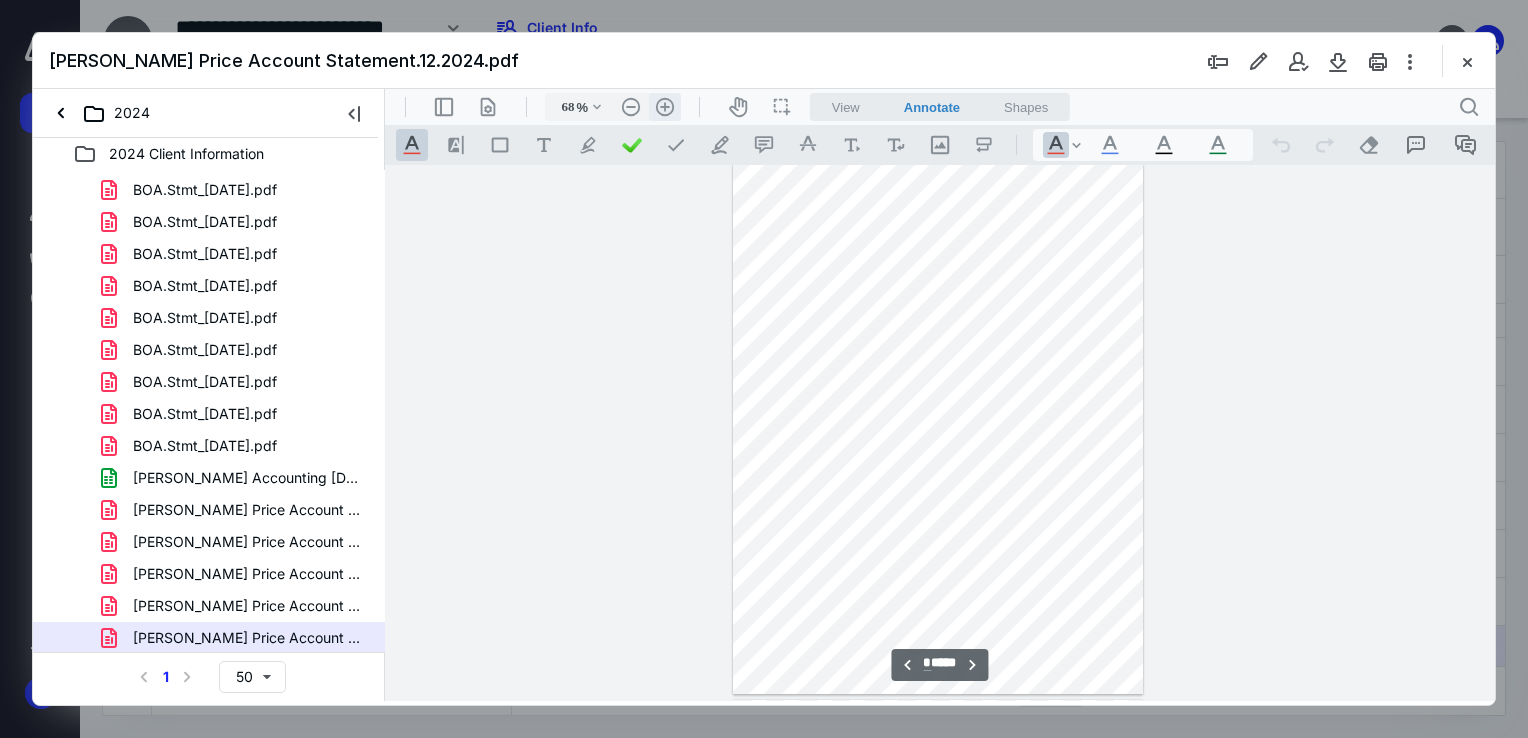 click on ".cls-1{fill:#abb0c4;} icon - header - zoom - in - line" at bounding box center [665, 107] 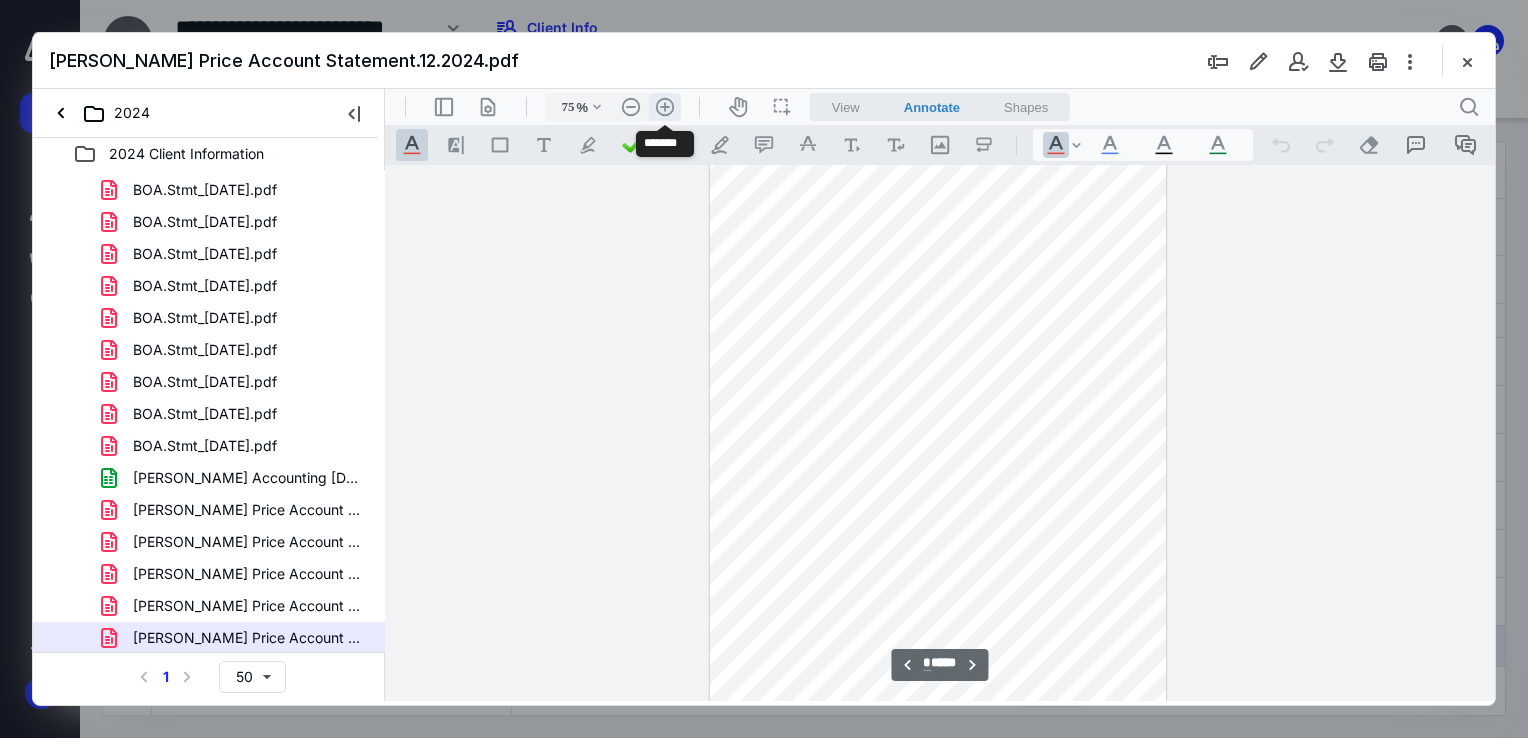 click on ".cls-1{fill:#abb0c4;} icon - header - zoom - in - line" at bounding box center [665, 107] 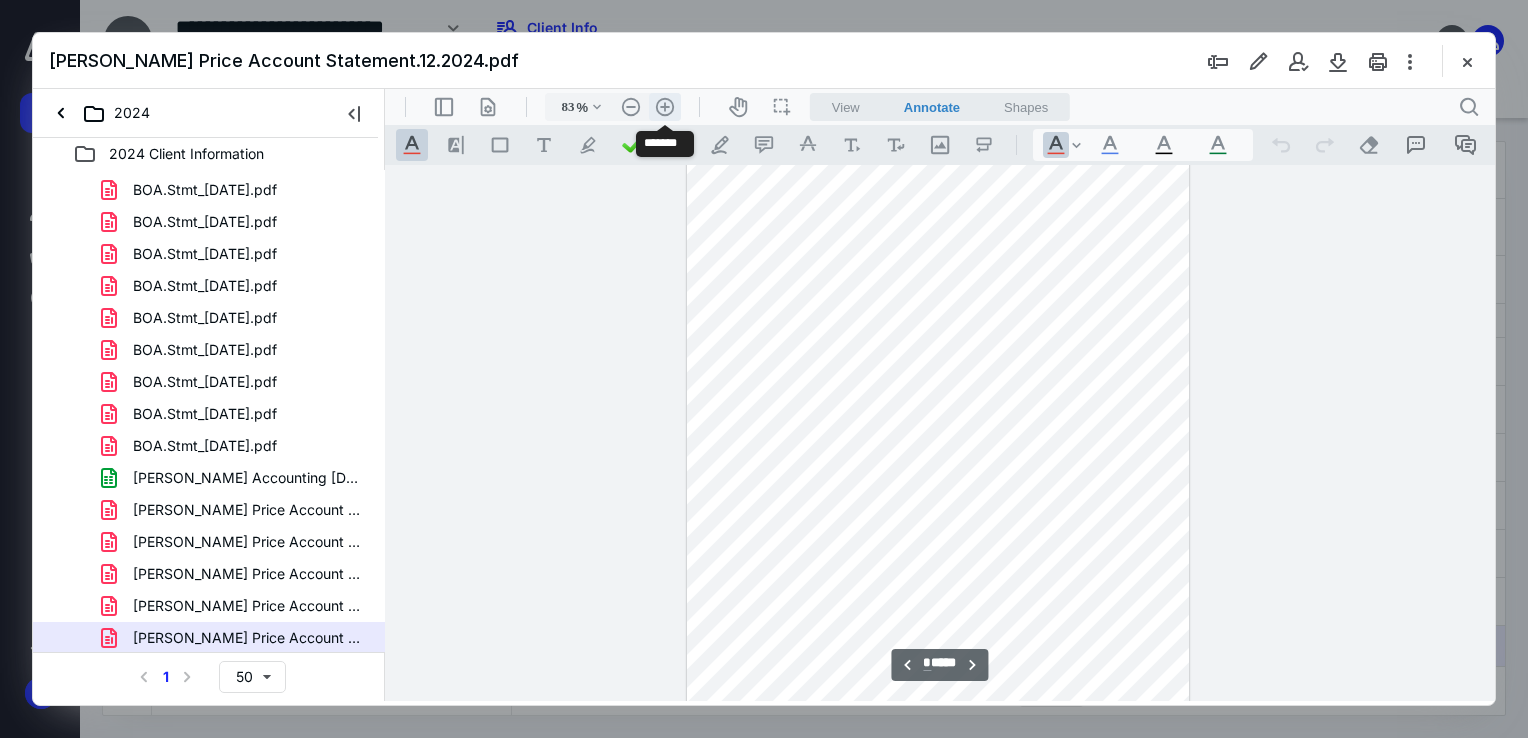 click on ".cls-1{fill:#abb0c4;} icon - header - zoom - in - line" at bounding box center (665, 107) 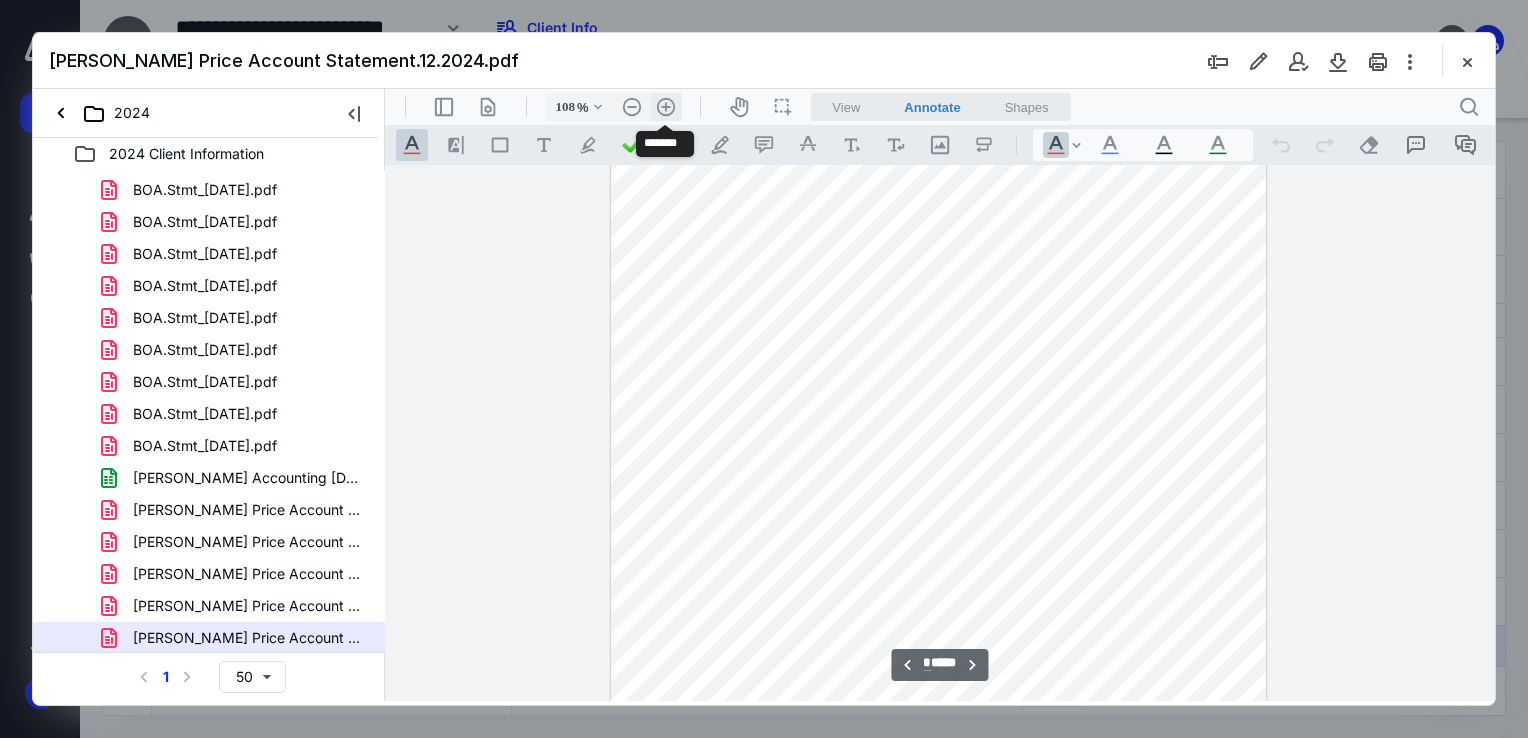 click on ".cls-1{fill:#abb0c4;} icon - header - zoom - in - line" at bounding box center (666, 107) 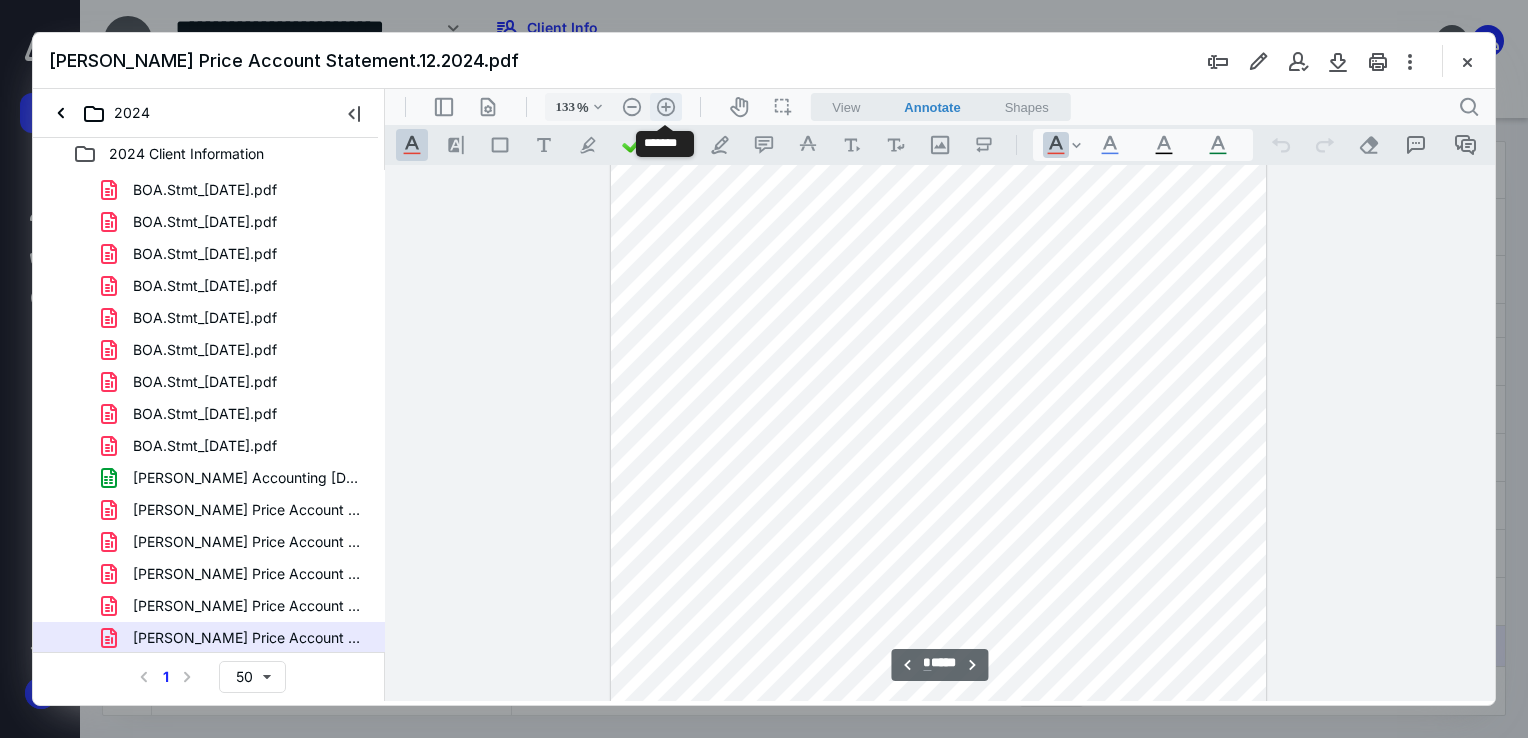 scroll, scrollTop: 2348, scrollLeft: 0, axis: vertical 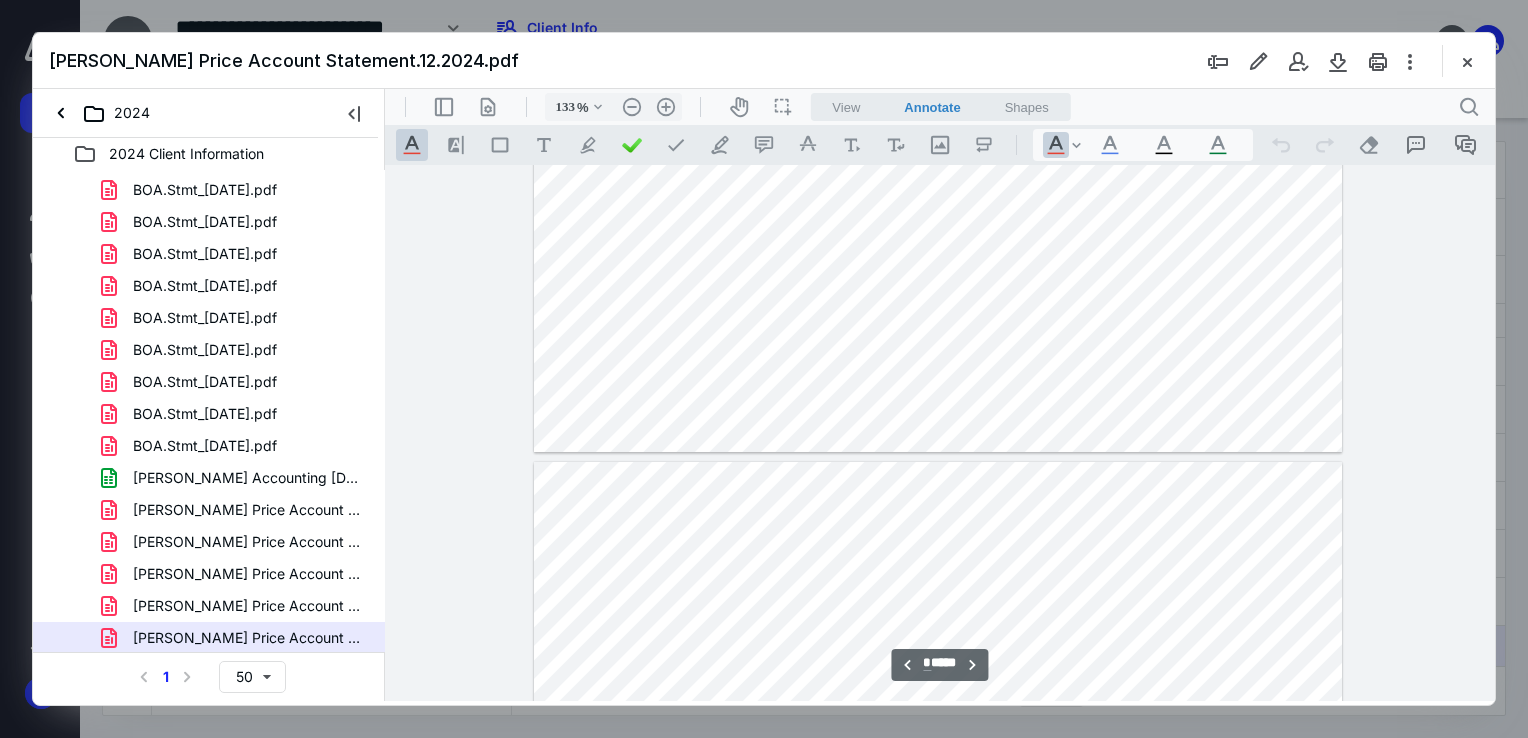 type on "*" 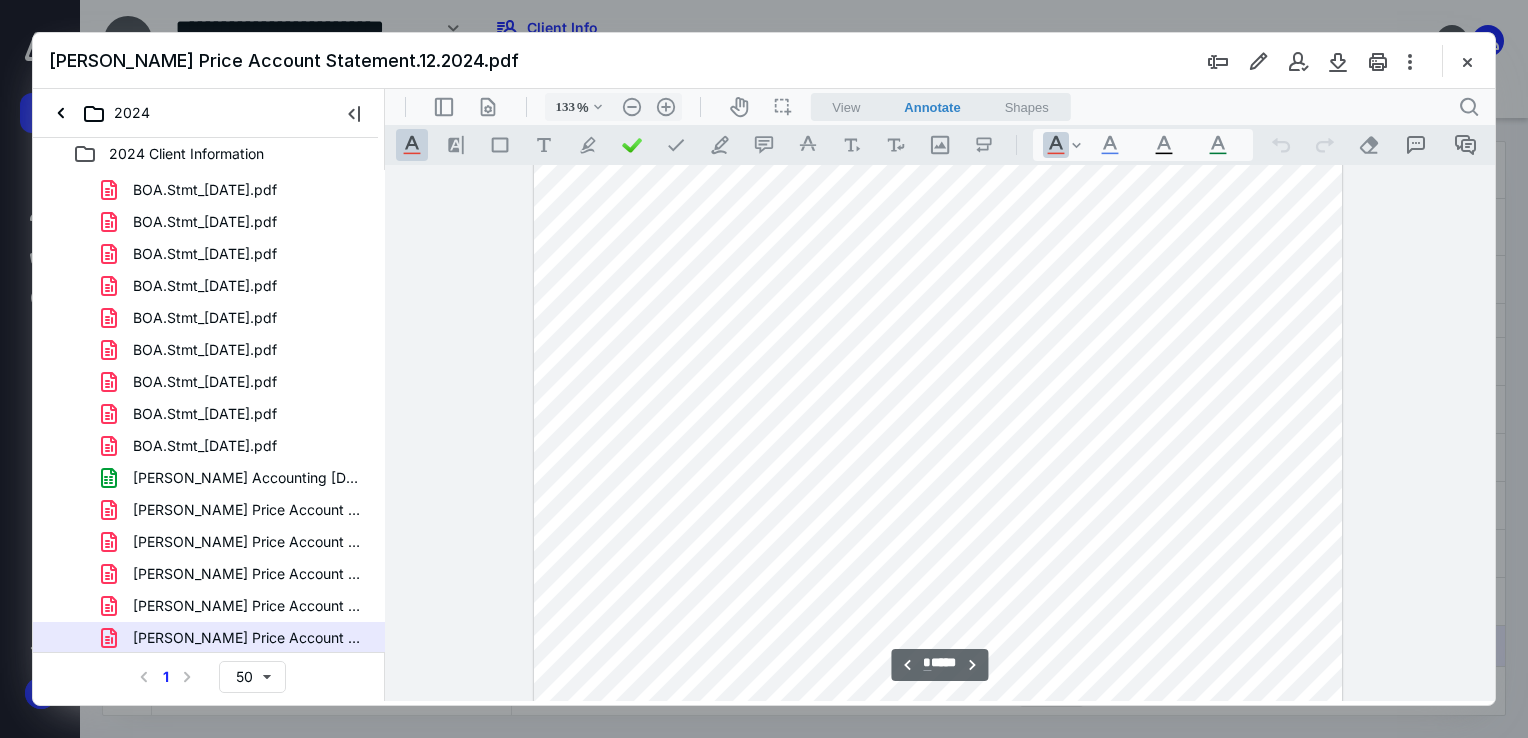 scroll, scrollTop: 3448, scrollLeft: 0, axis: vertical 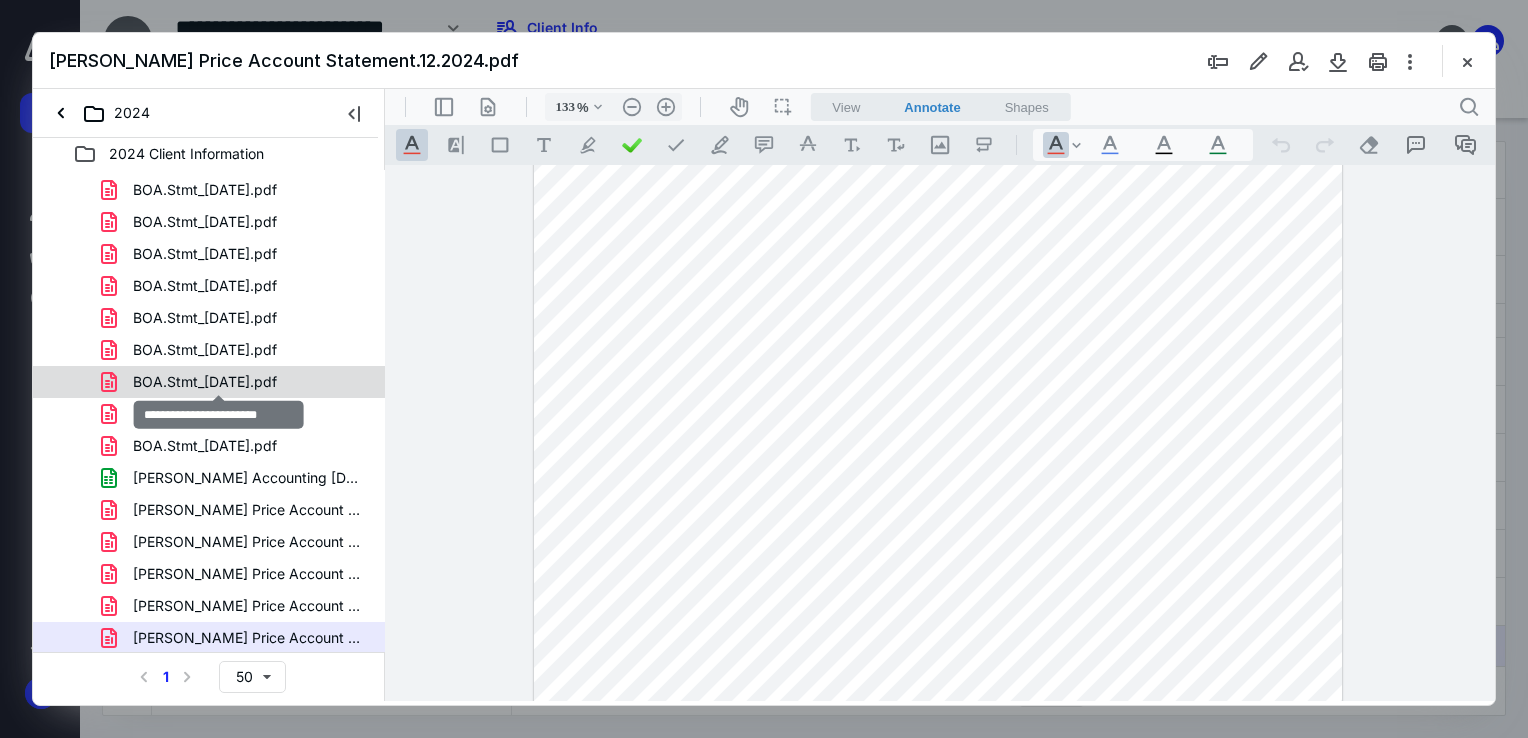 click on "BOA.Stmt_[DATE].pdf" at bounding box center [205, 382] 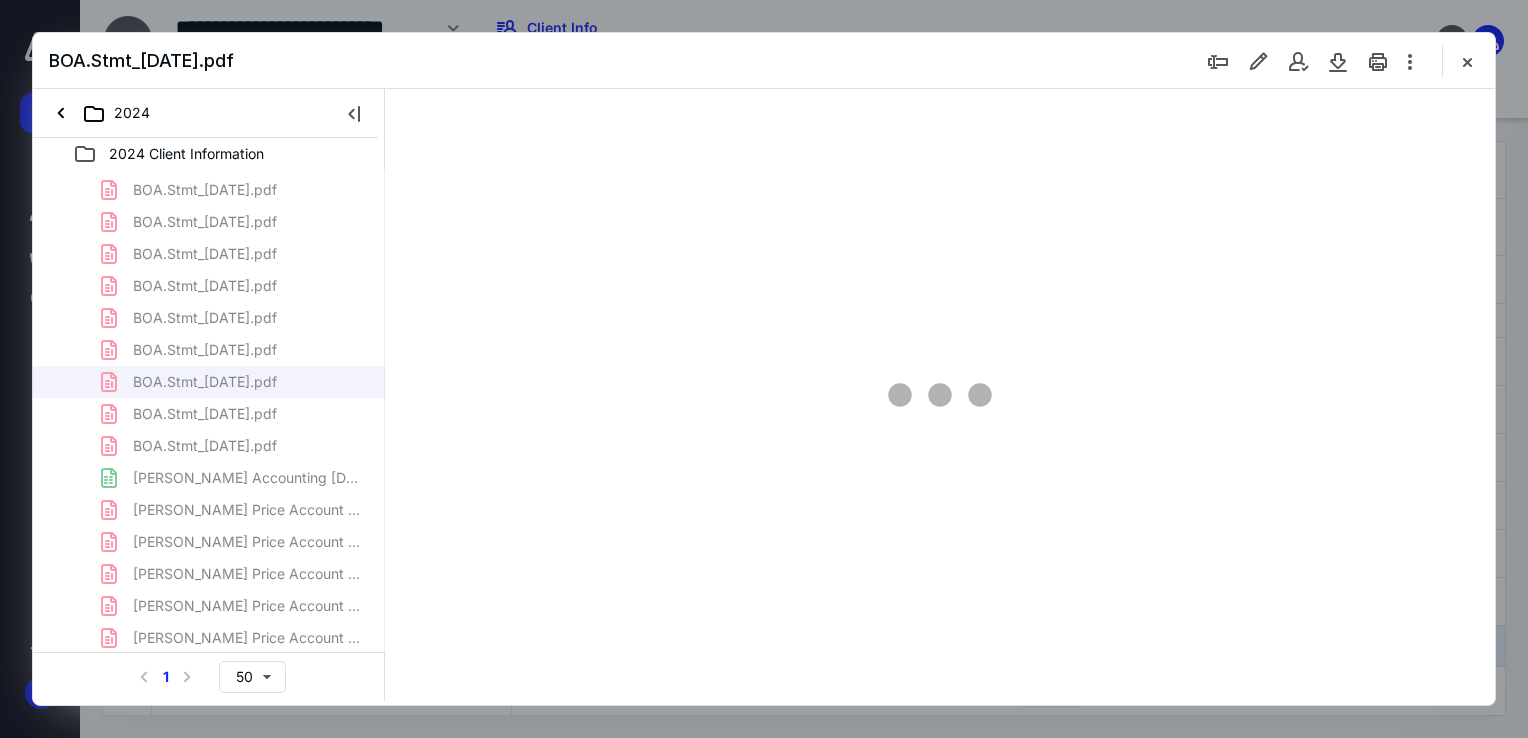 scroll, scrollTop: 79, scrollLeft: 0, axis: vertical 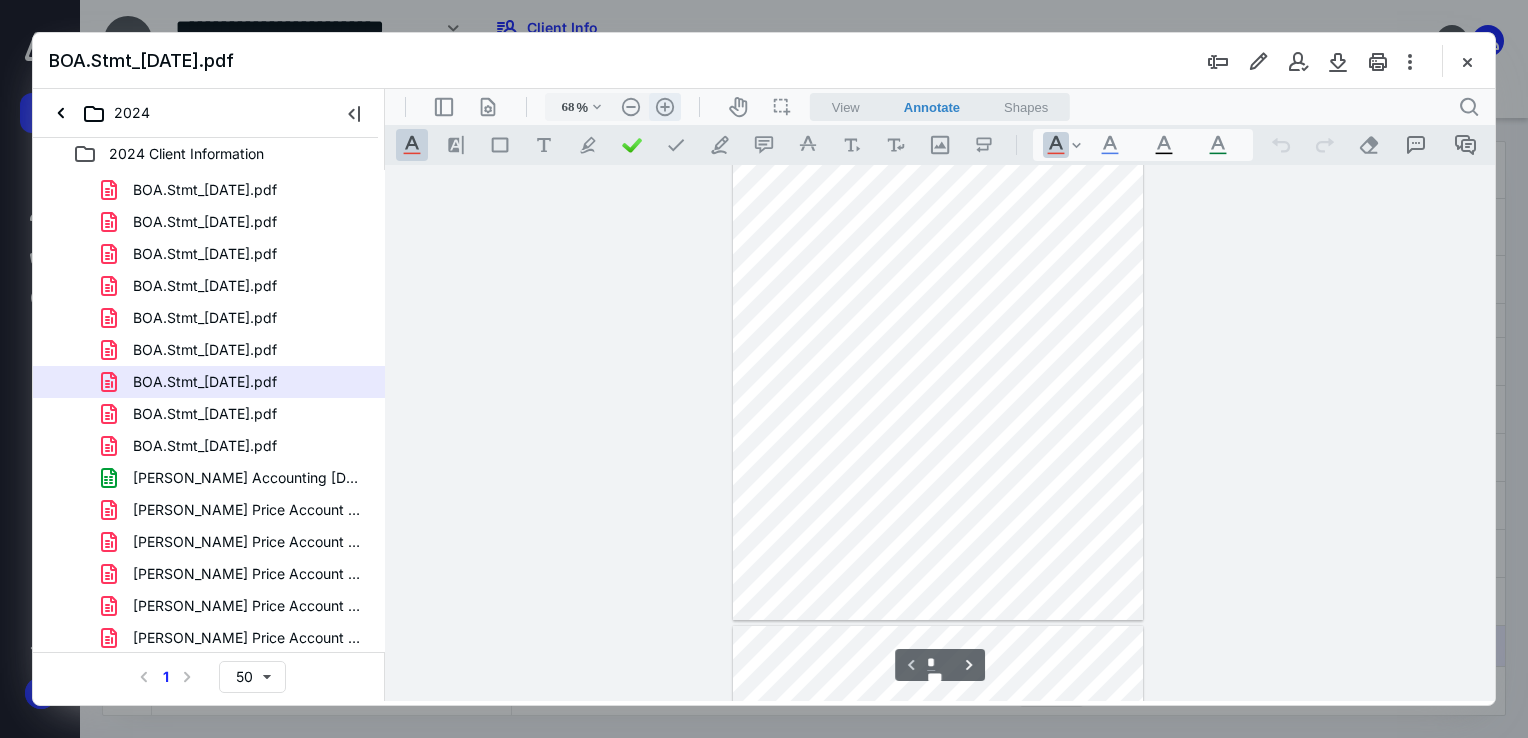 click on ".cls-1{fill:#abb0c4;} icon - header - zoom - in - line" at bounding box center [665, 107] 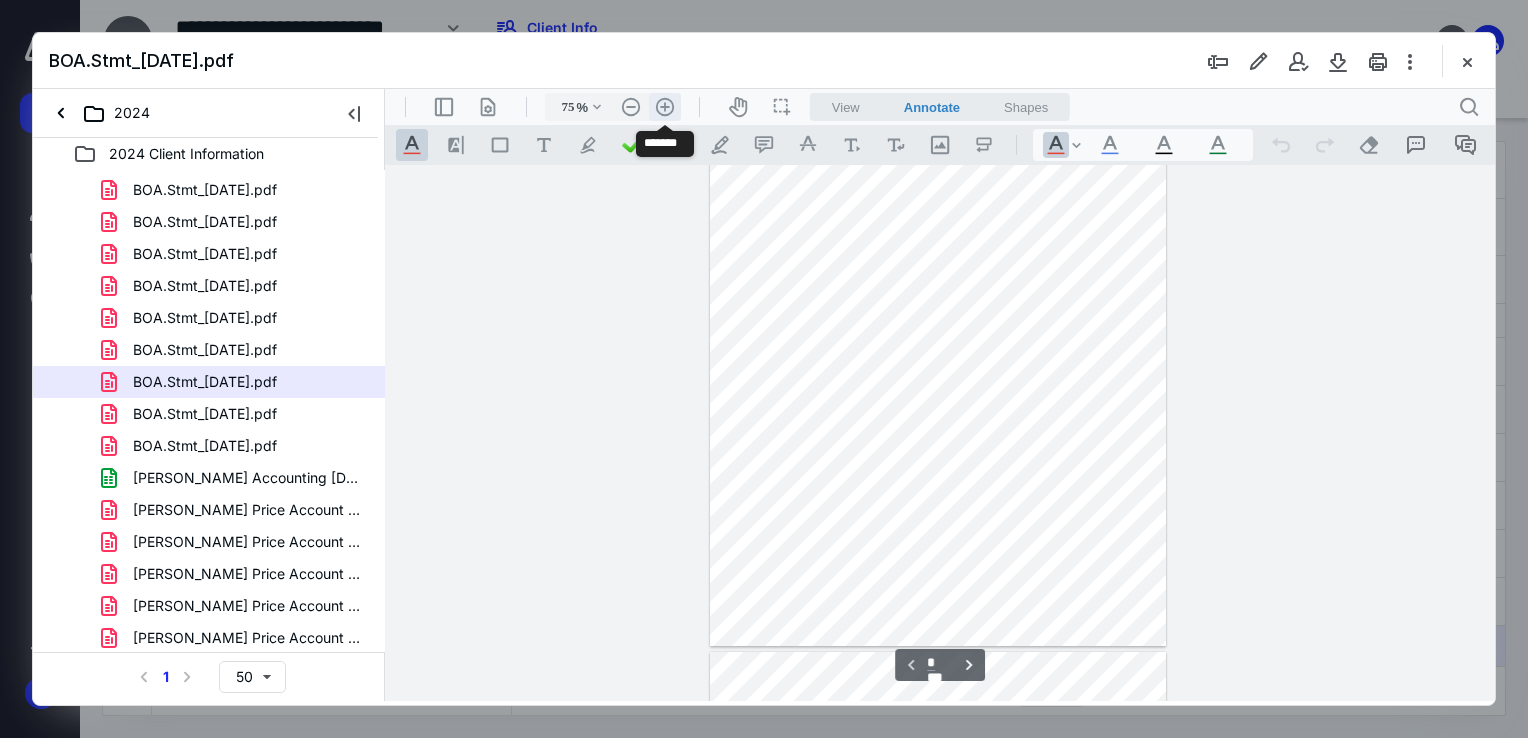 click on ".cls-1{fill:#abb0c4;} icon - header - zoom - in - line" at bounding box center [665, 107] 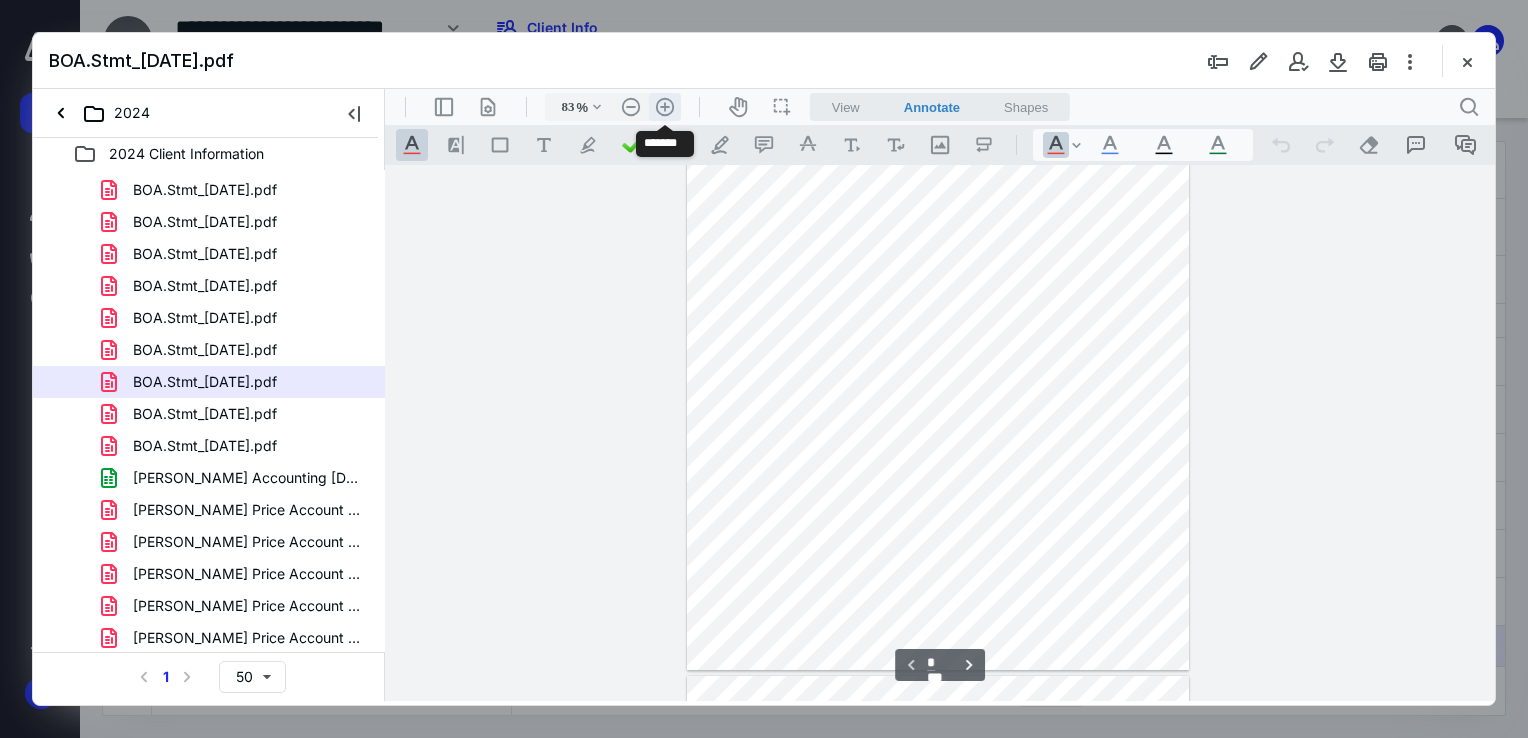 click on ".cls-1{fill:#abb0c4;} icon - header - zoom - in - line" at bounding box center (665, 107) 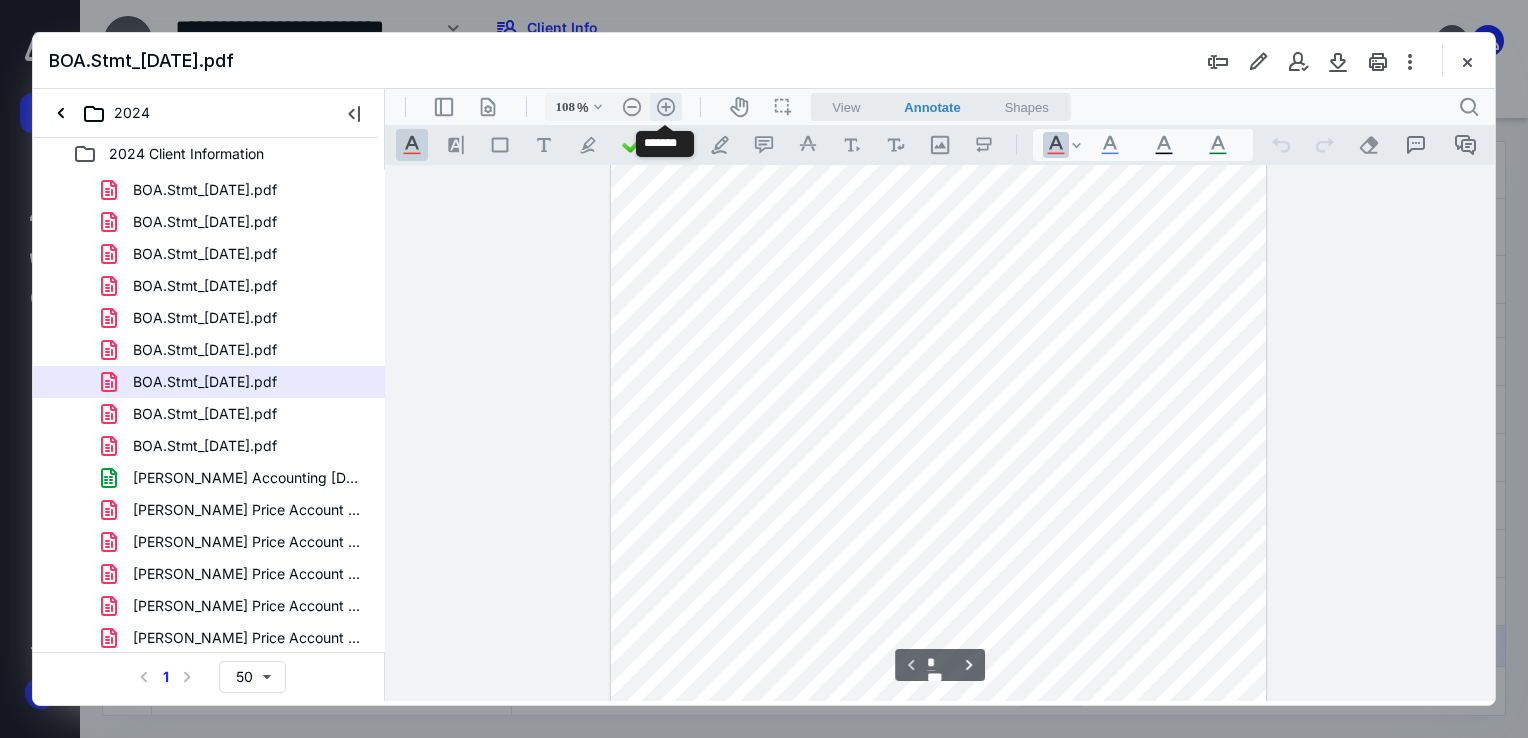 click on ".cls-1{fill:#abb0c4;} icon - header - zoom - in - line" at bounding box center (666, 107) 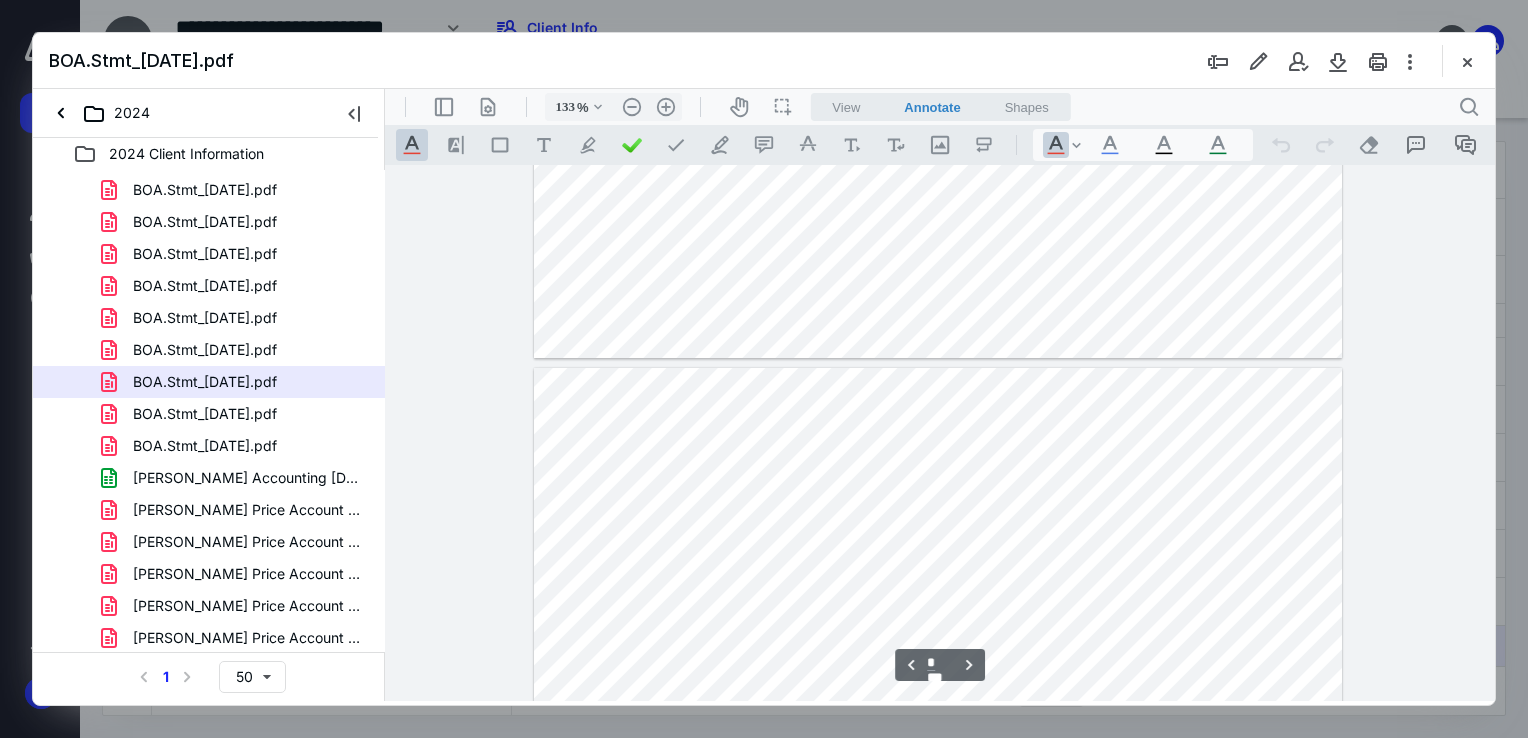 scroll, scrollTop: 878, scrollLeft: 0, axis: vertical 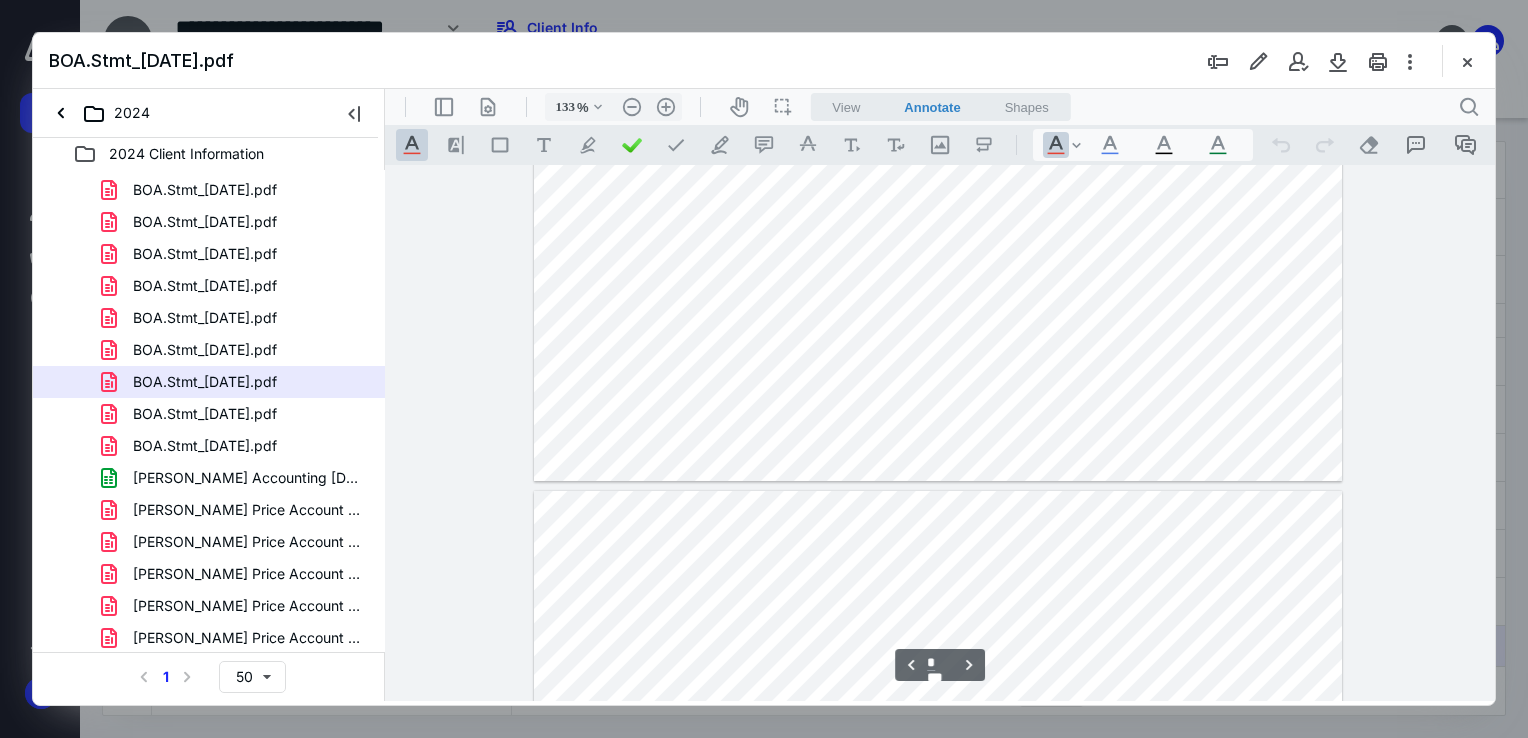 type on "*" 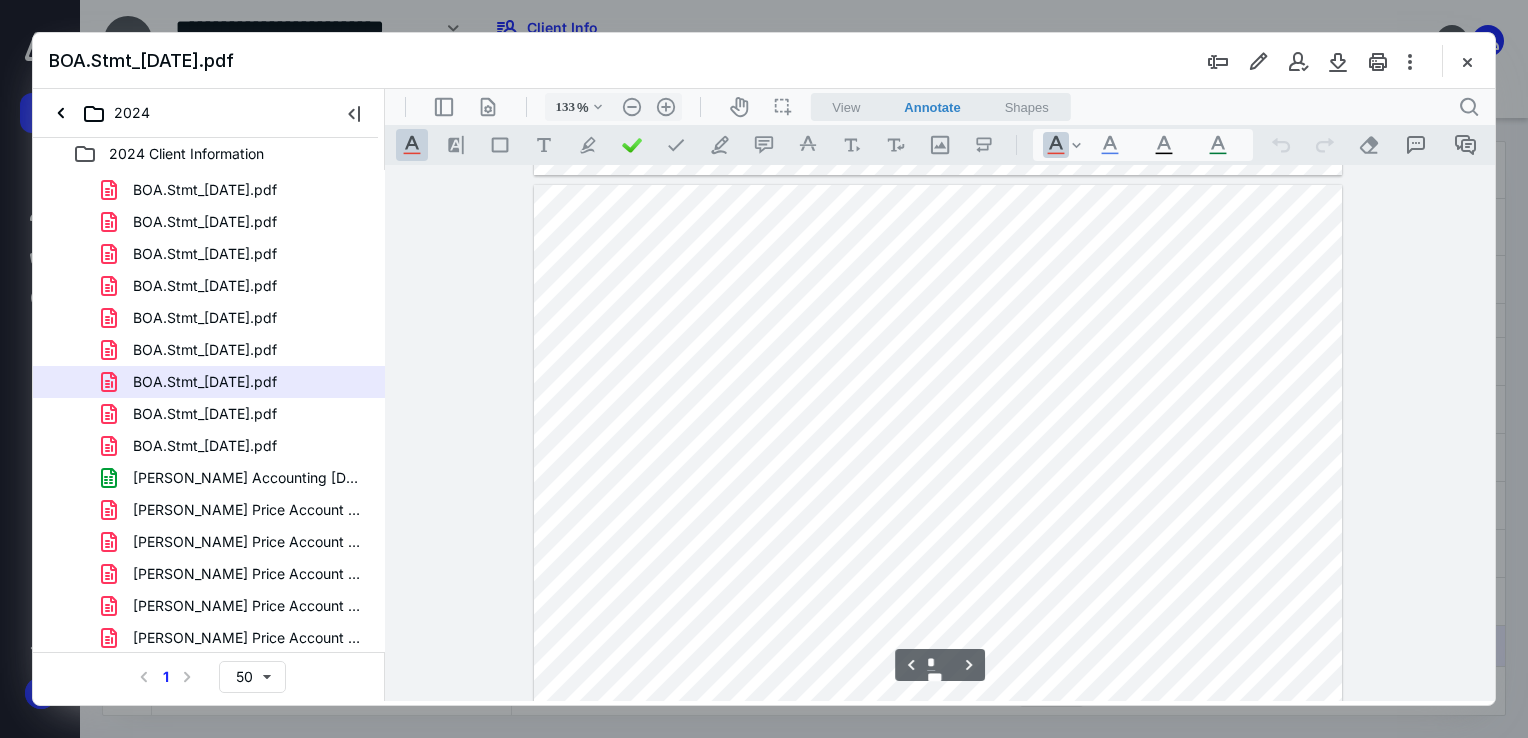 scroll, scrollTop: 2178, scrollLeft: 0, axis: vertical 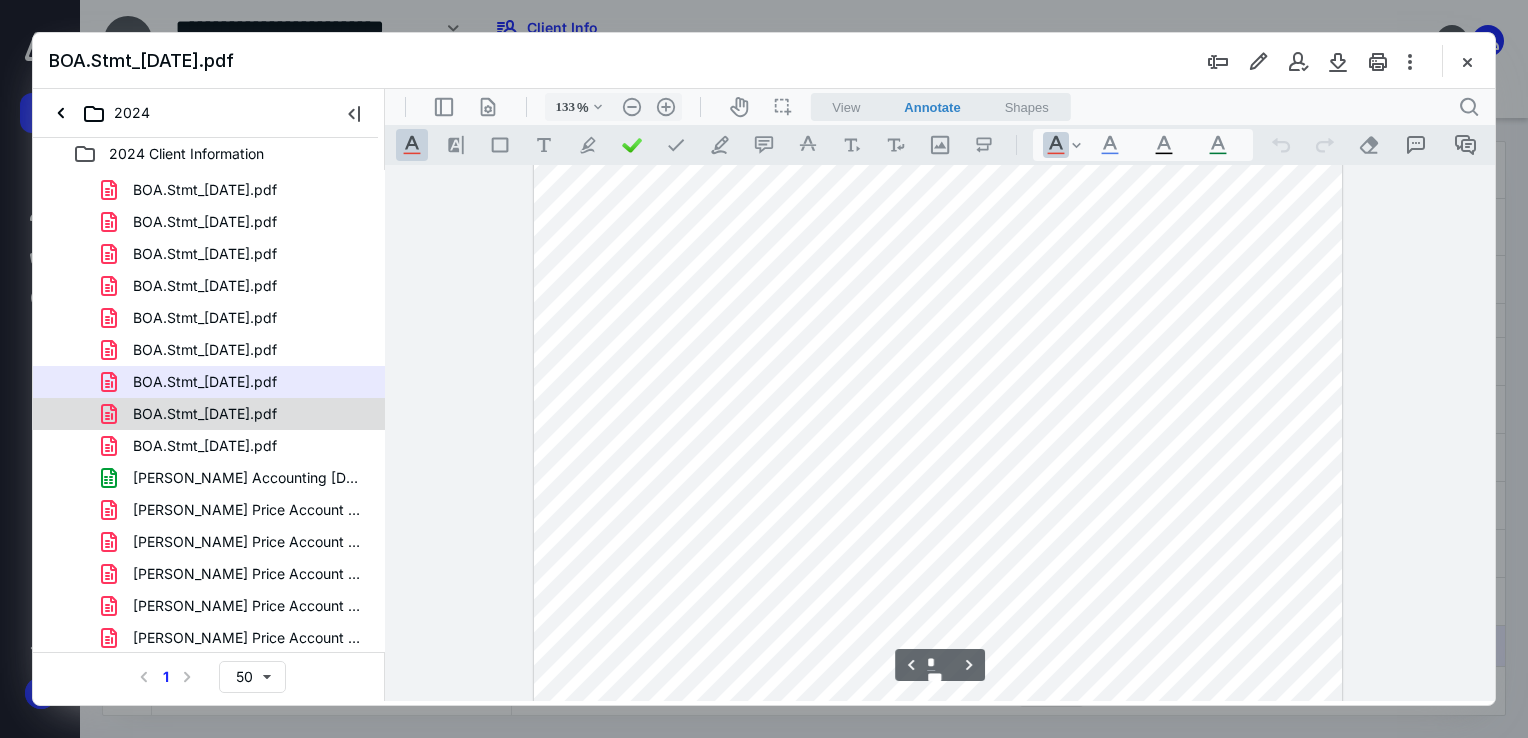 click on "BOA.Stmt_[DATE].pdf" at bounding box center [205, 414] 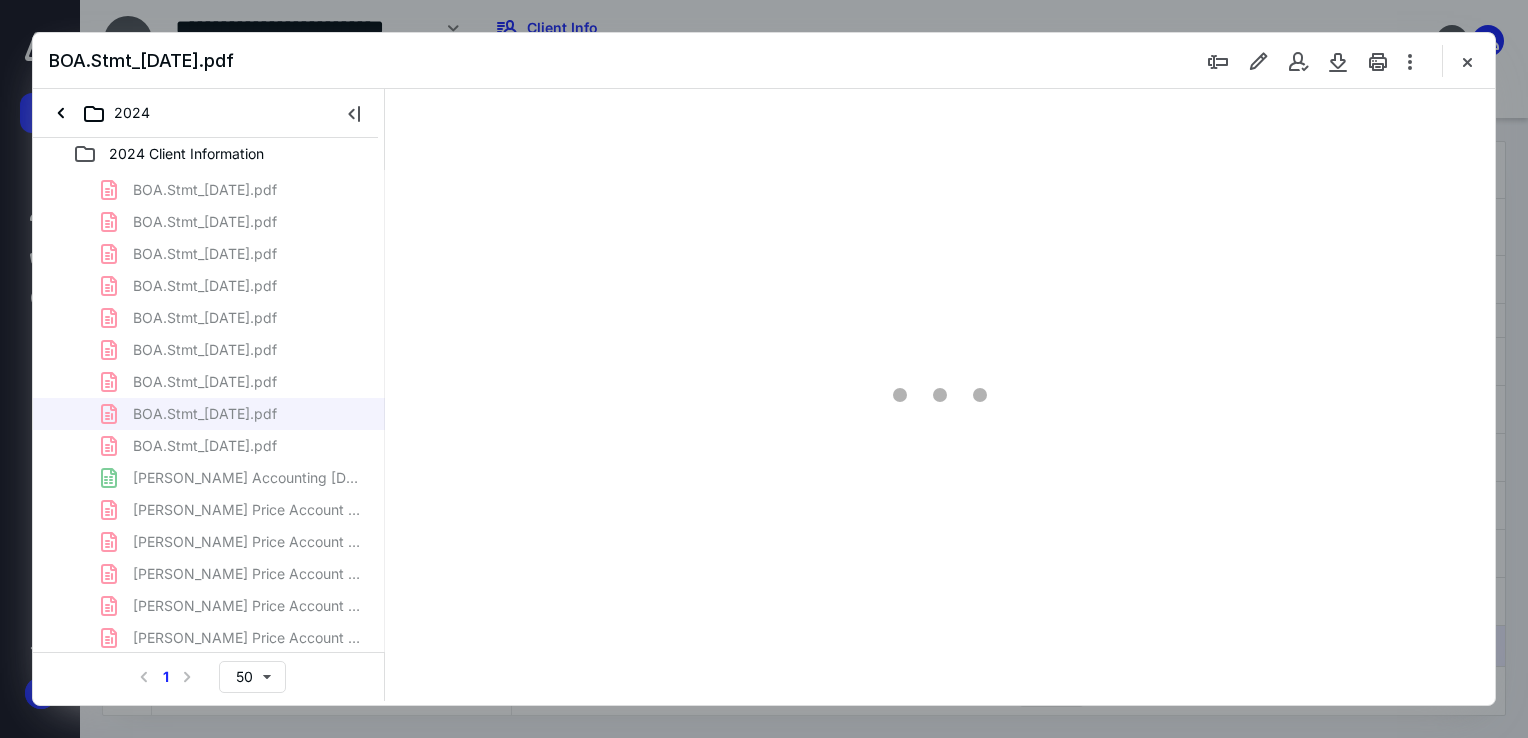 scroll, scrollTop: 79, scrollLeft: 0, axis: vertical 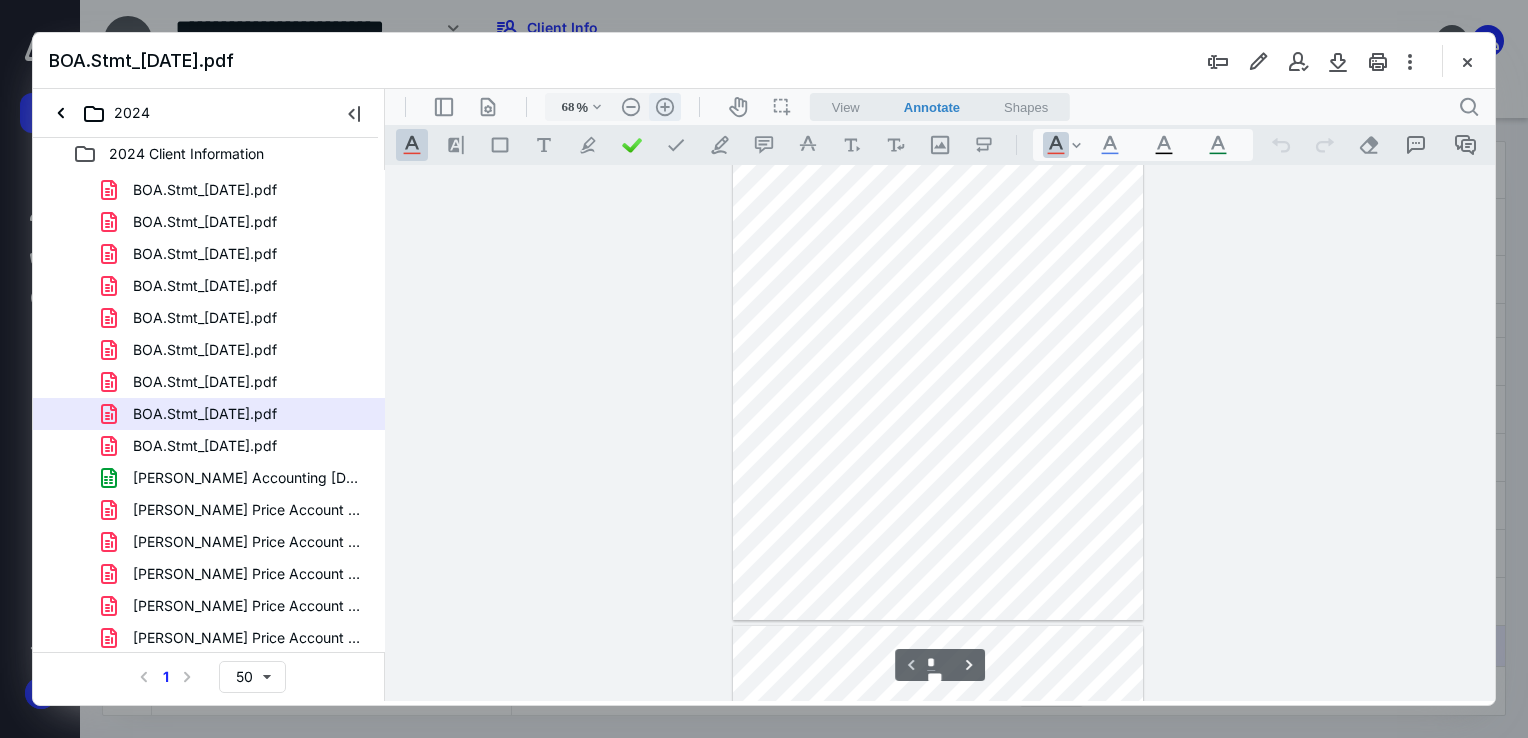 click on ".cls-1{fill:#abb0c4;} icon - header - zoom - in - line" at bounding box center [665, 107] 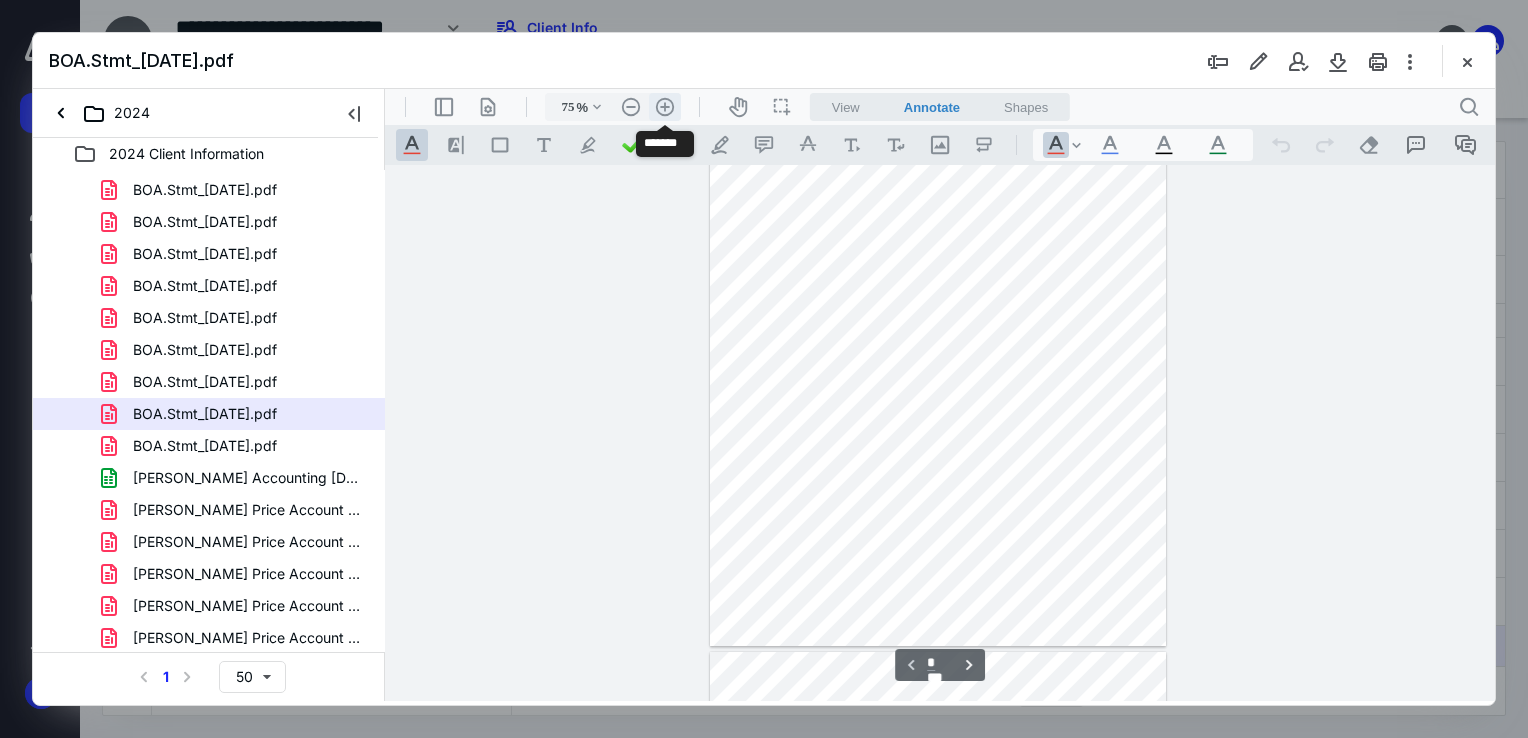 click on ".cls-1{fill:#abb0c4;} icon - header - zoom - in - line" at bounding box center (665, 107) 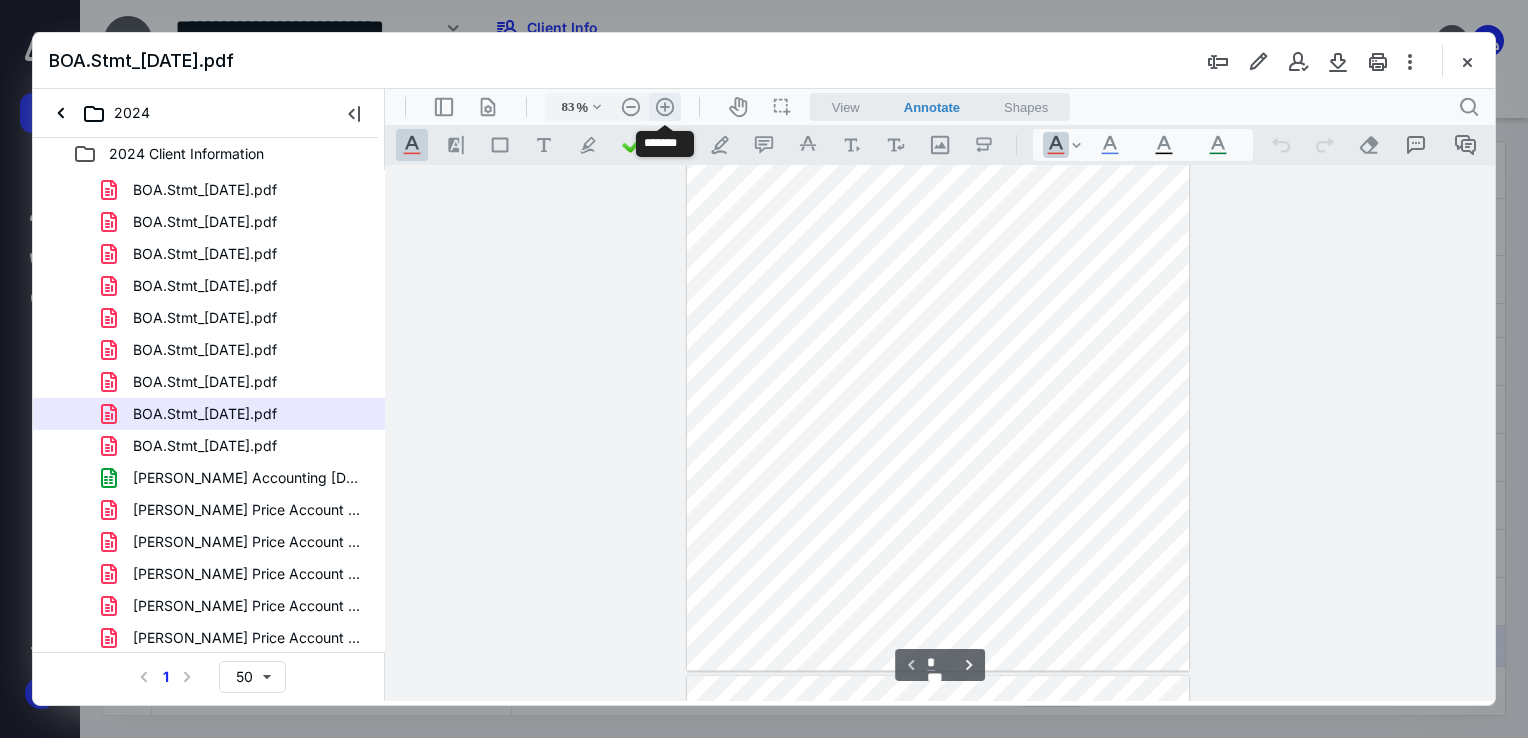 click on ".cls-1{fill:#abb0c4;} icon - header - zoom - in - line" at bounding box center (665, 107) 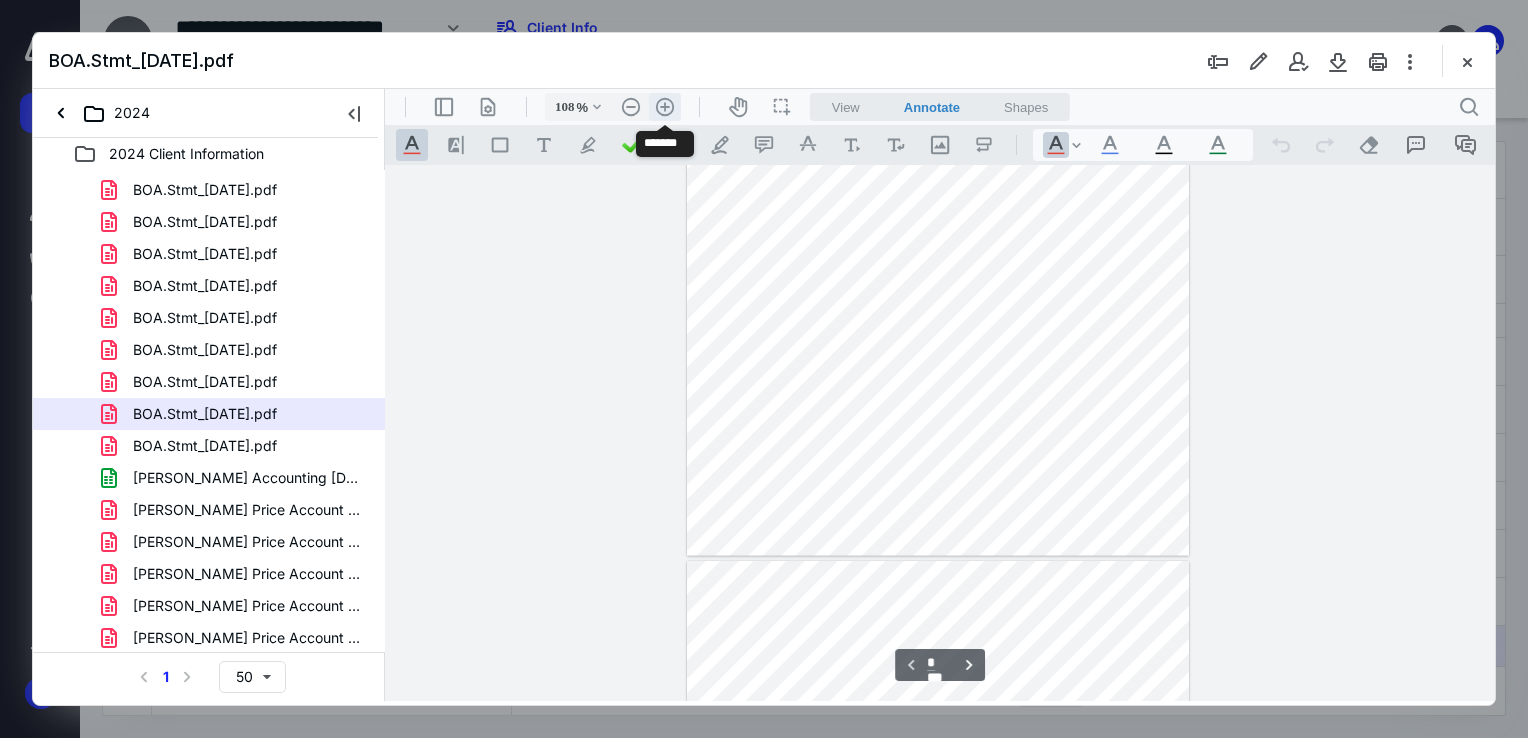 click on ".cls-1{fill:#abb0c4;} icon - header - zoom - in - line" at bounding box center (665, 107) 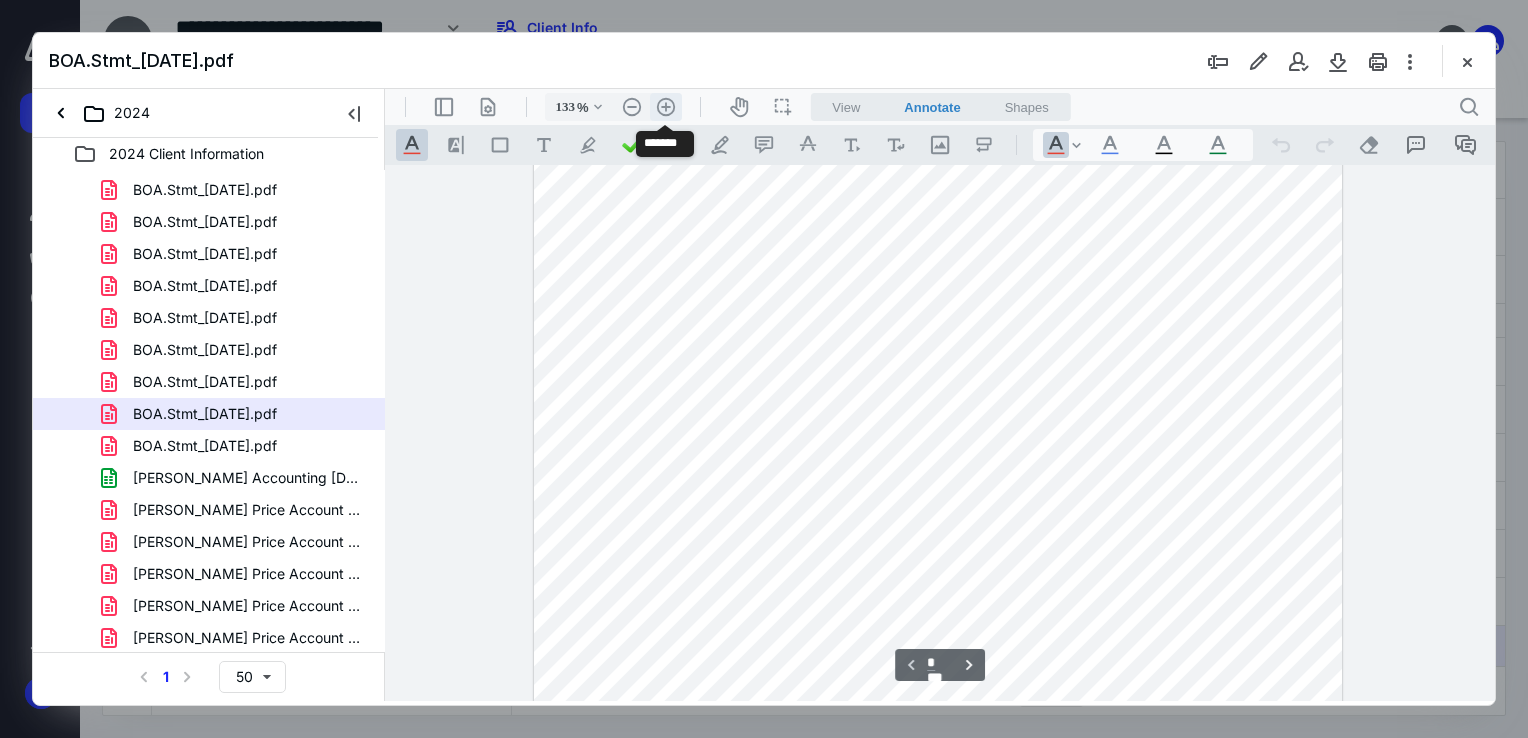 scroll, scrollTop: 378, scrollLeft: 0, axis: vertical 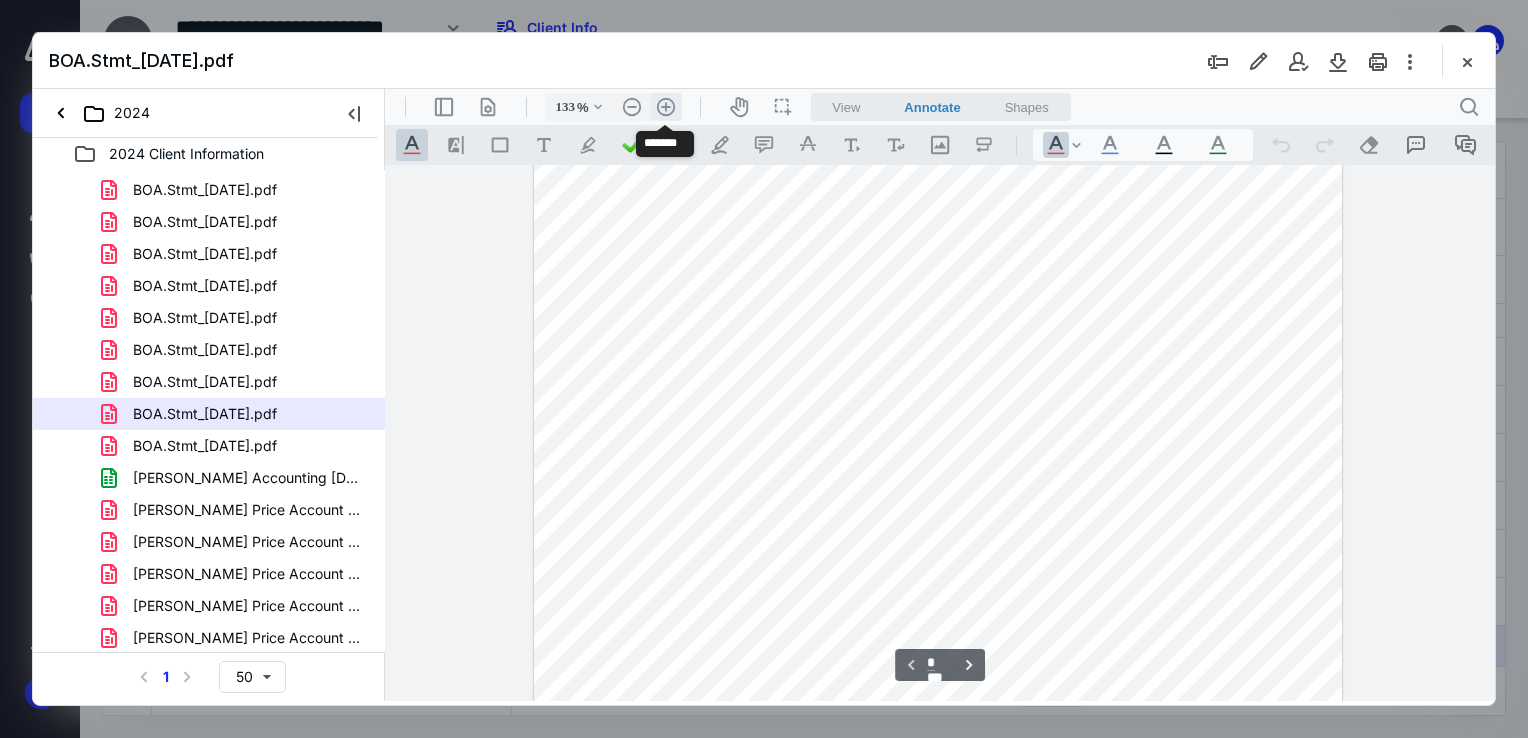 click on ".cls-1{fill:#abb0c4;} icon - header - zoom - in - line" at bounding box center [666, 107] 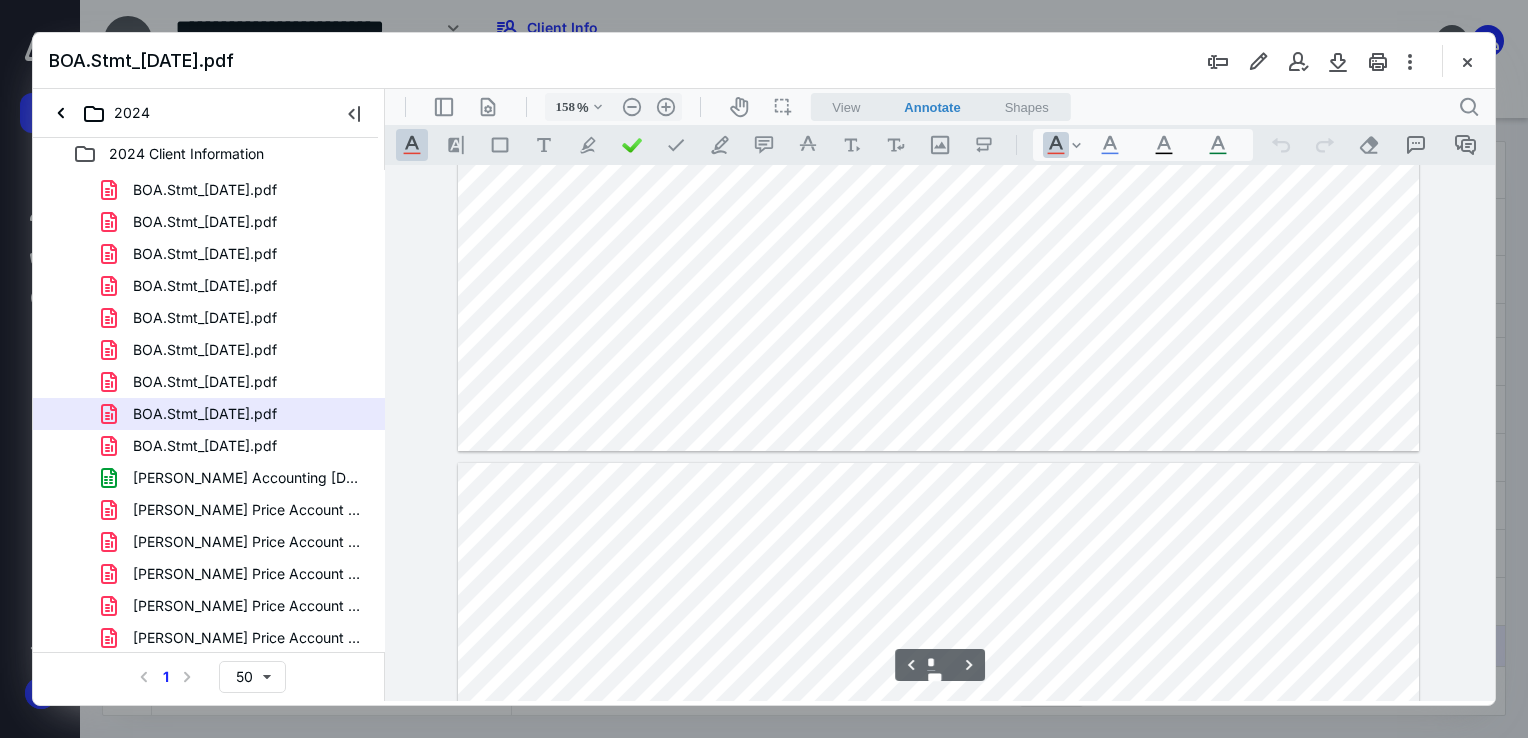 type on "*" 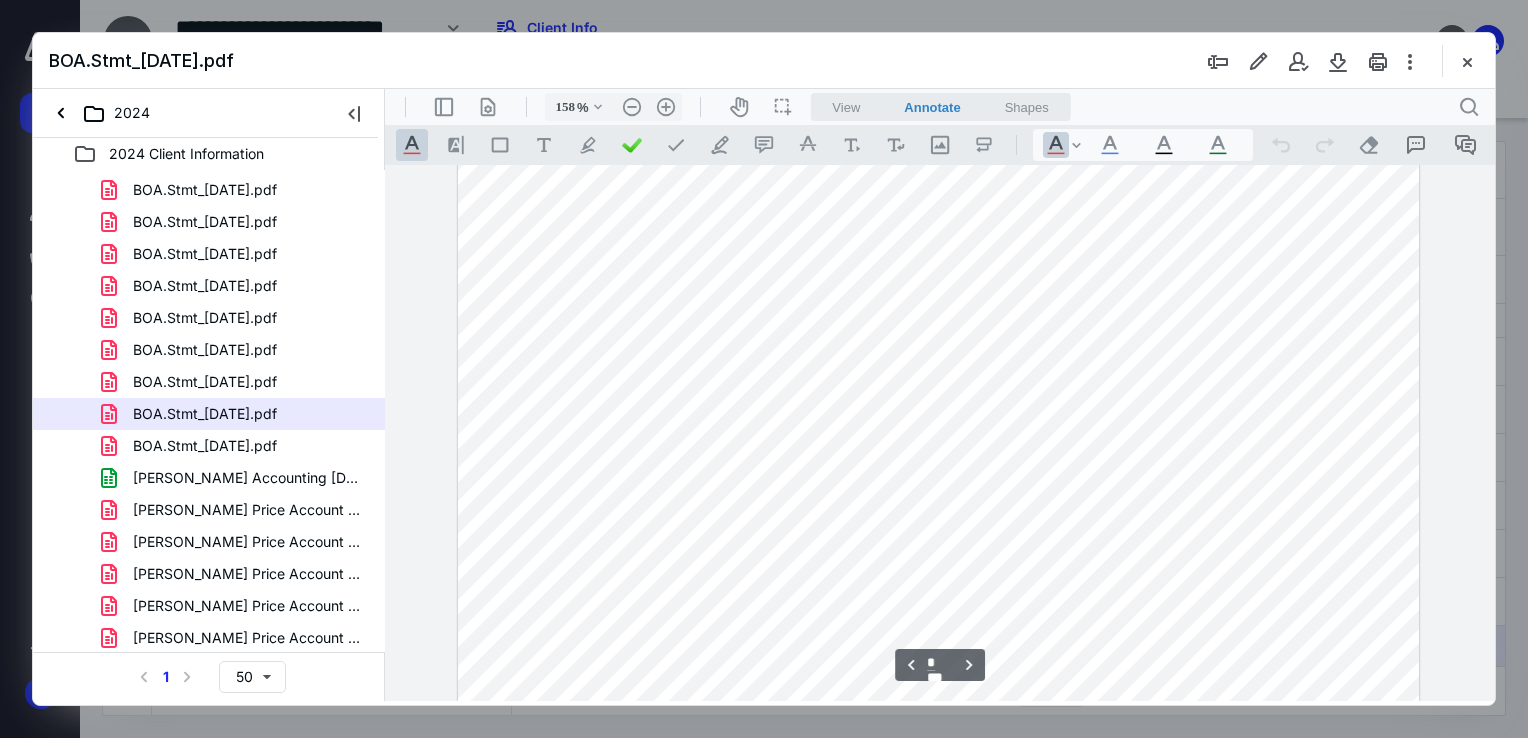 scroll, scrollTop: 2993, scrollLeft: 0, axis: vertical 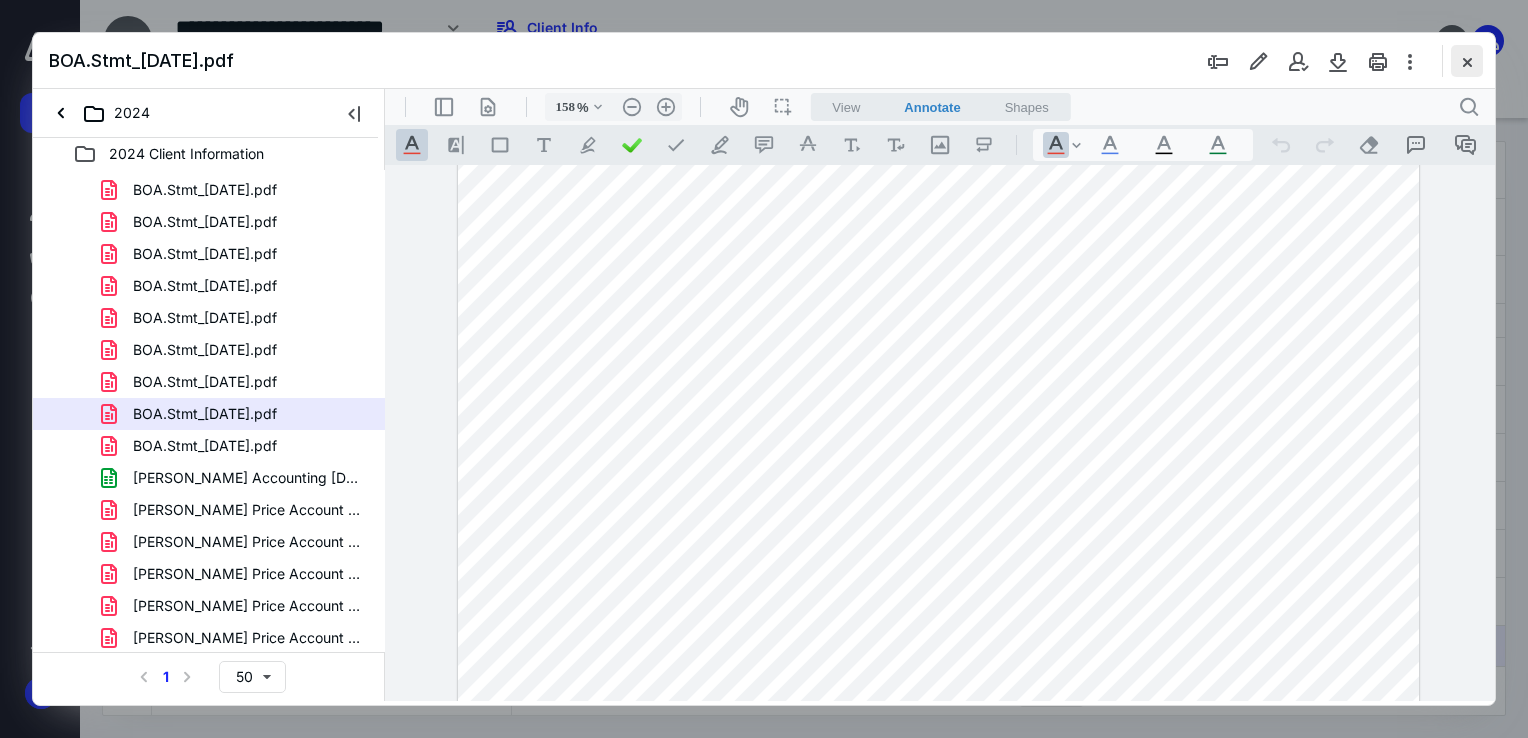 click at bounding box center [1467, 61] 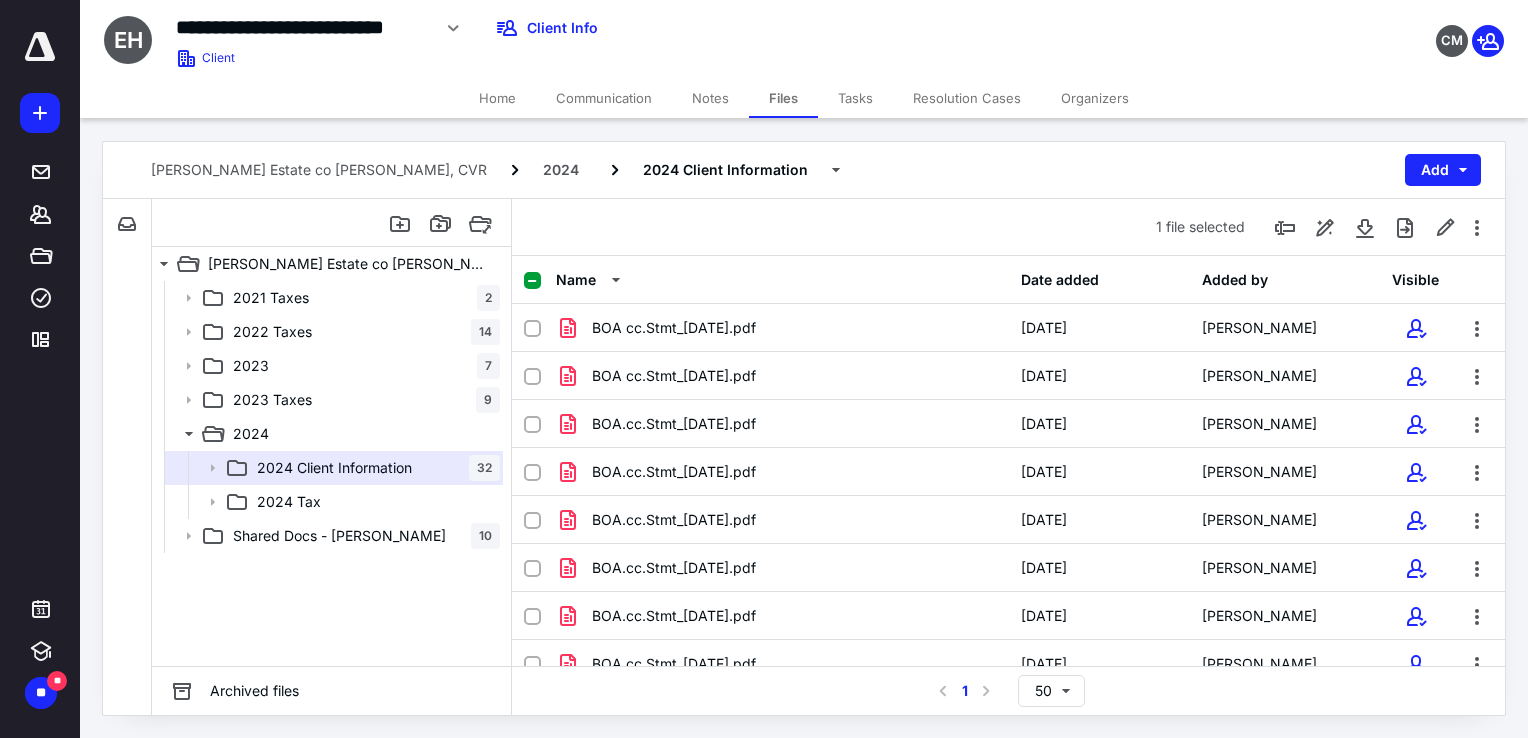 scroll, scrollTop: 0, scrollLeft: 0, axis: both 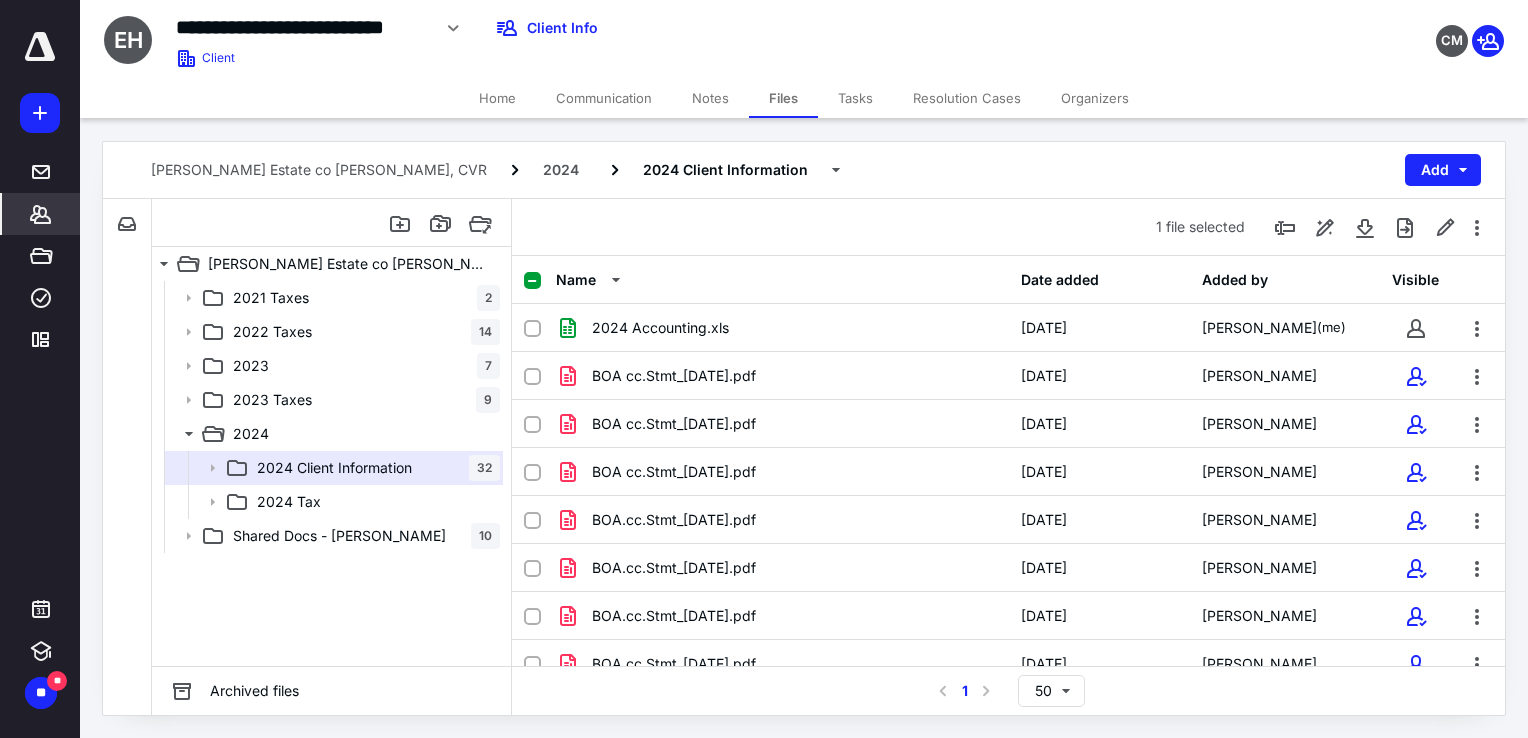 click 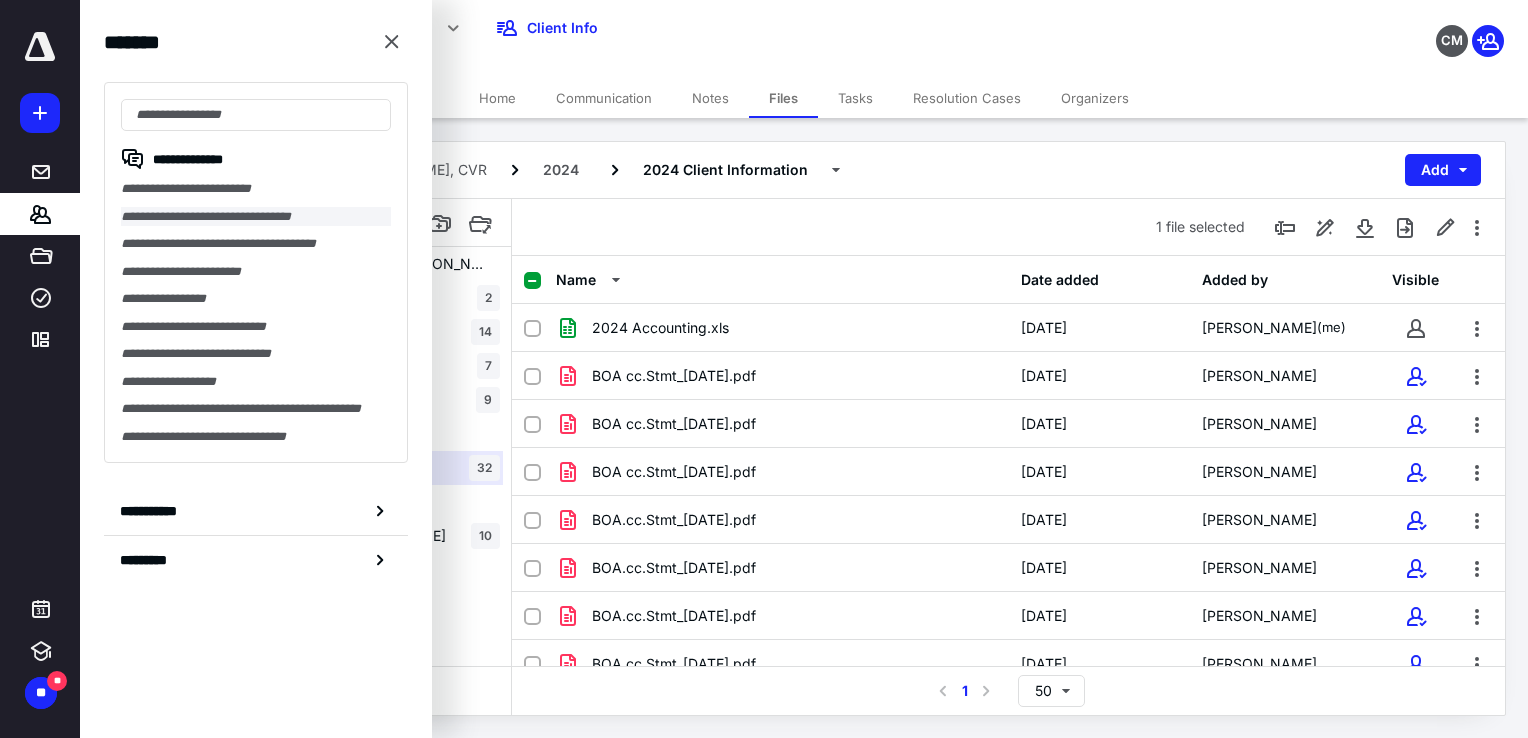 click on "**********" at bounding box center (256, 217) 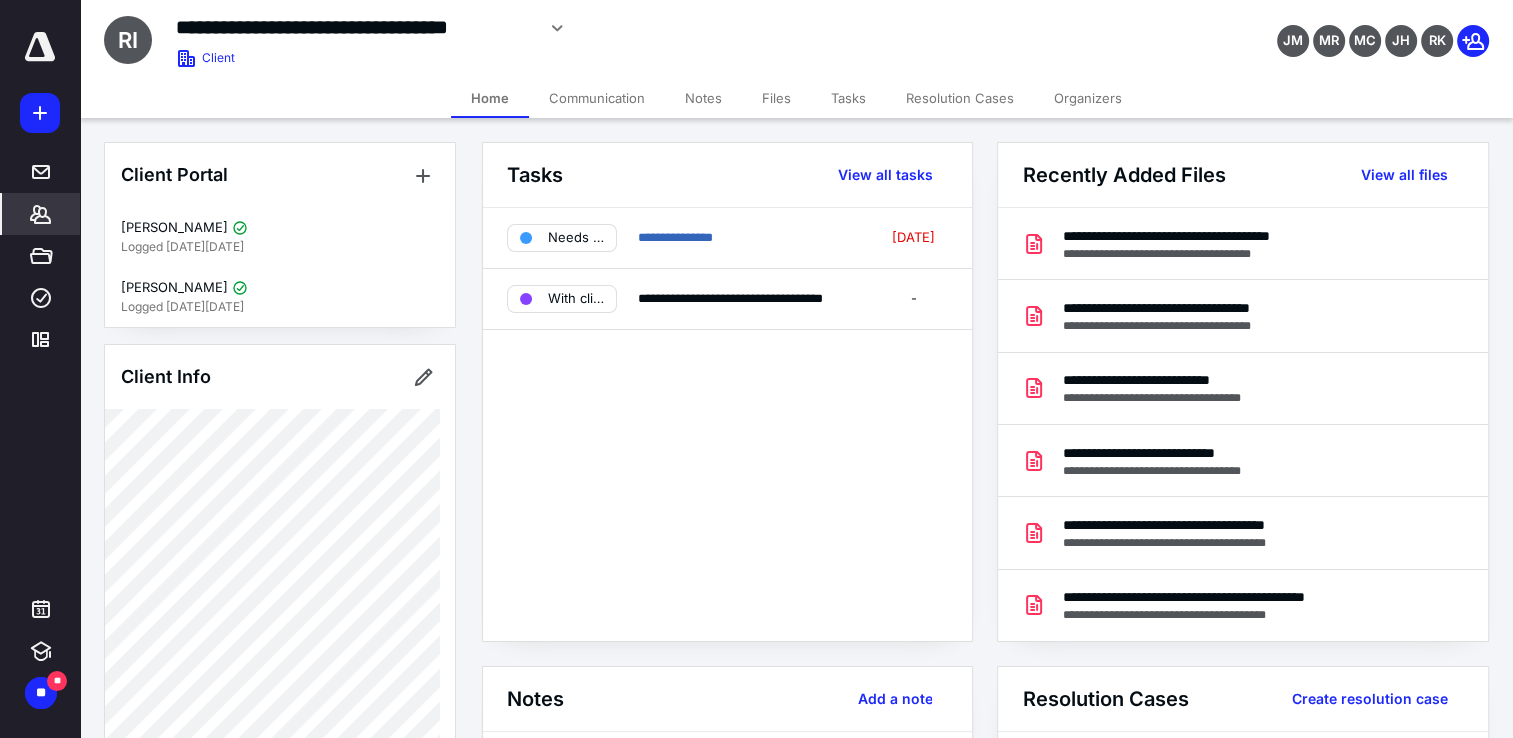 click on "Files" at bounding box center [776, 98] 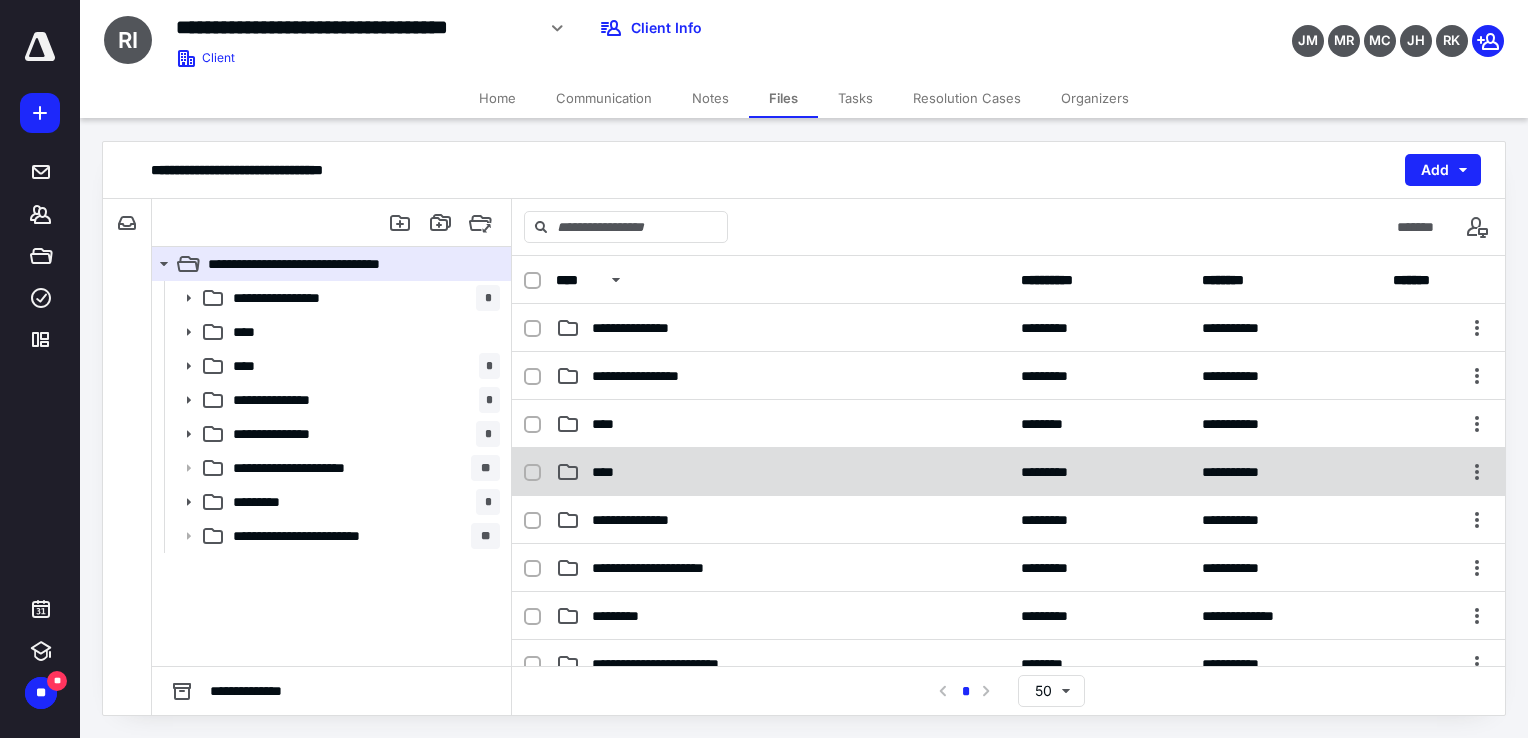 click on "****" at bounding box center [782, 472] 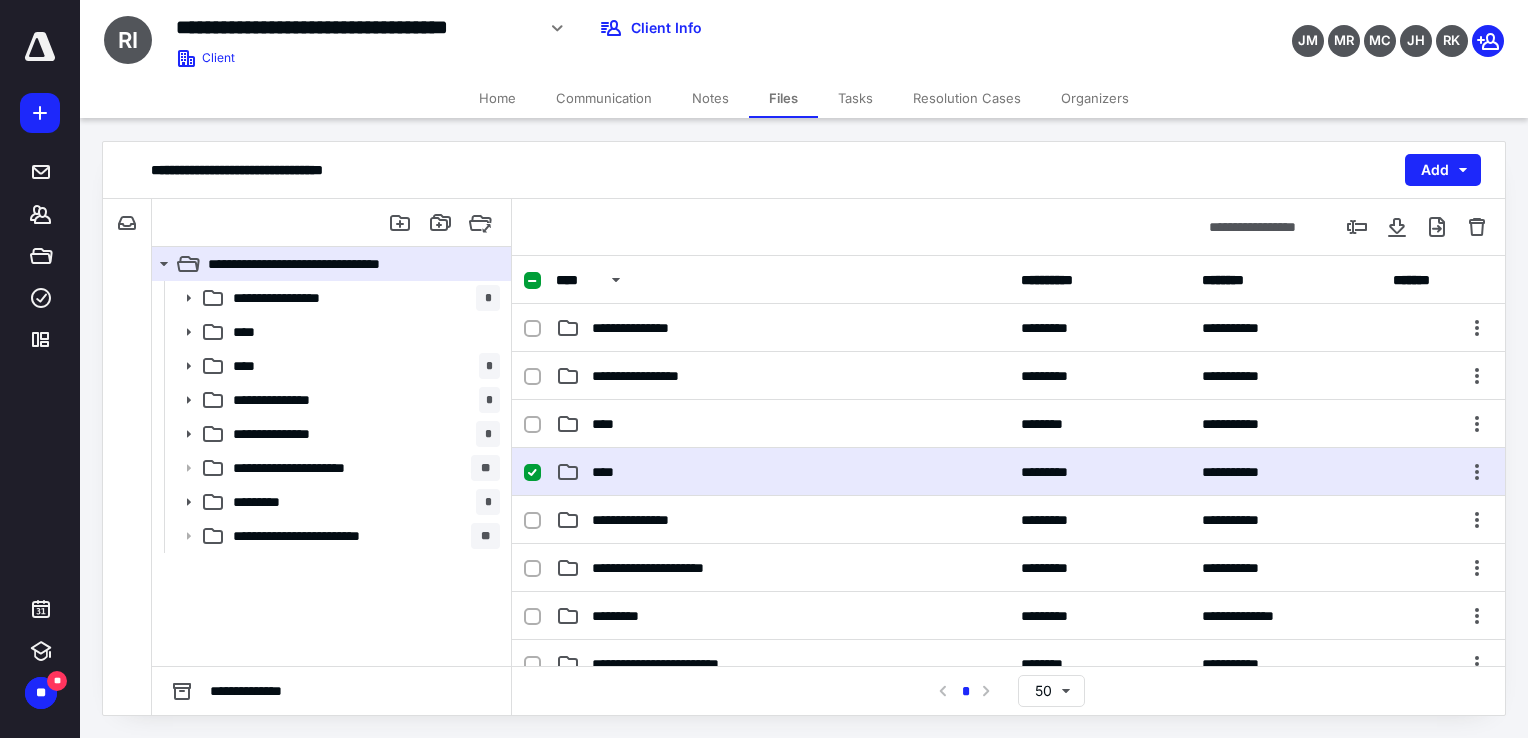 click on "****" at bounding box center (782, 472) 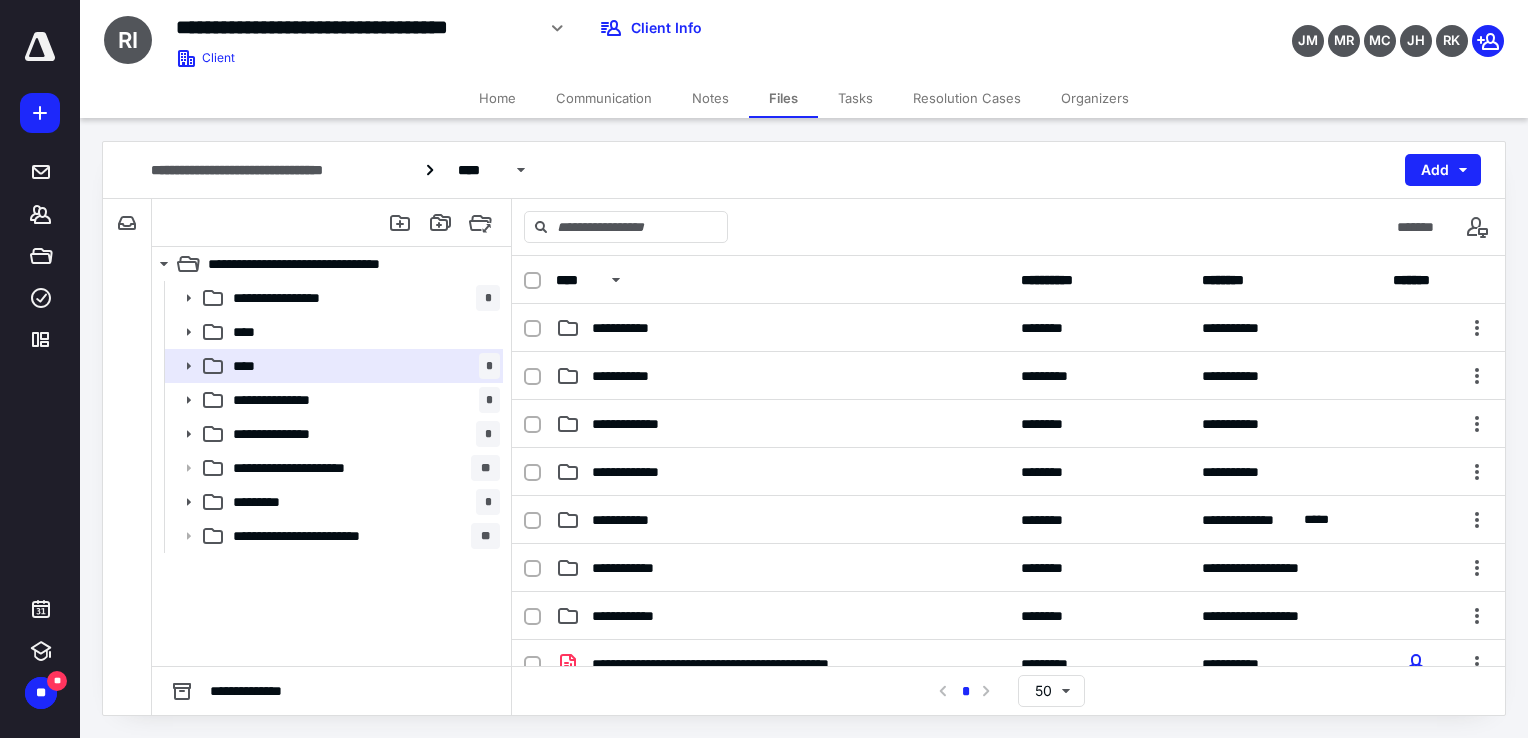 scroll, scrollTop: 100, scrollLeft: 0, axis: vertical 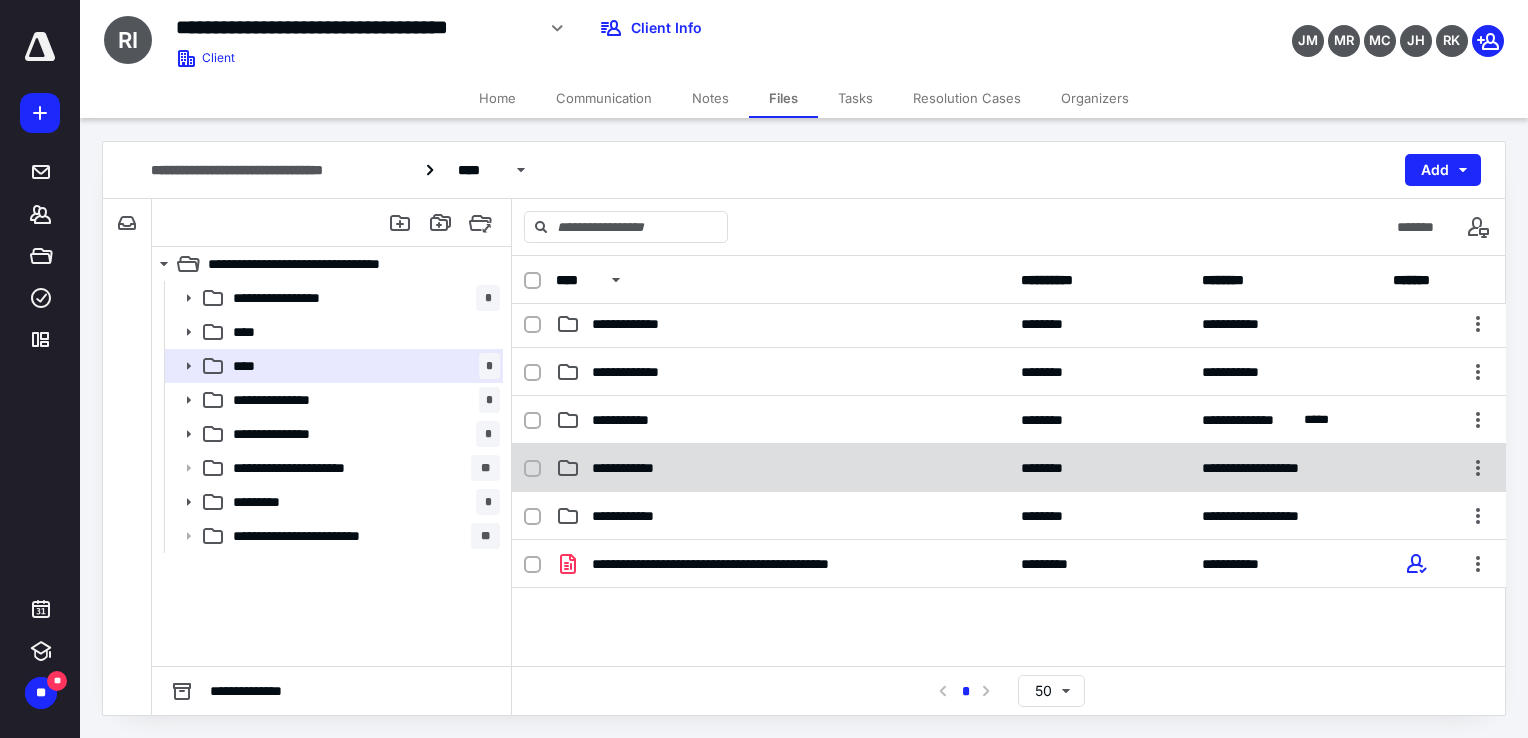 click on "**********" at bounding box center (782, 468) 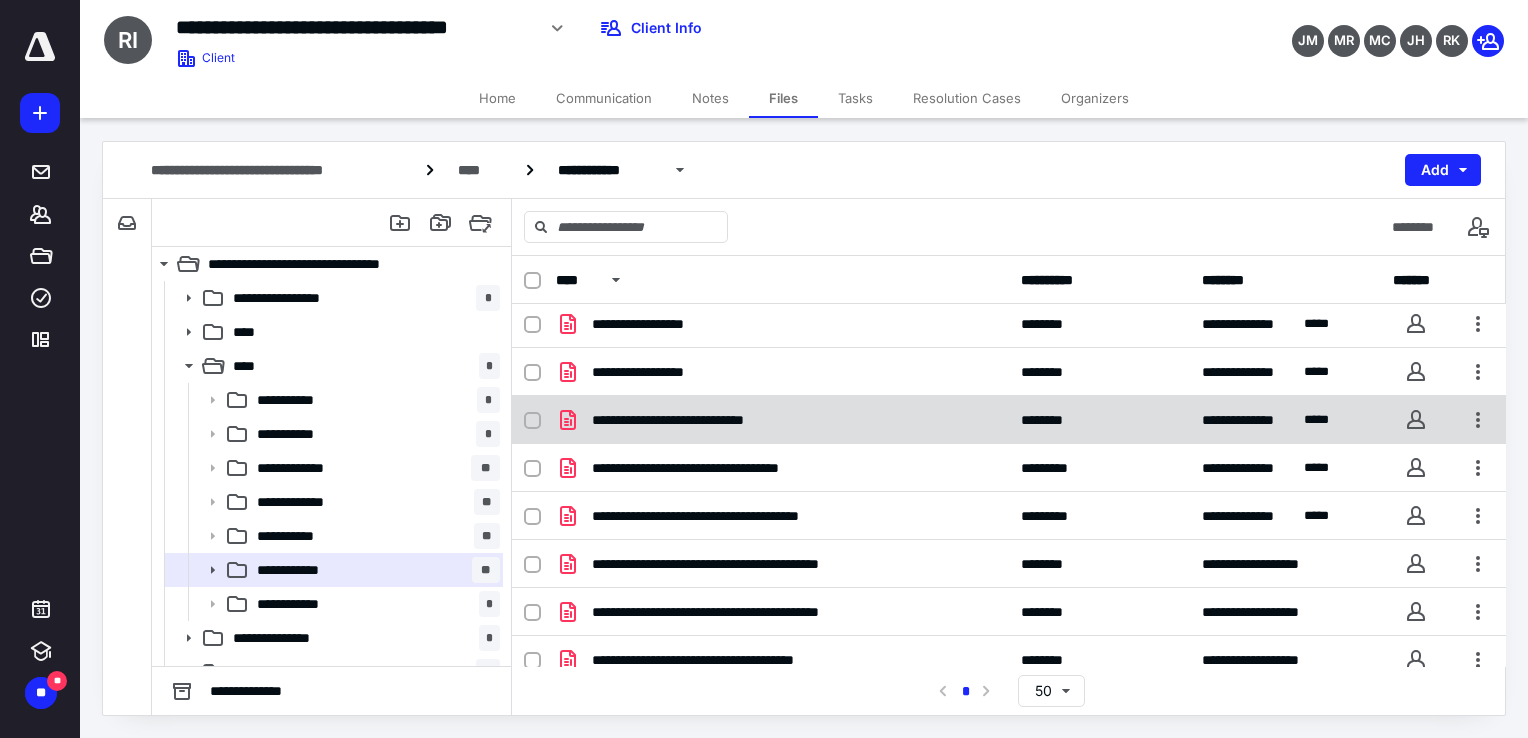 scroll, scrollTop: 401, scrollLeft: 0, axis: vertical 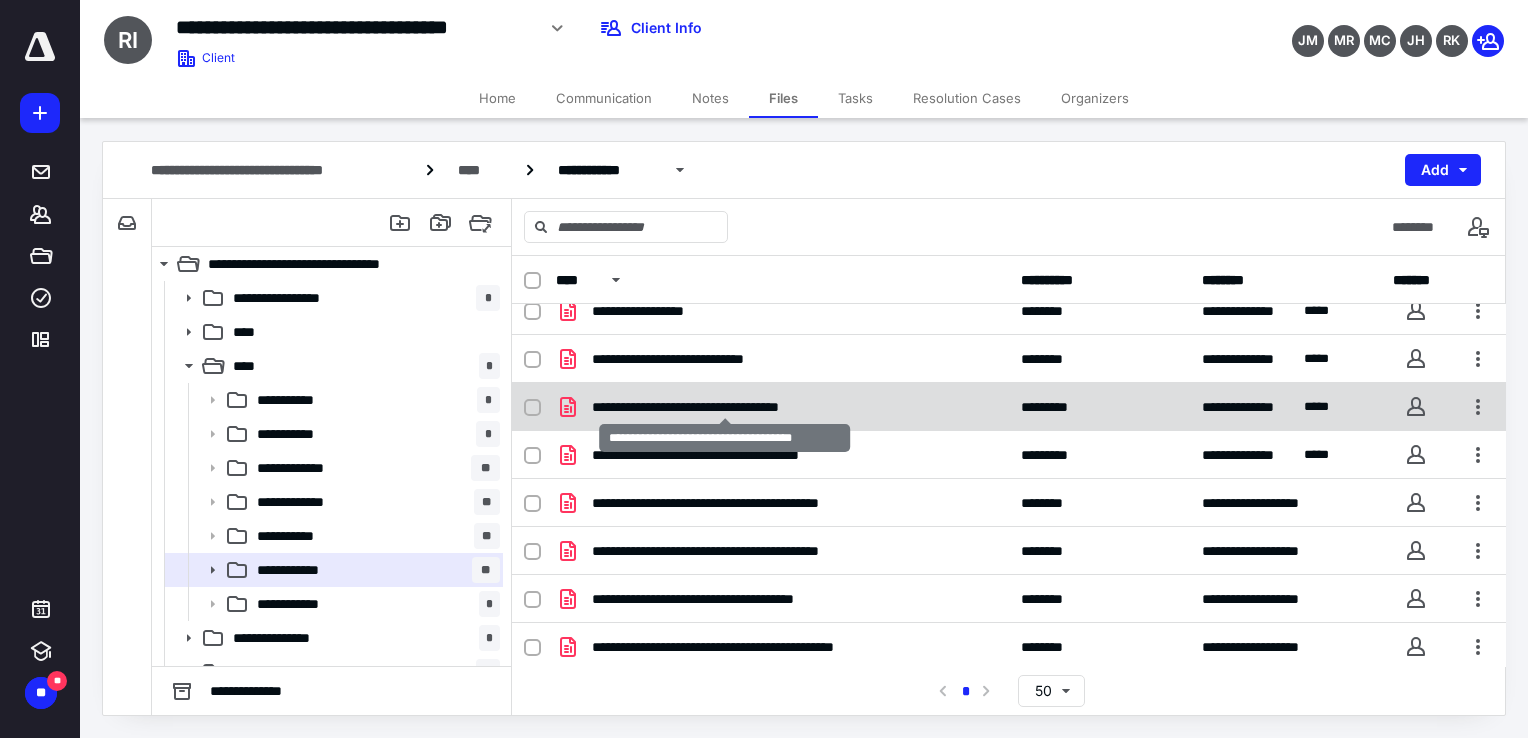 click on "**********" at bounding box center (725, 407) 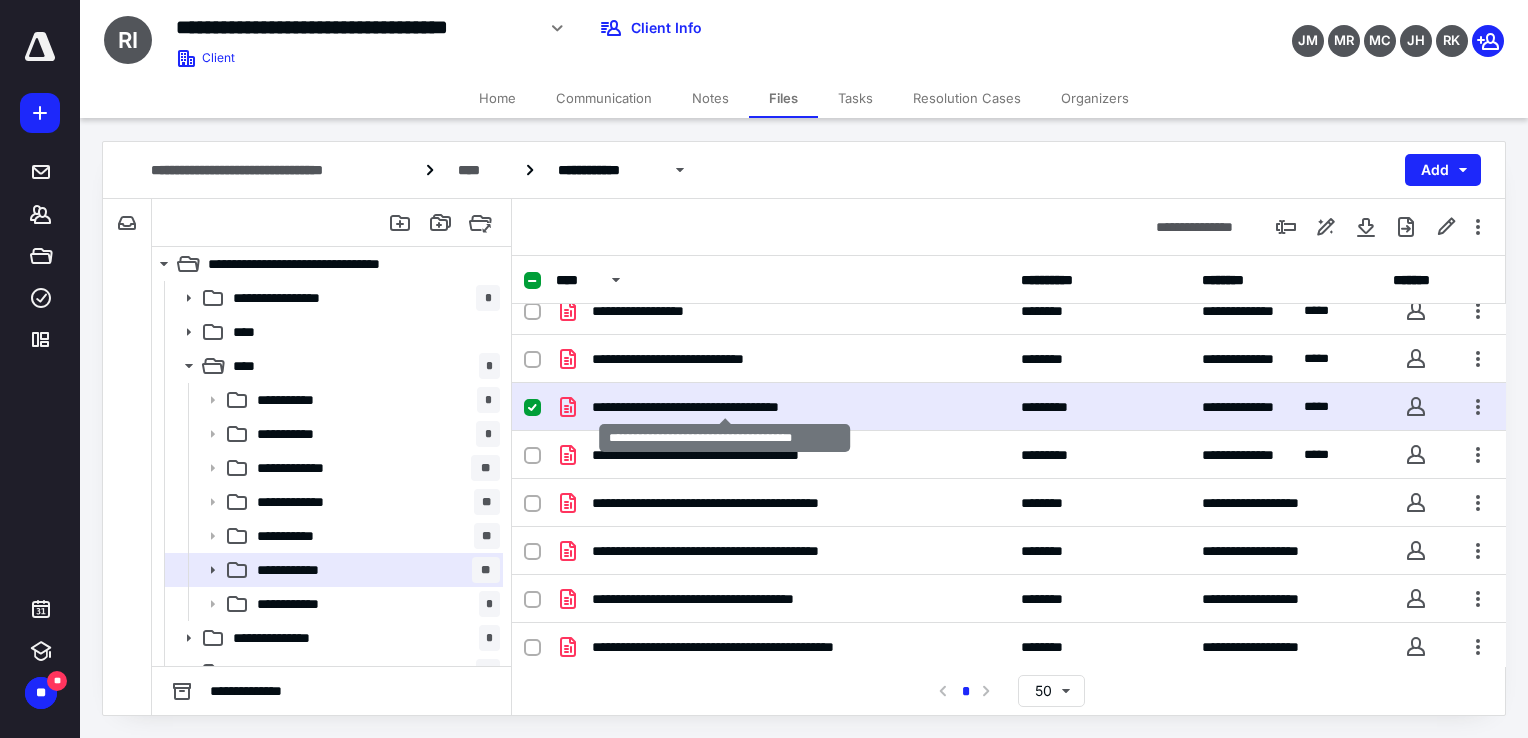 click on "**********" at bounding box center [725, 407] 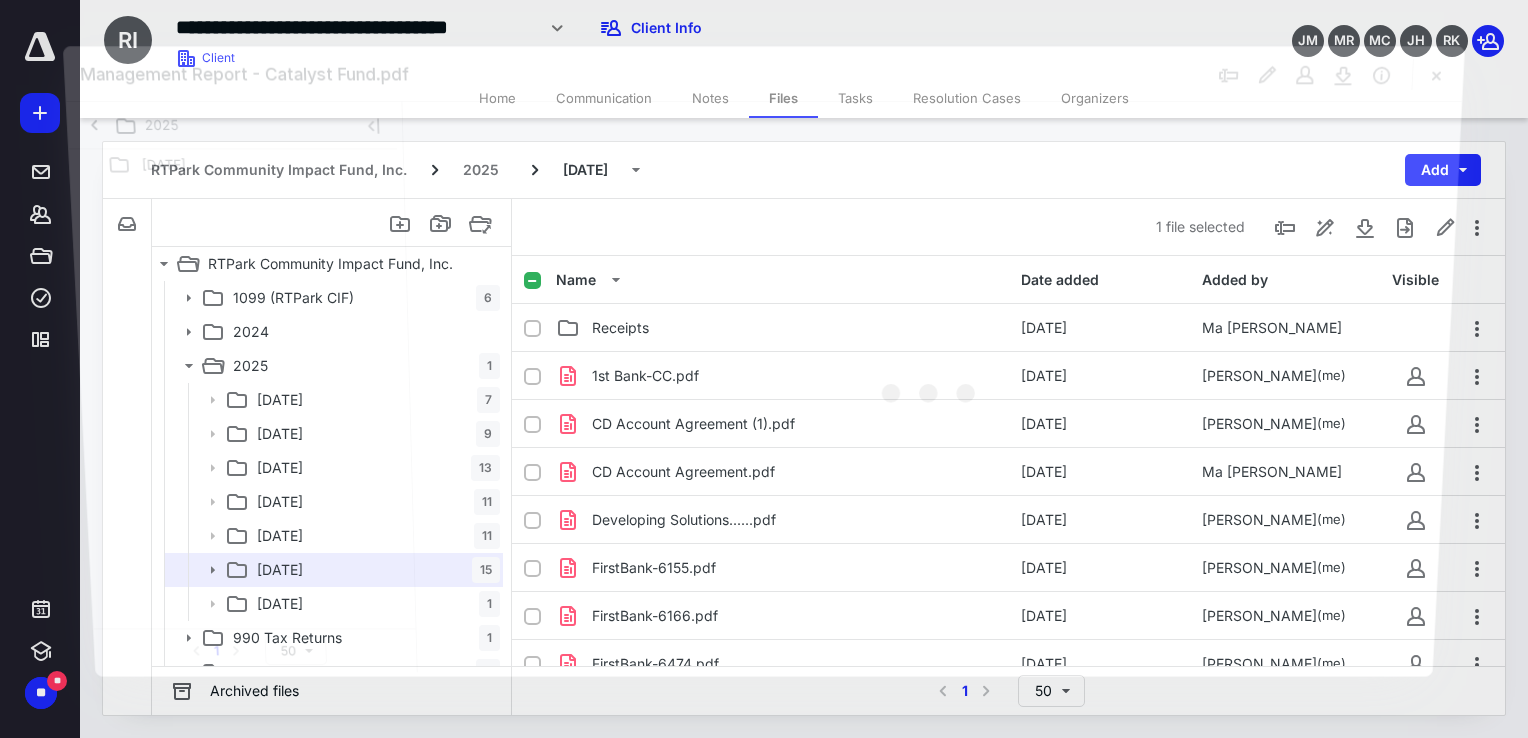 scroll, scrollTop: 401, scrollLeft: 0, axis: vertical 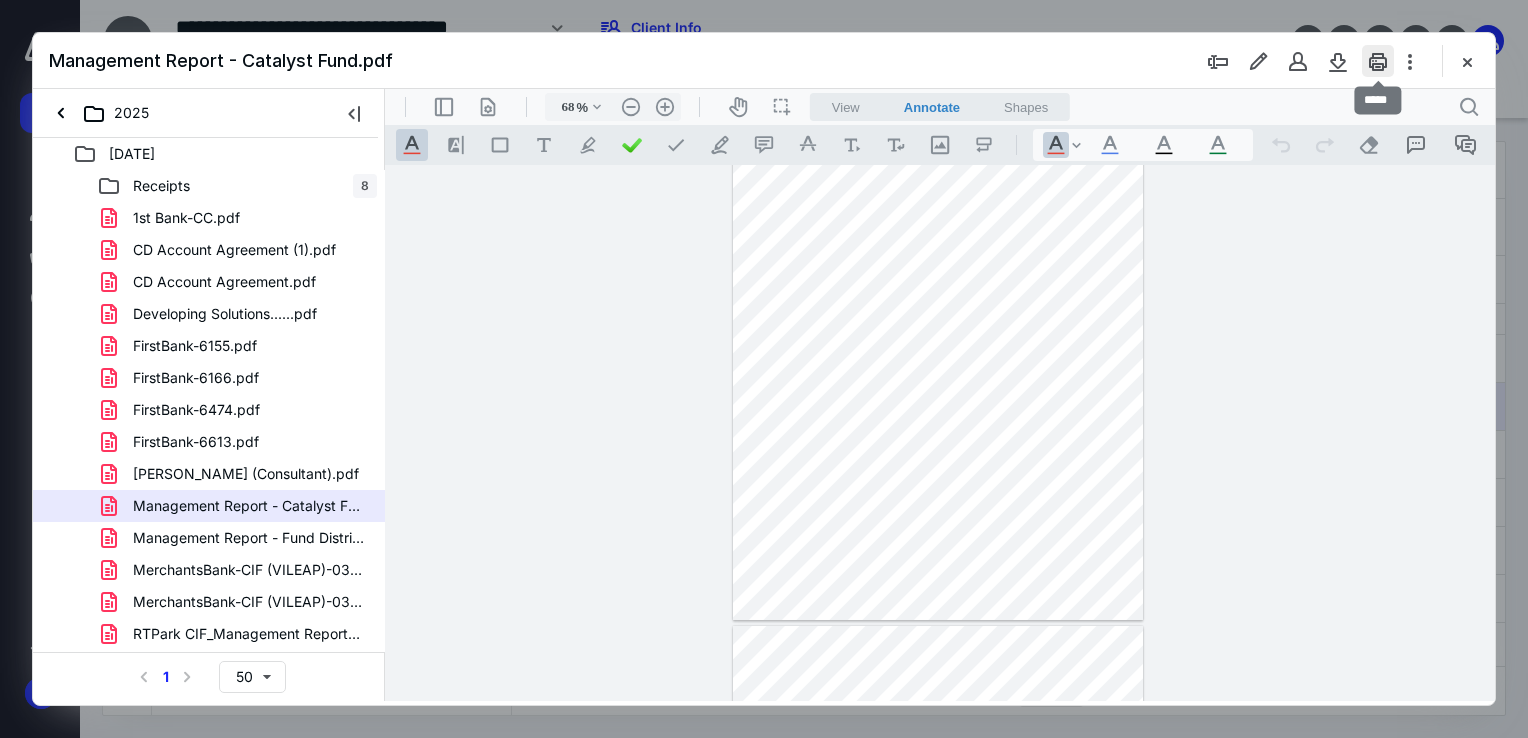 click at bounding box center [1378, 61] 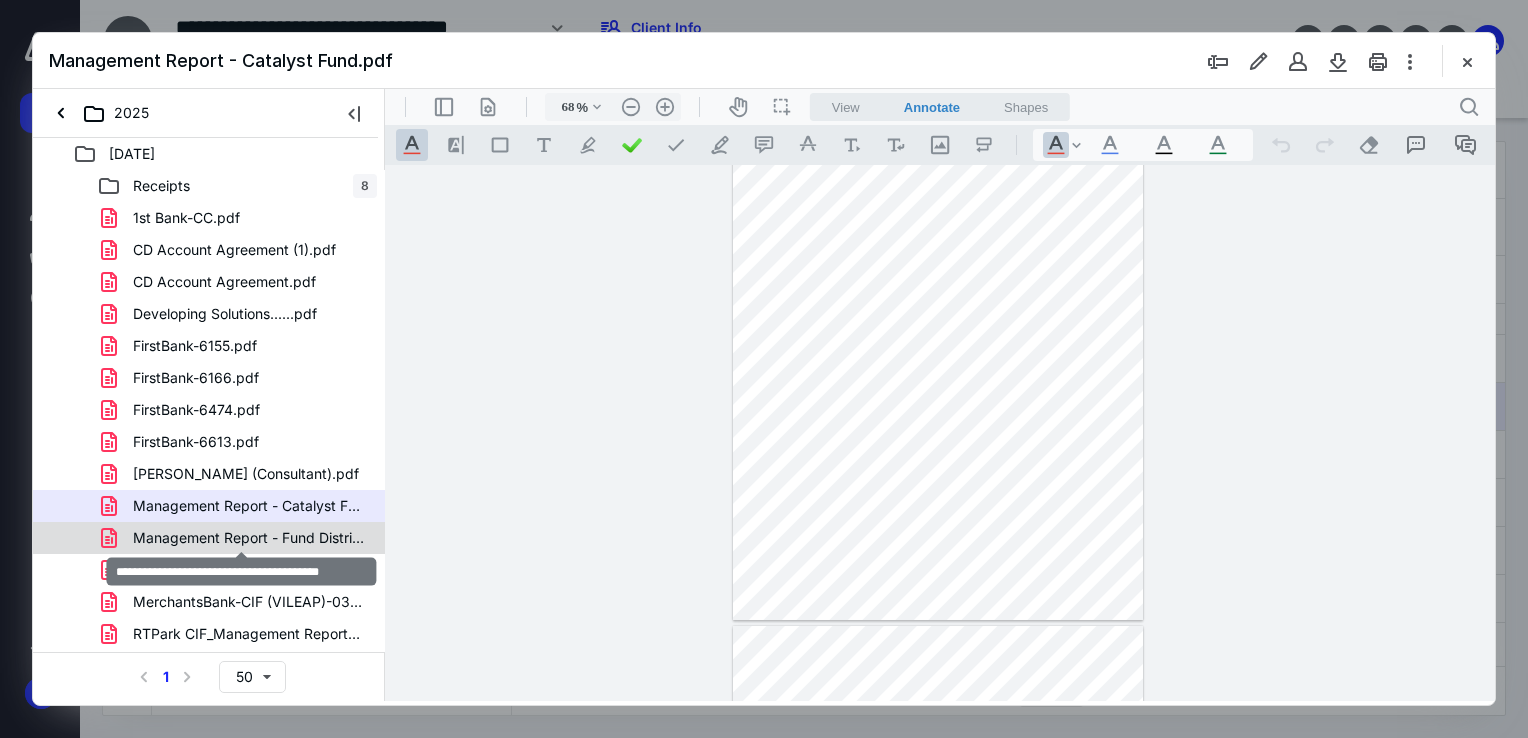 click on "Management Report - Fund Distribution.pdf" at bounding box center (249, 538) 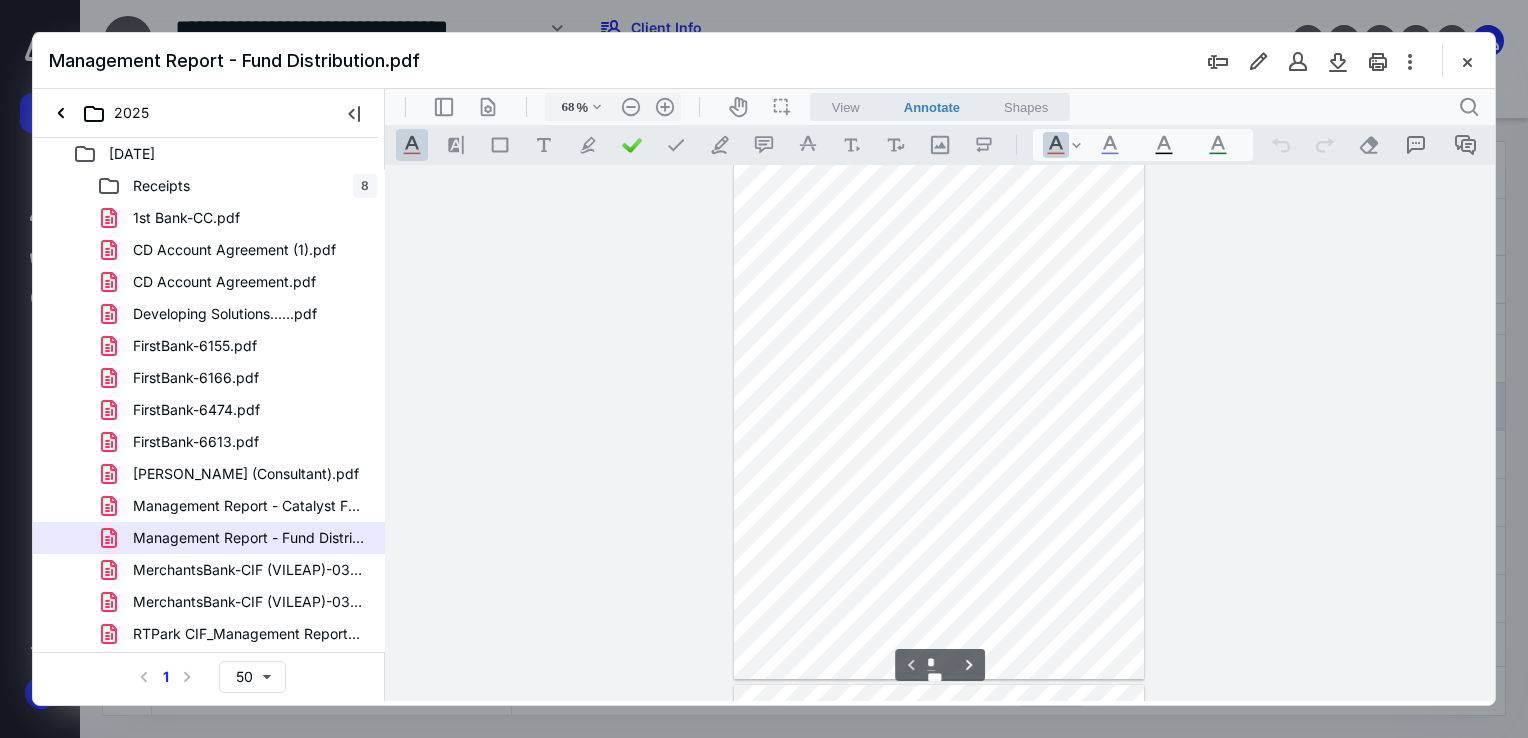 scroll, scrollTop: 0, scrollLeft: 0, axis: both 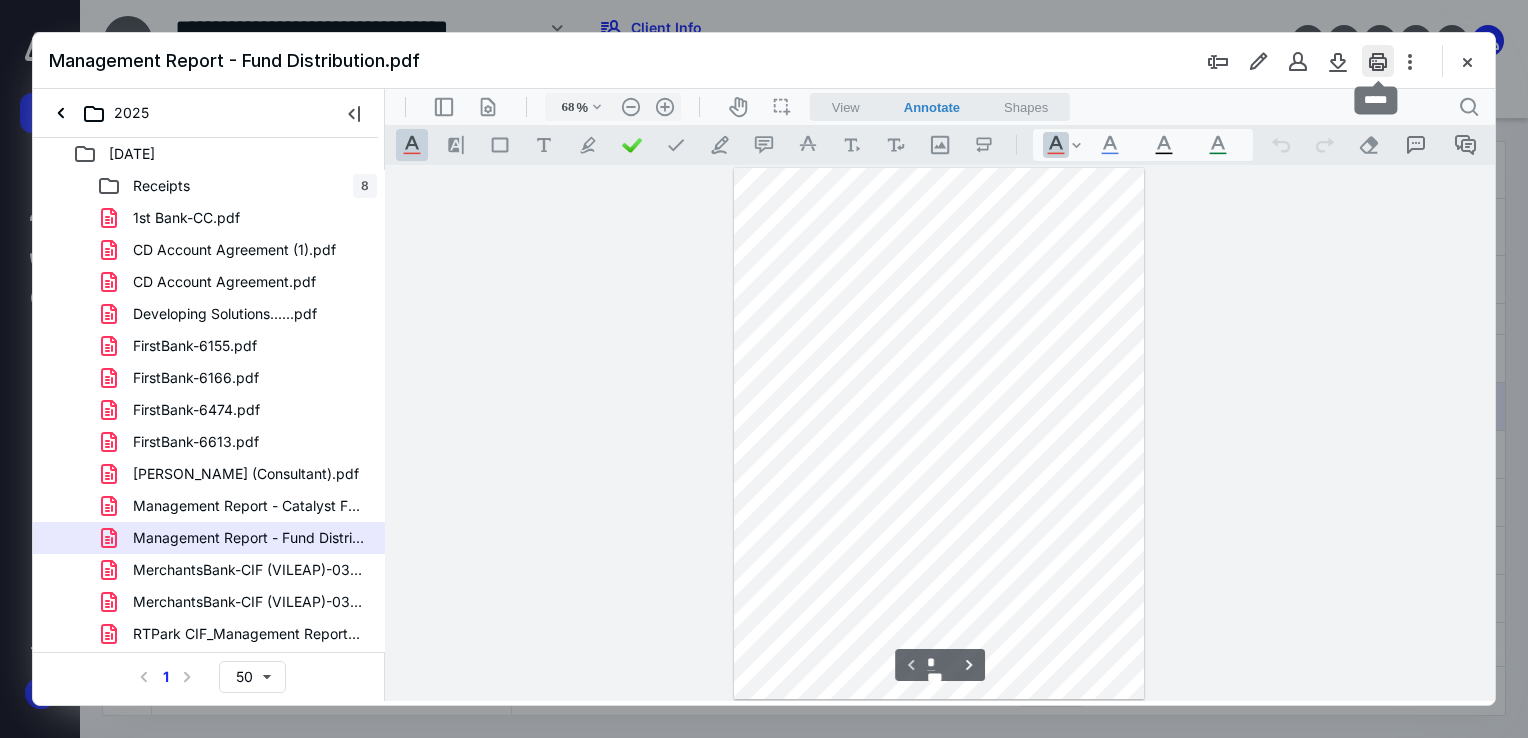 click at bounding box center (1378, 61) 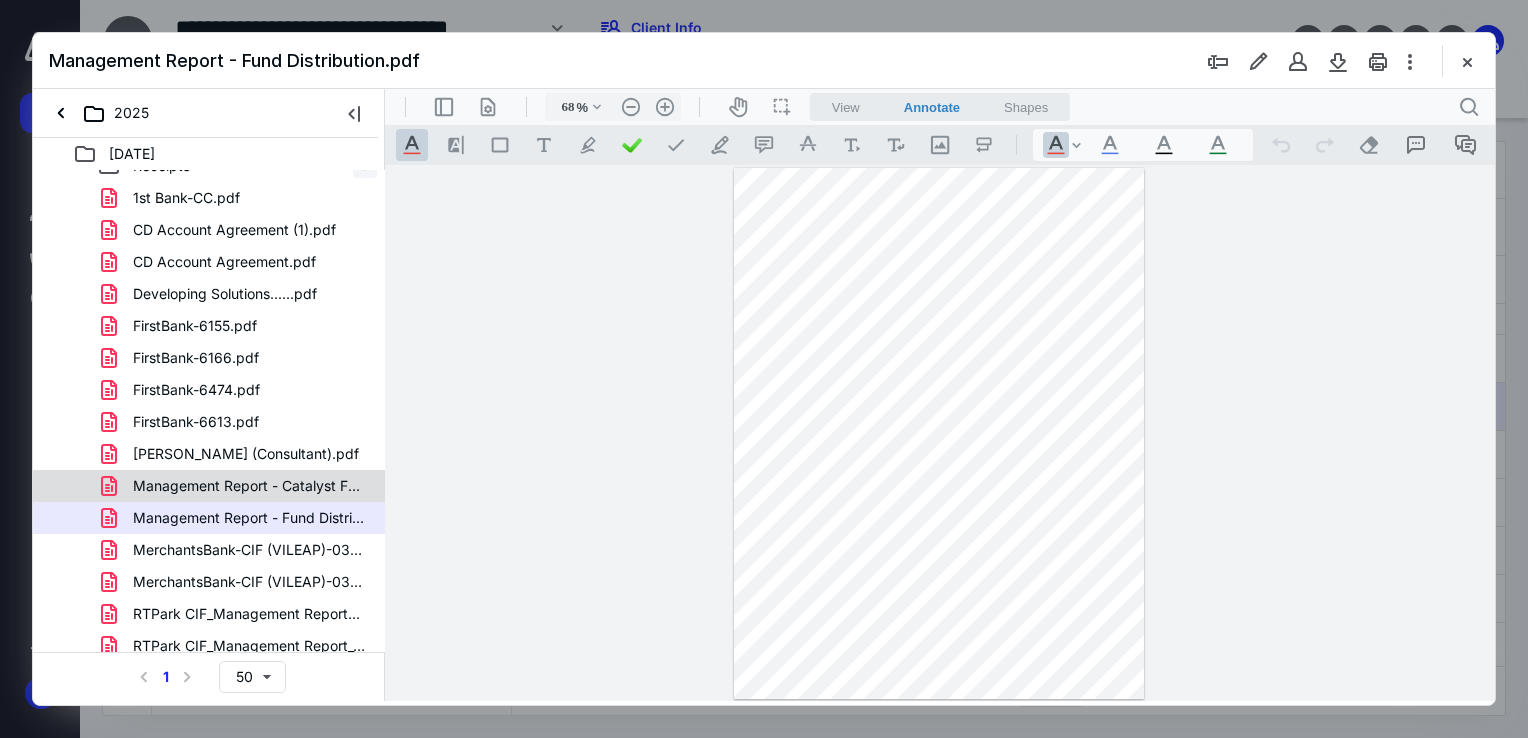 scroll, scrollTop: 28, scrollLeft: 0, axis: vertical 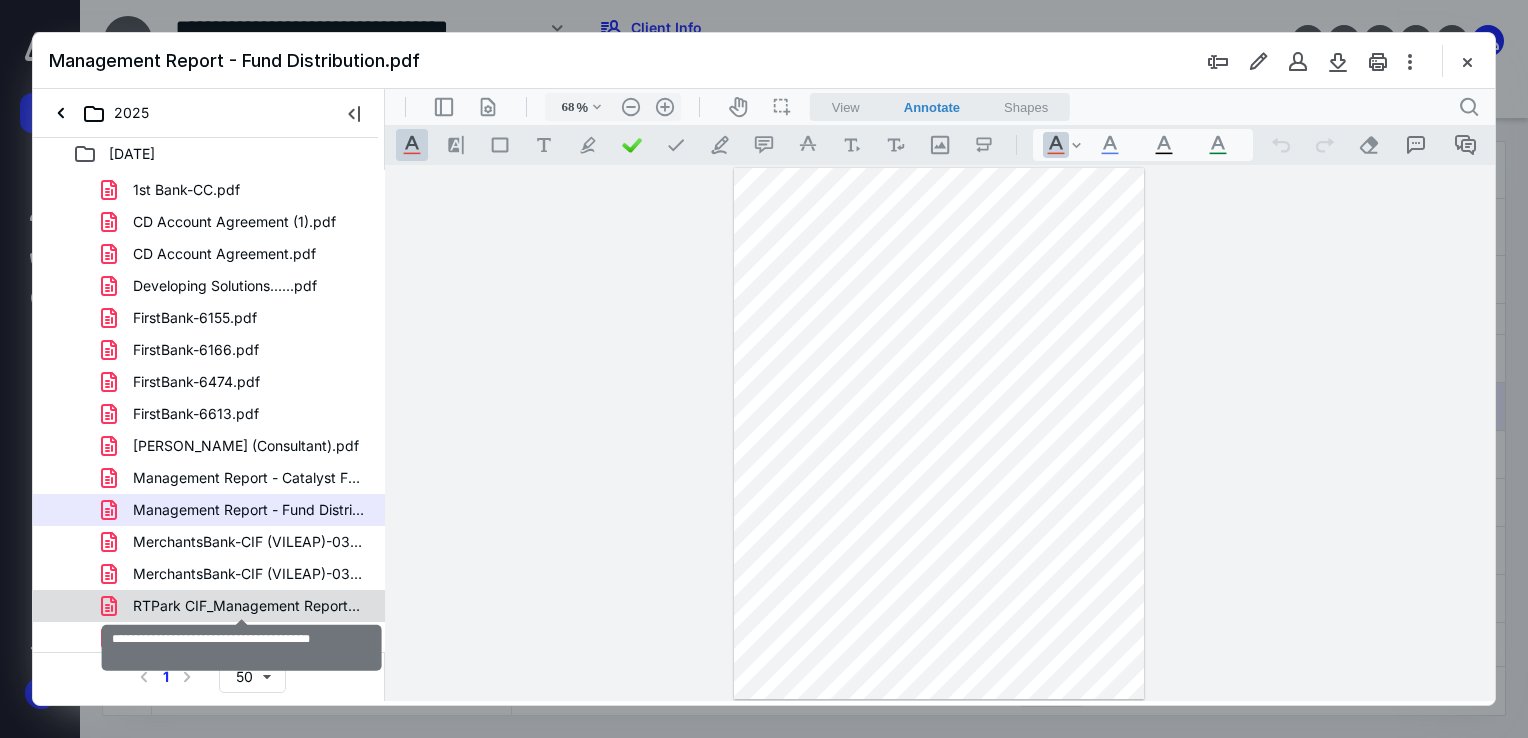 click on "RTPark CIF_Management Report_[DATE].pdf" at bounding box center [249, 606] 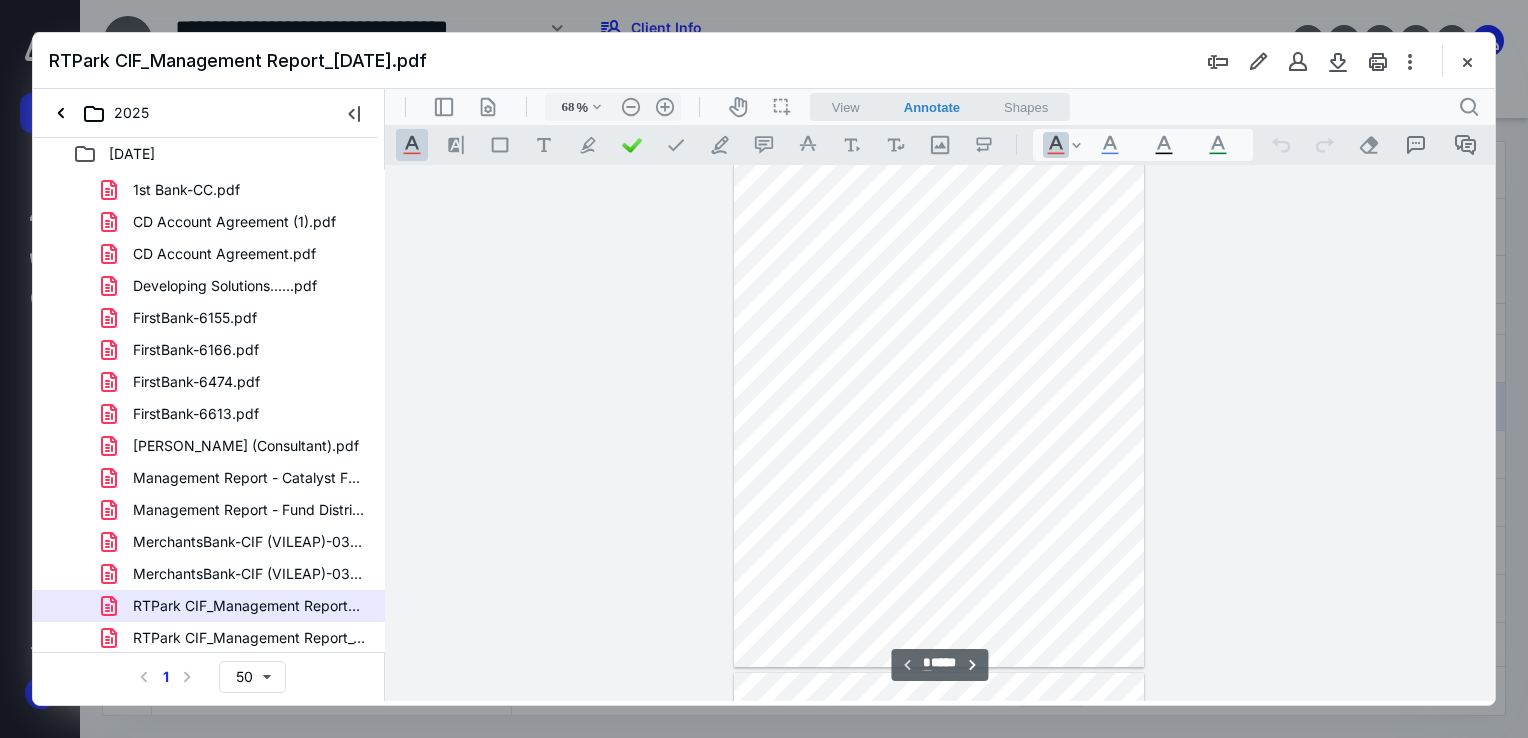 scroll, scrollTop: 0, scrollLeft: 0, axis: both 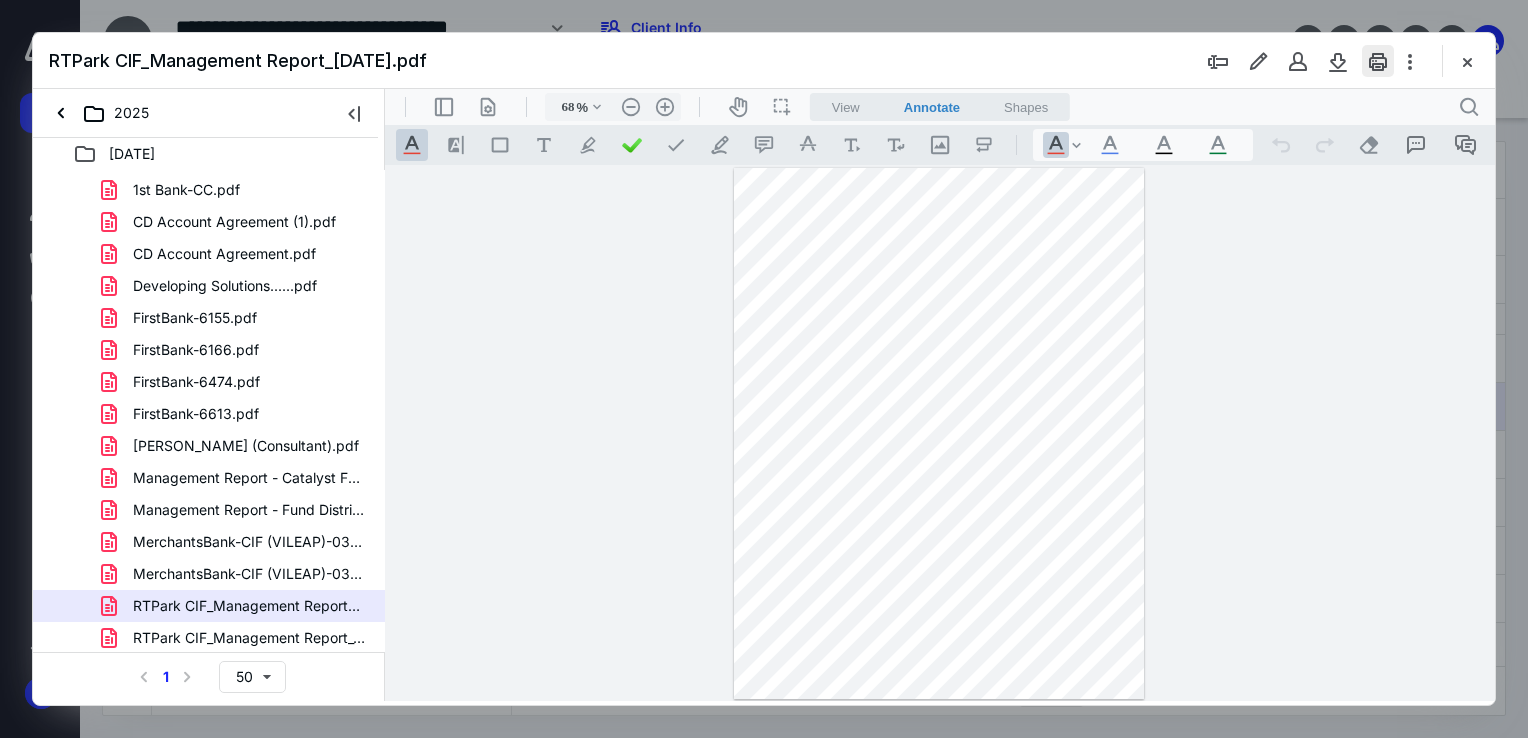 click at bounding box center [1378, 61] 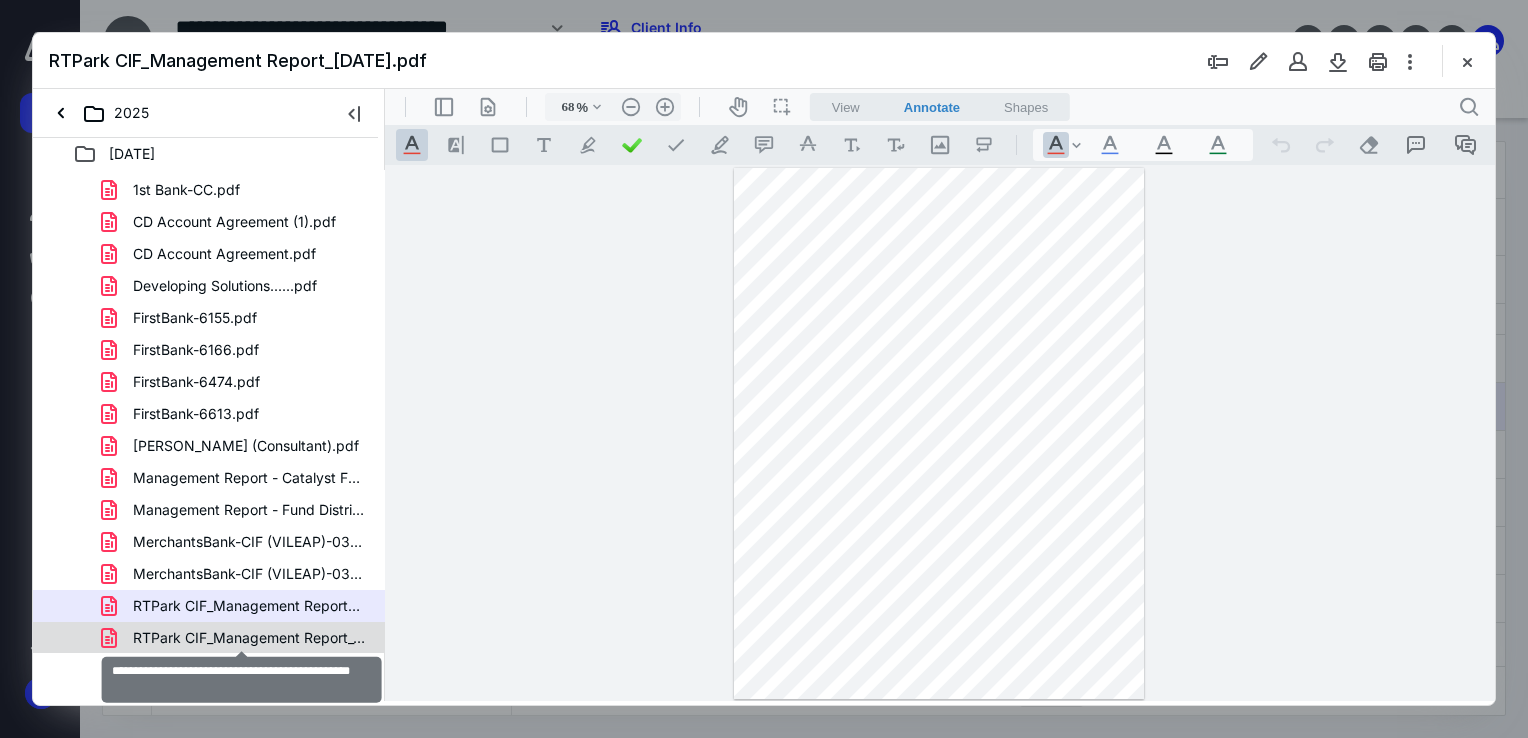 click on "RTPark CIF_Management Report_CFO Rpt_06-2025.pdf" at bounding box center [249, 638] 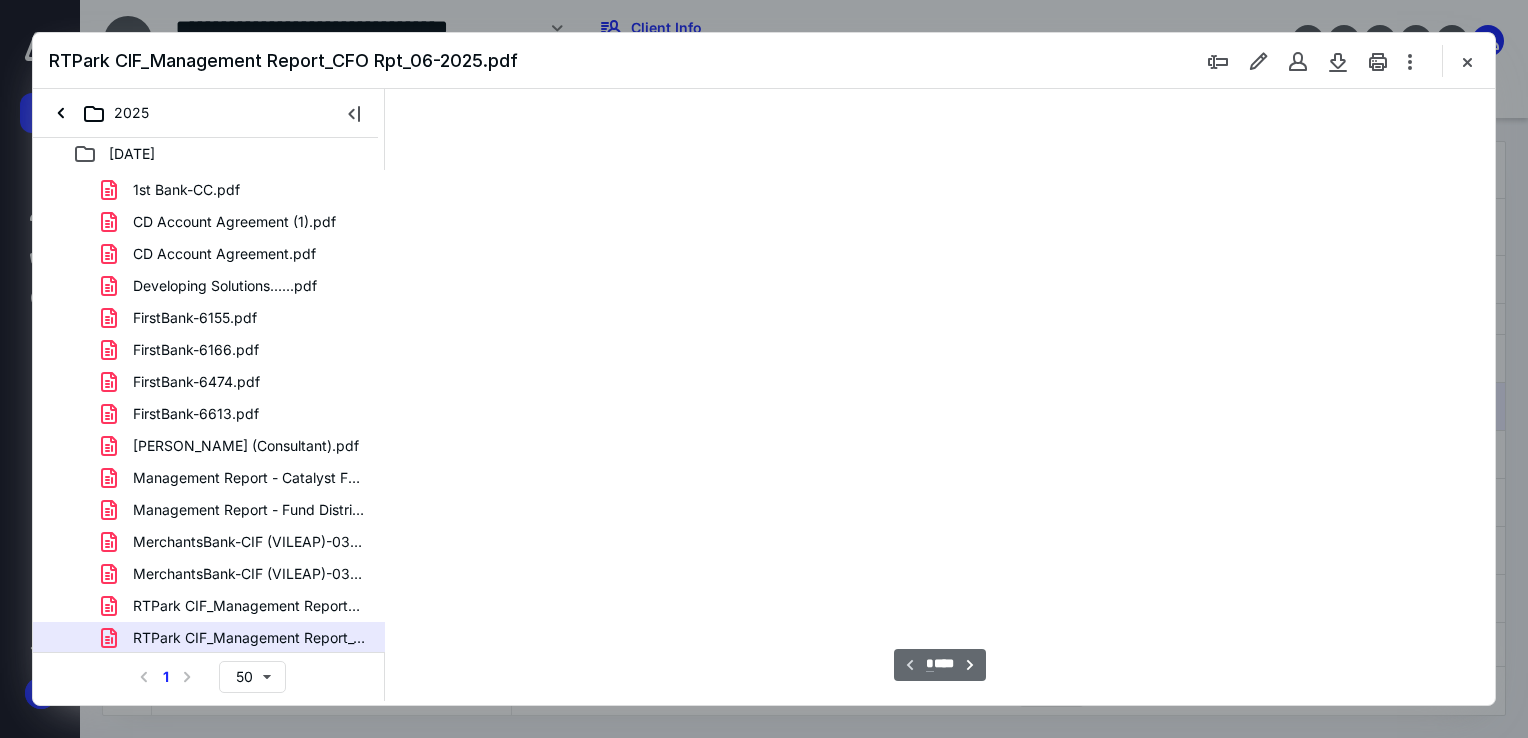 type on "68" 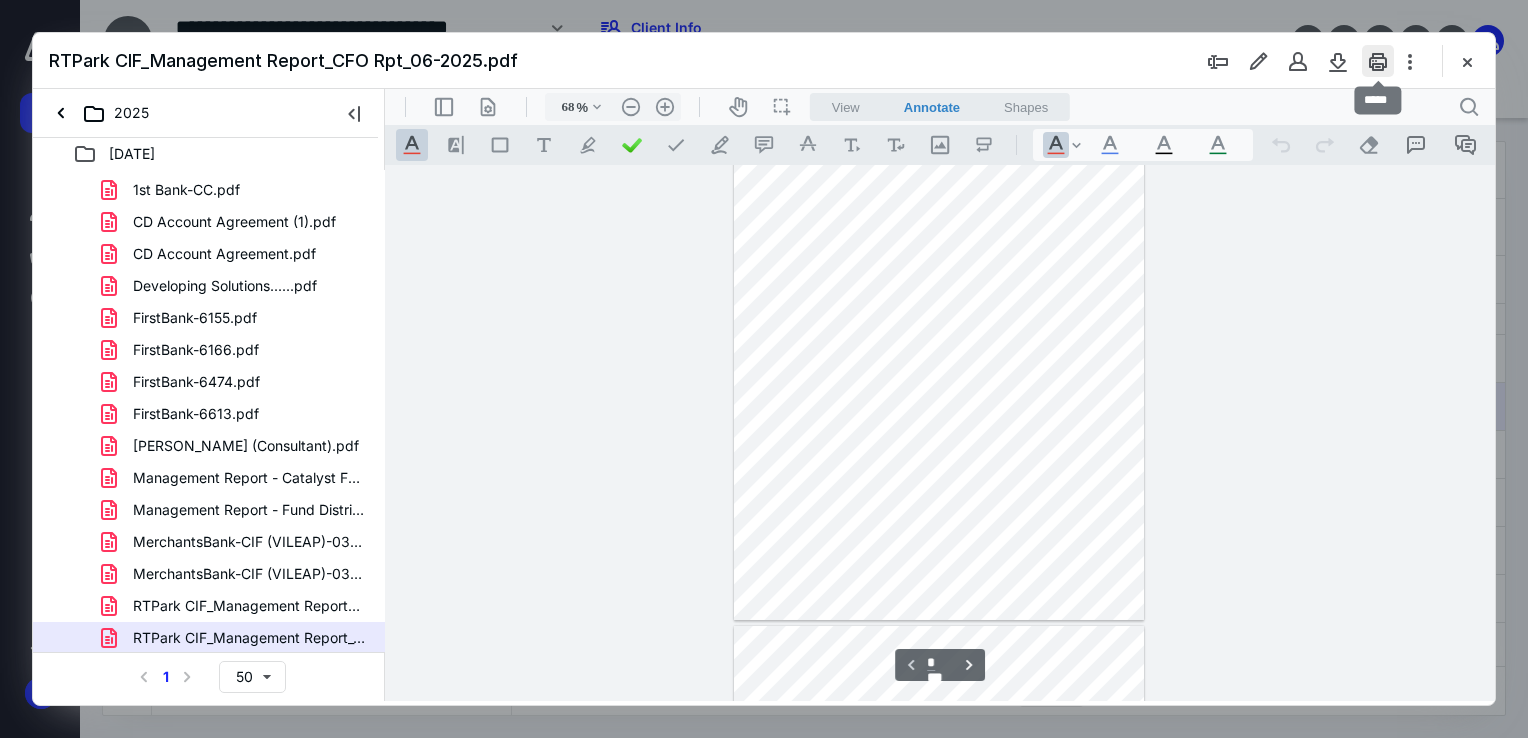 click at bounding box center [1378, 61] 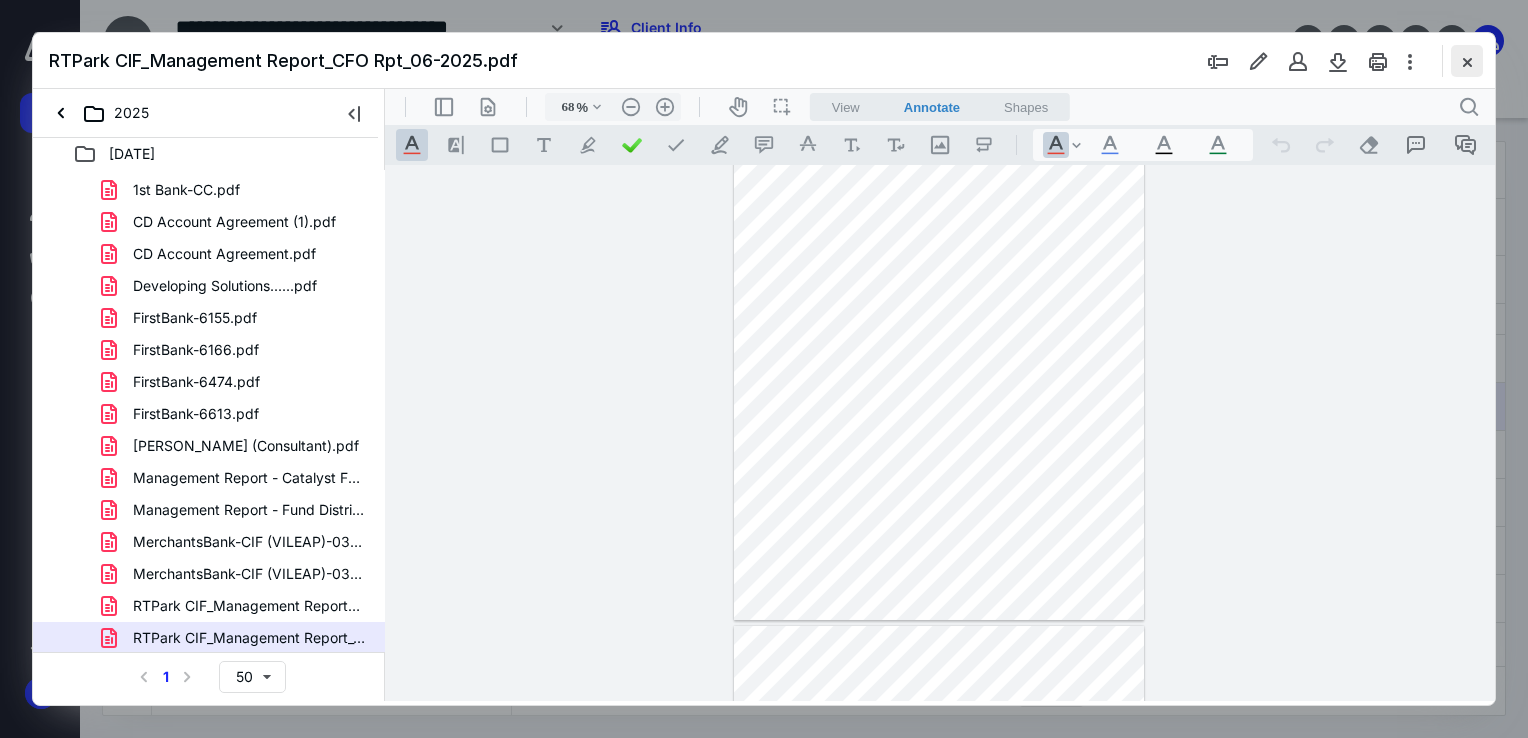 click at bounding box center [1467, 61] 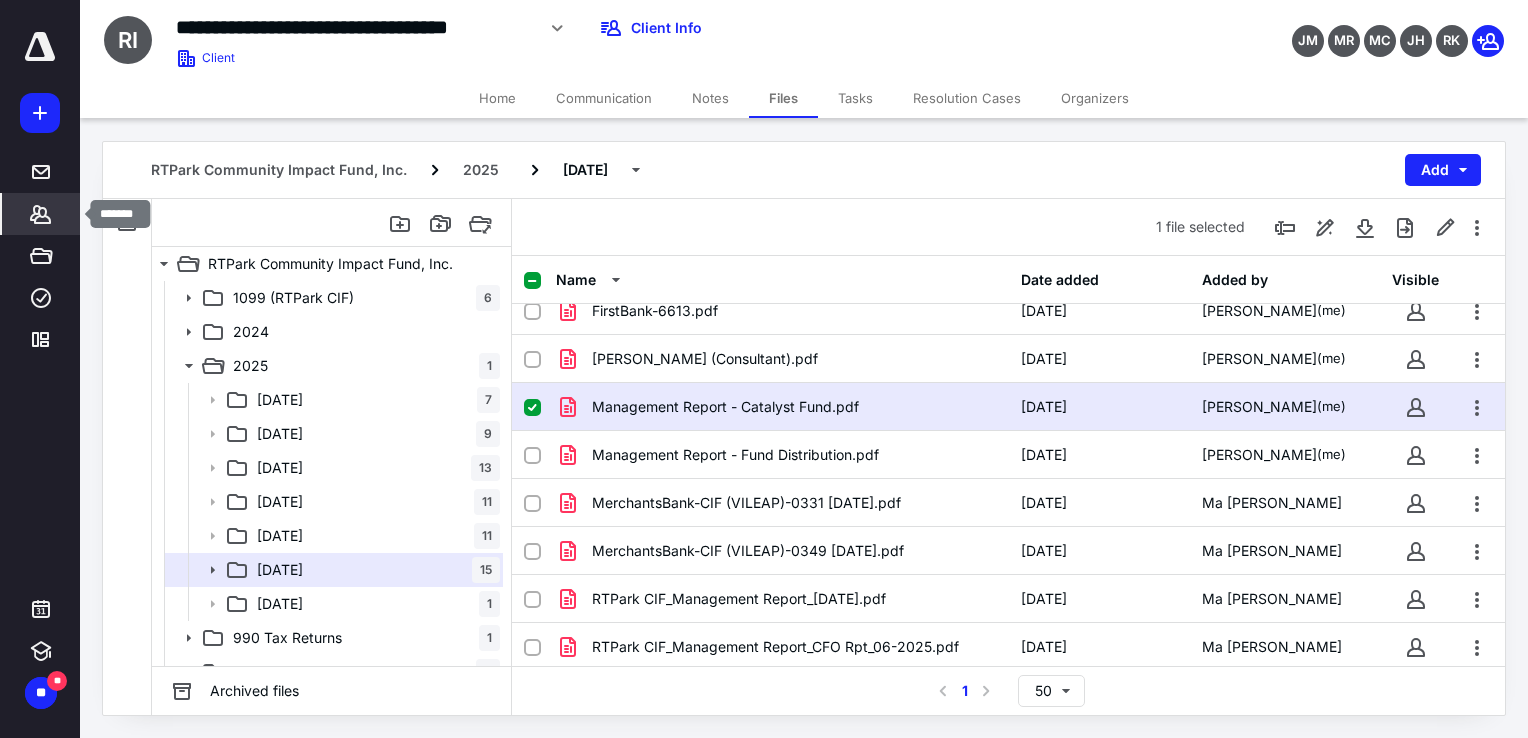 click 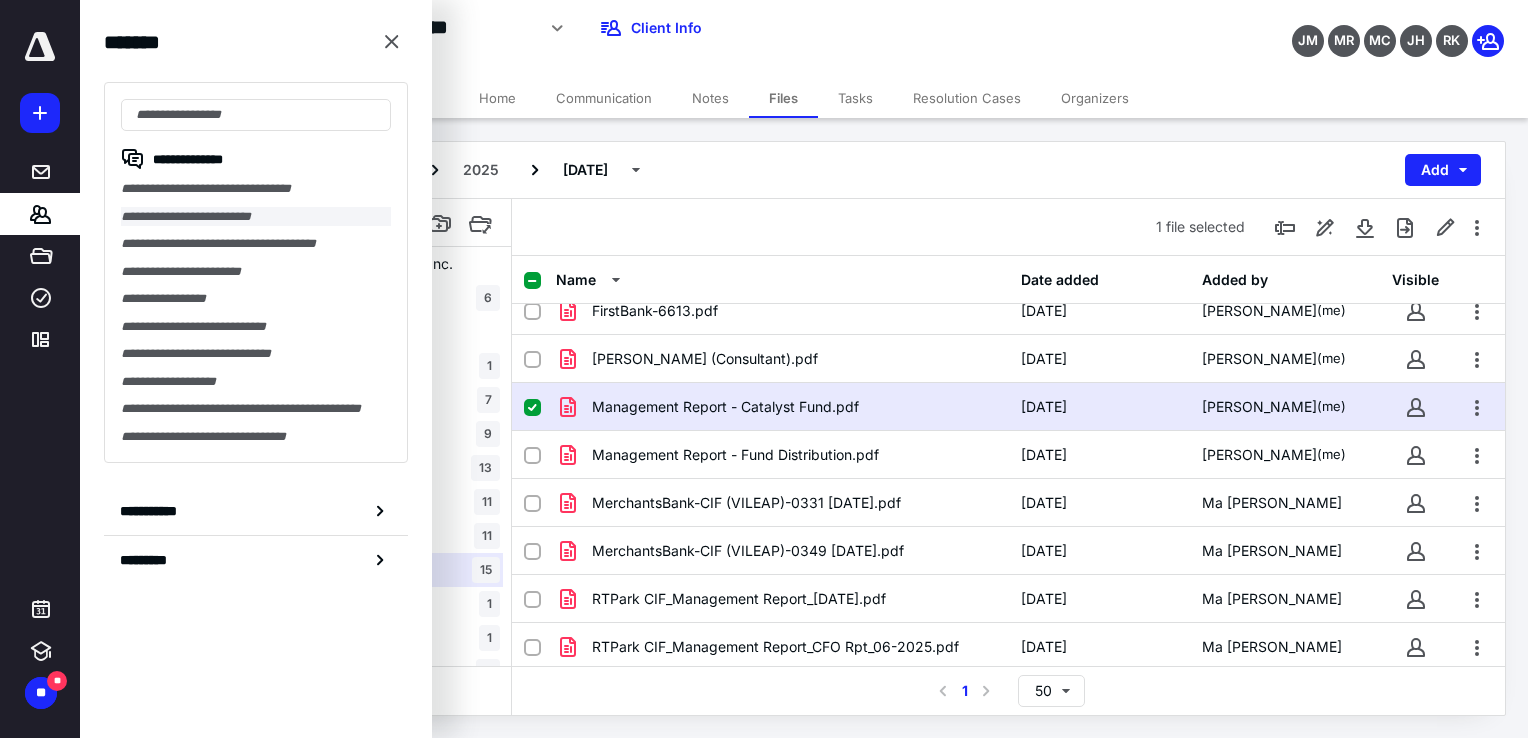 click on "**********" at bounding box center [256, 217] 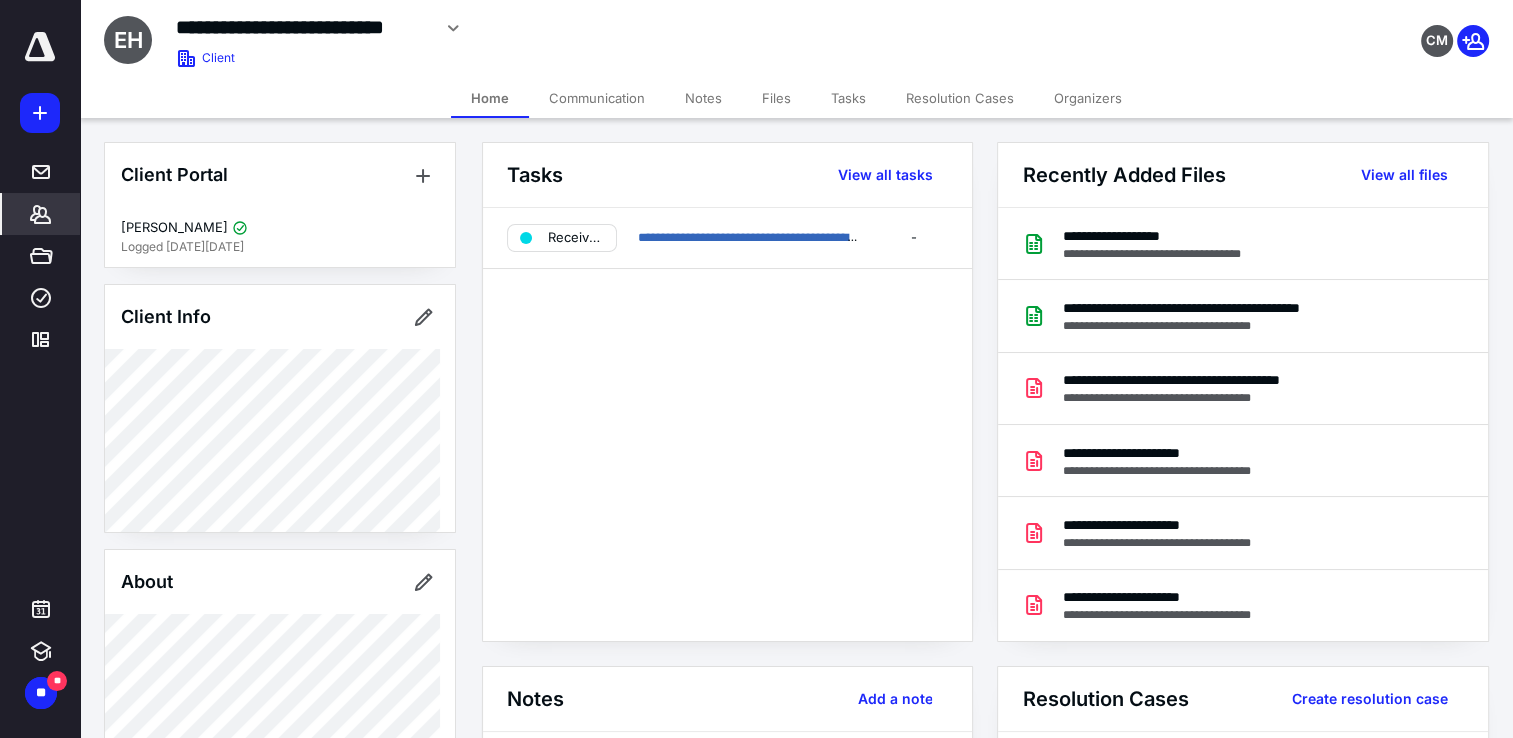 click on "Files" at bounding box center (776, 98) 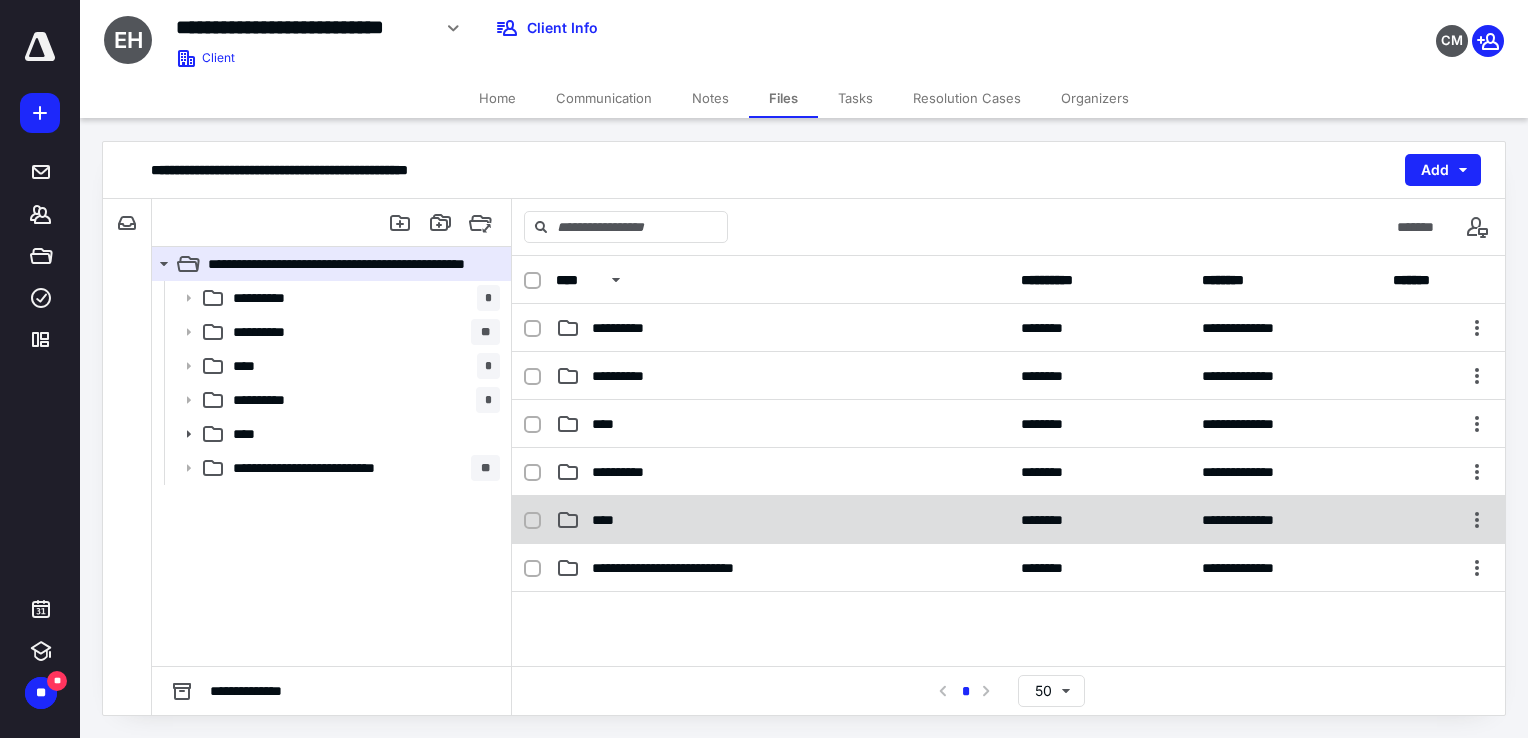 click on "****" at bounding box center [782, 520] 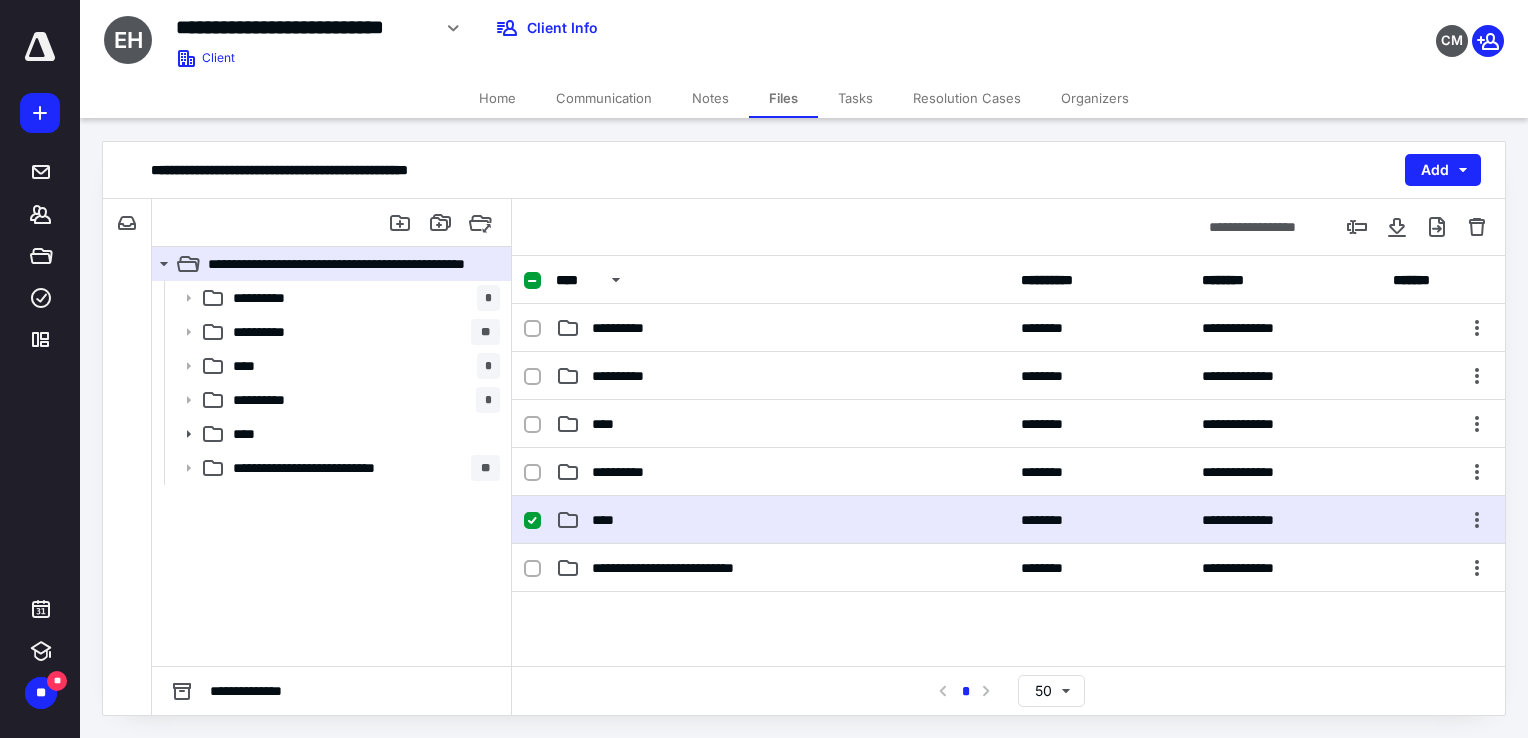 click on "****" at bounding box center [782, 520] 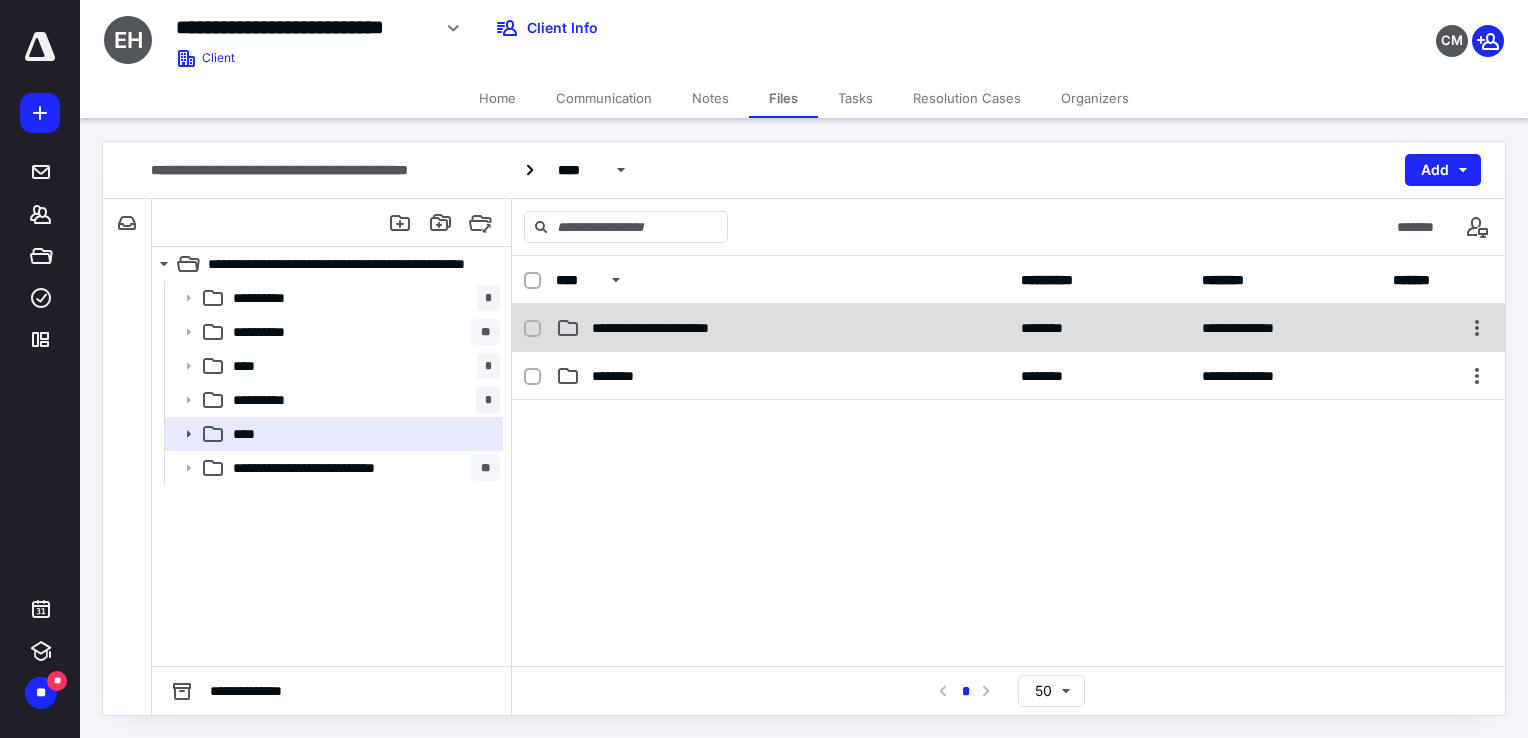 click on "**********" at bounding box center (670, 328) 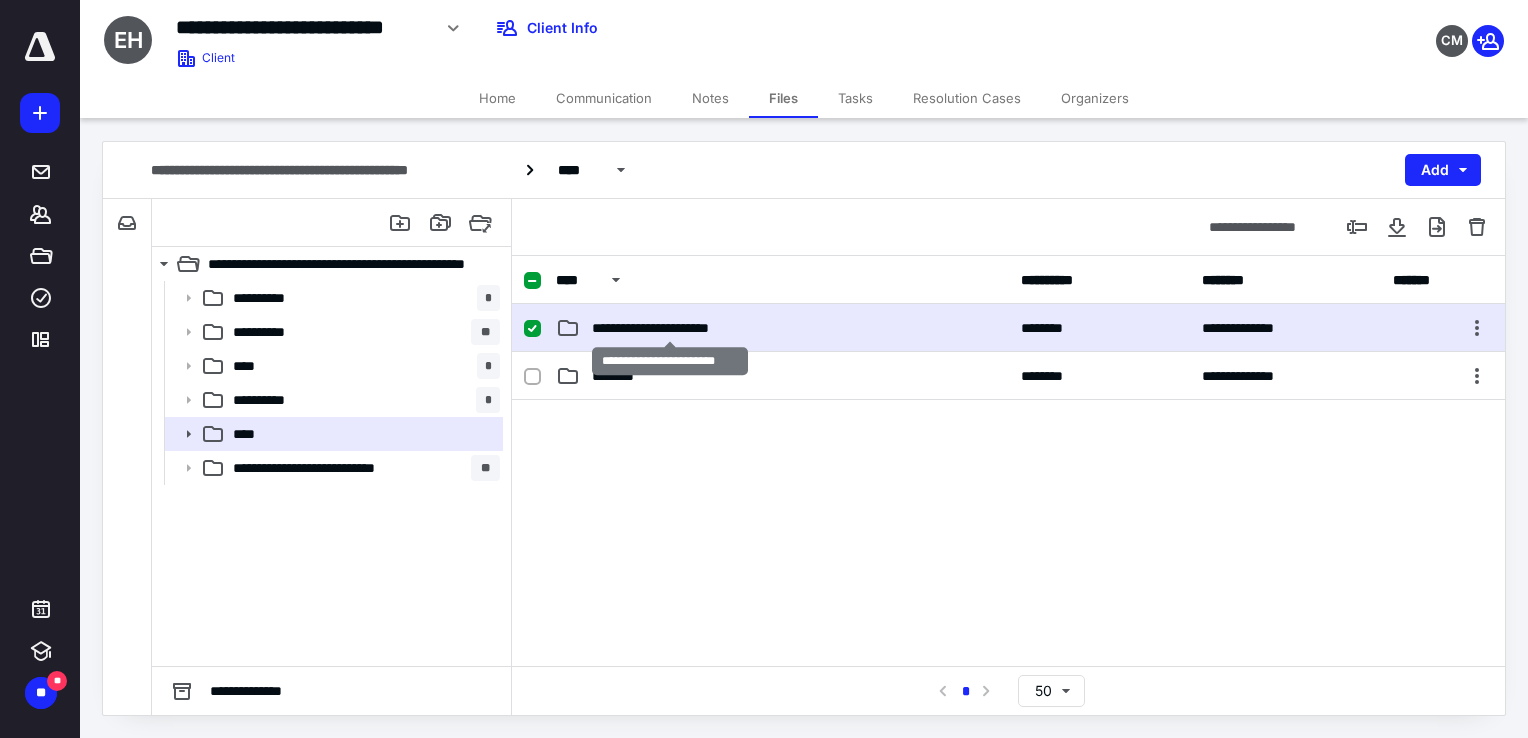 click on "**********" at bounding box center [670, 328] 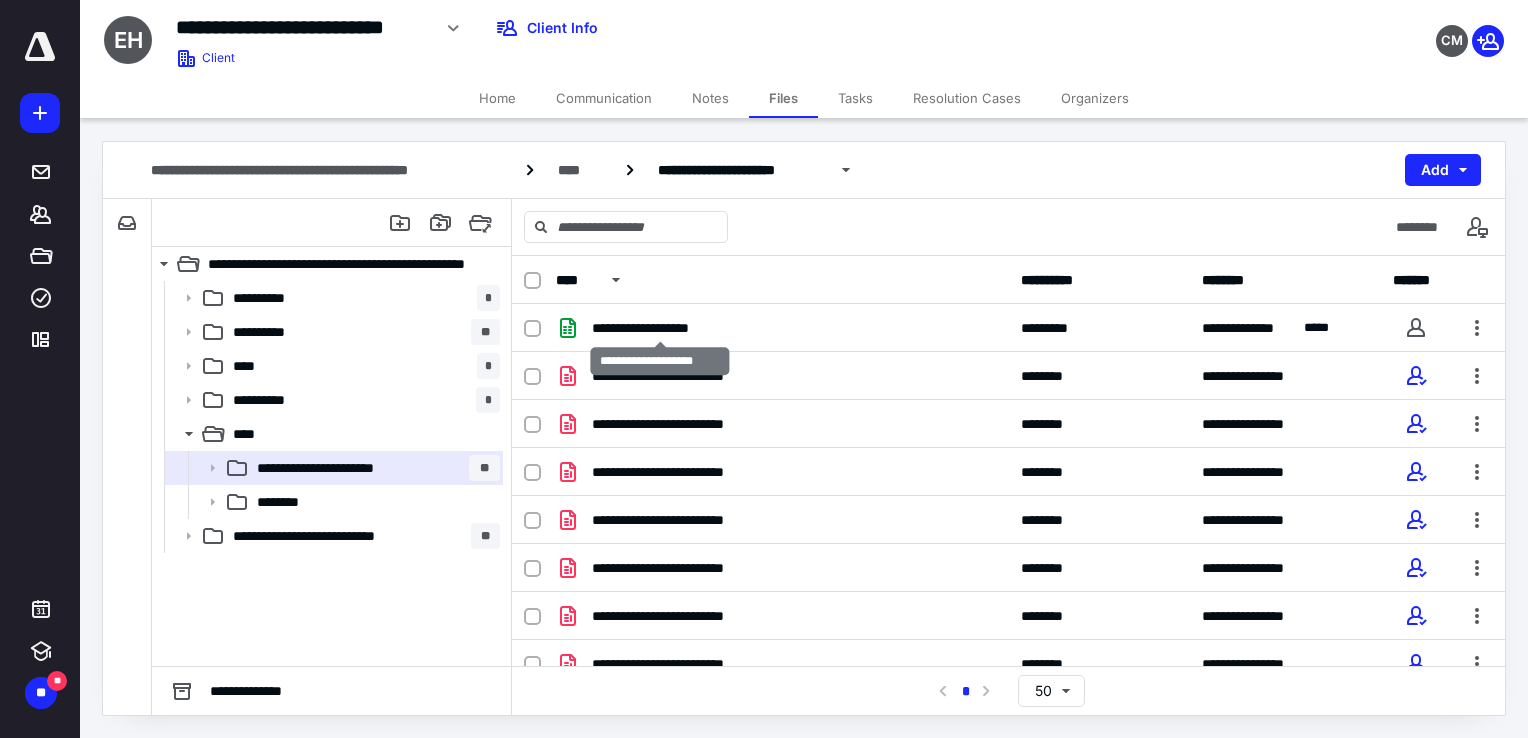click on "**********" at bounding box center (660, 328) 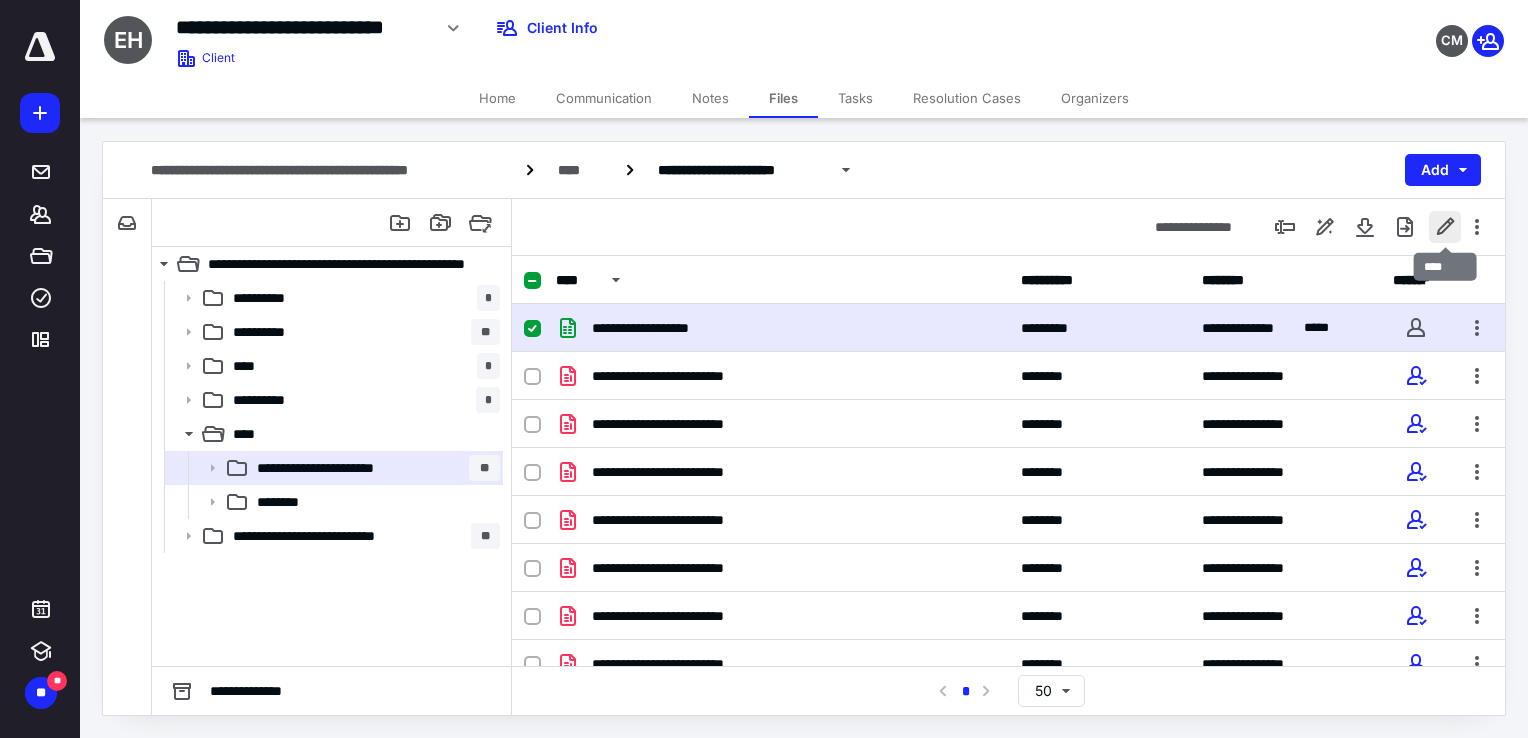 click at bounding box center (1445, 227) 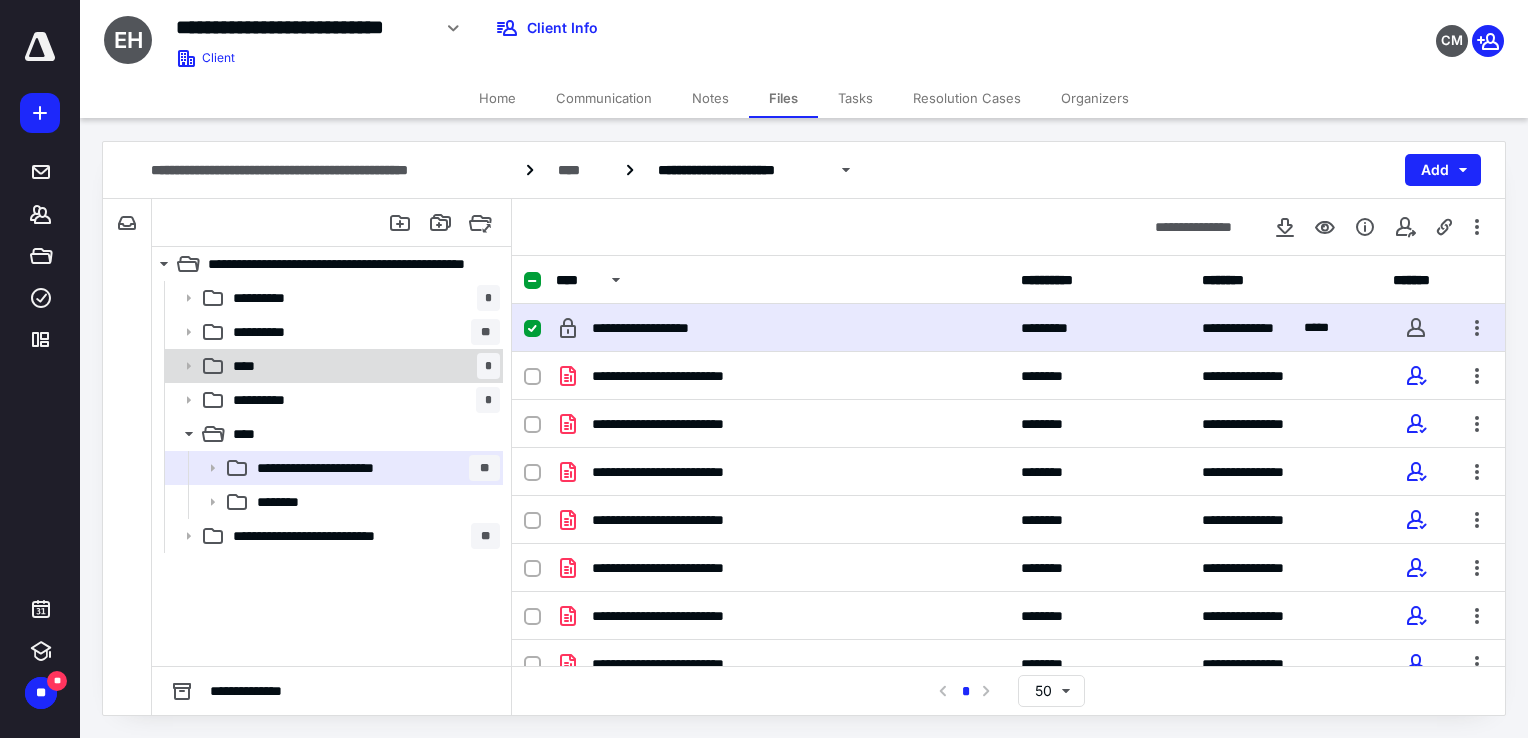 click on "**** *" at bounding box center [362, 366] 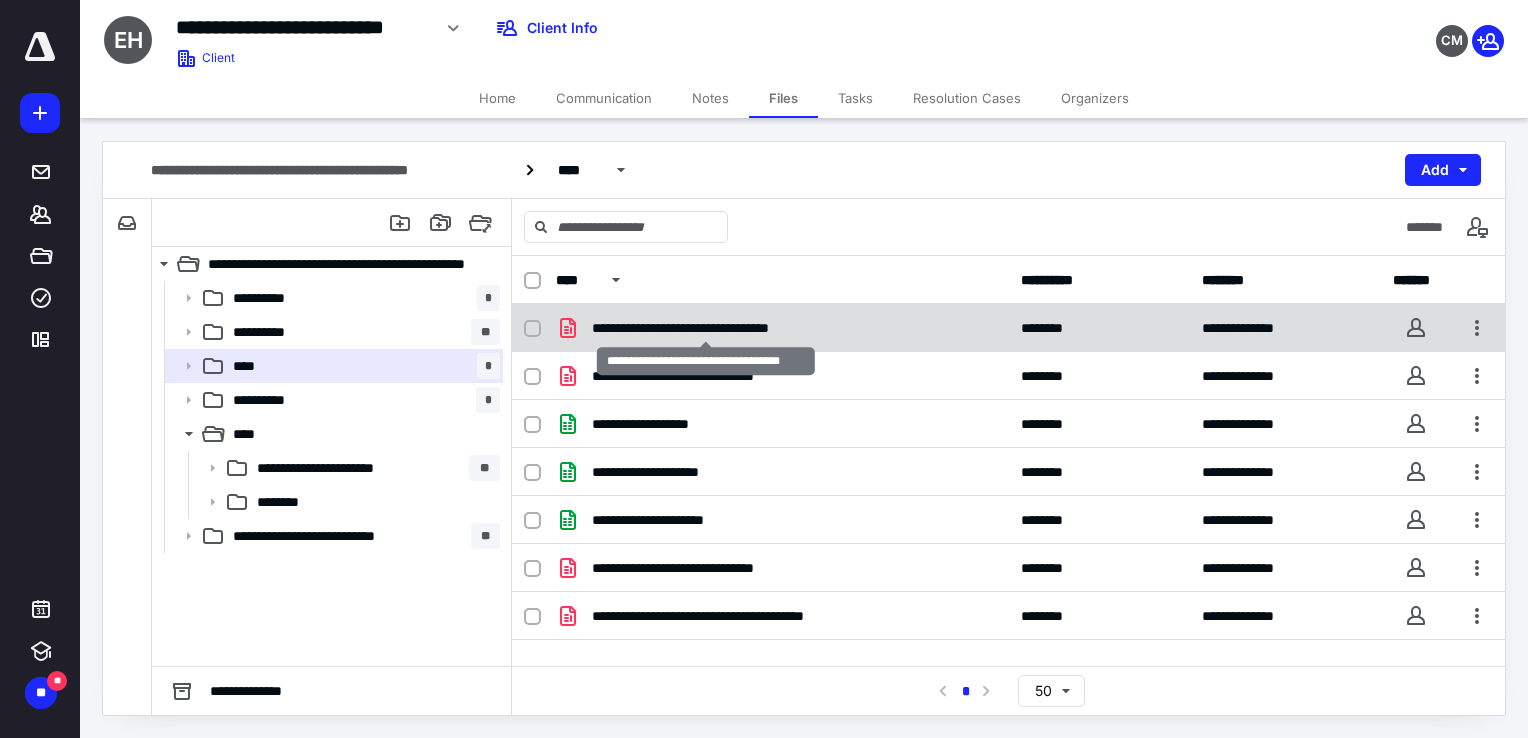 click on "**********" at bounding box center (706, 328) 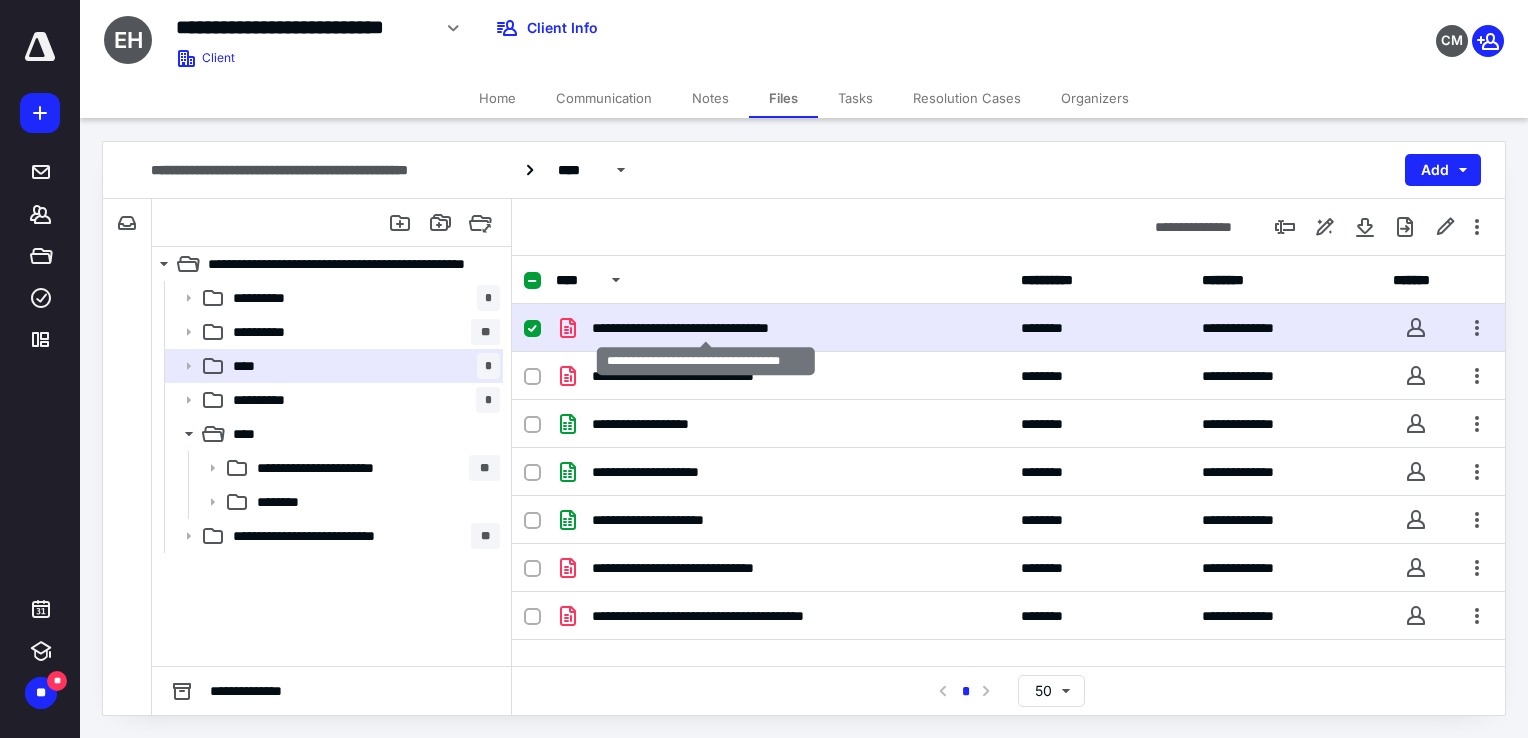 click on "**********" at bounding box center (706, 328) 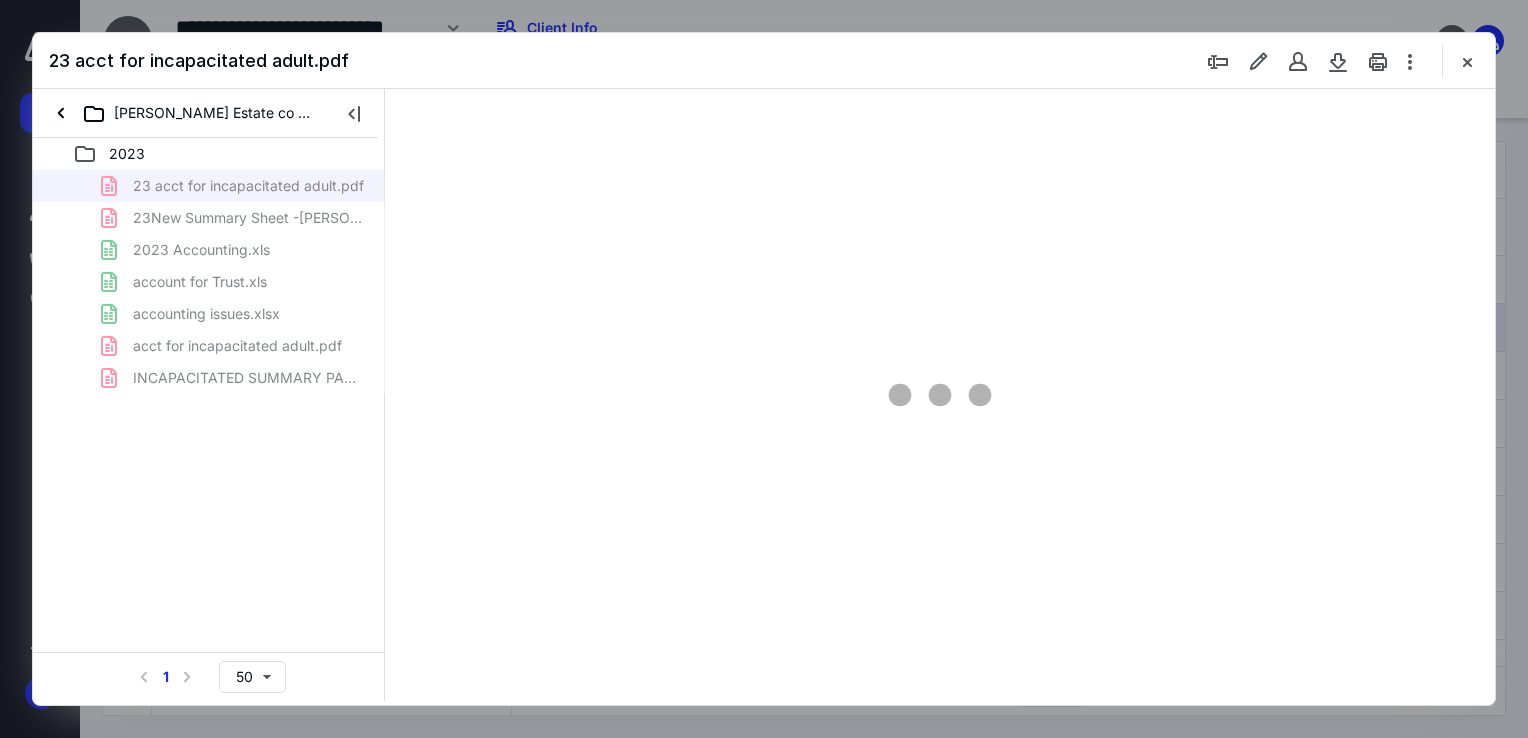 scroll, scrollTop: 0, scrollLeft: 0, axis: both 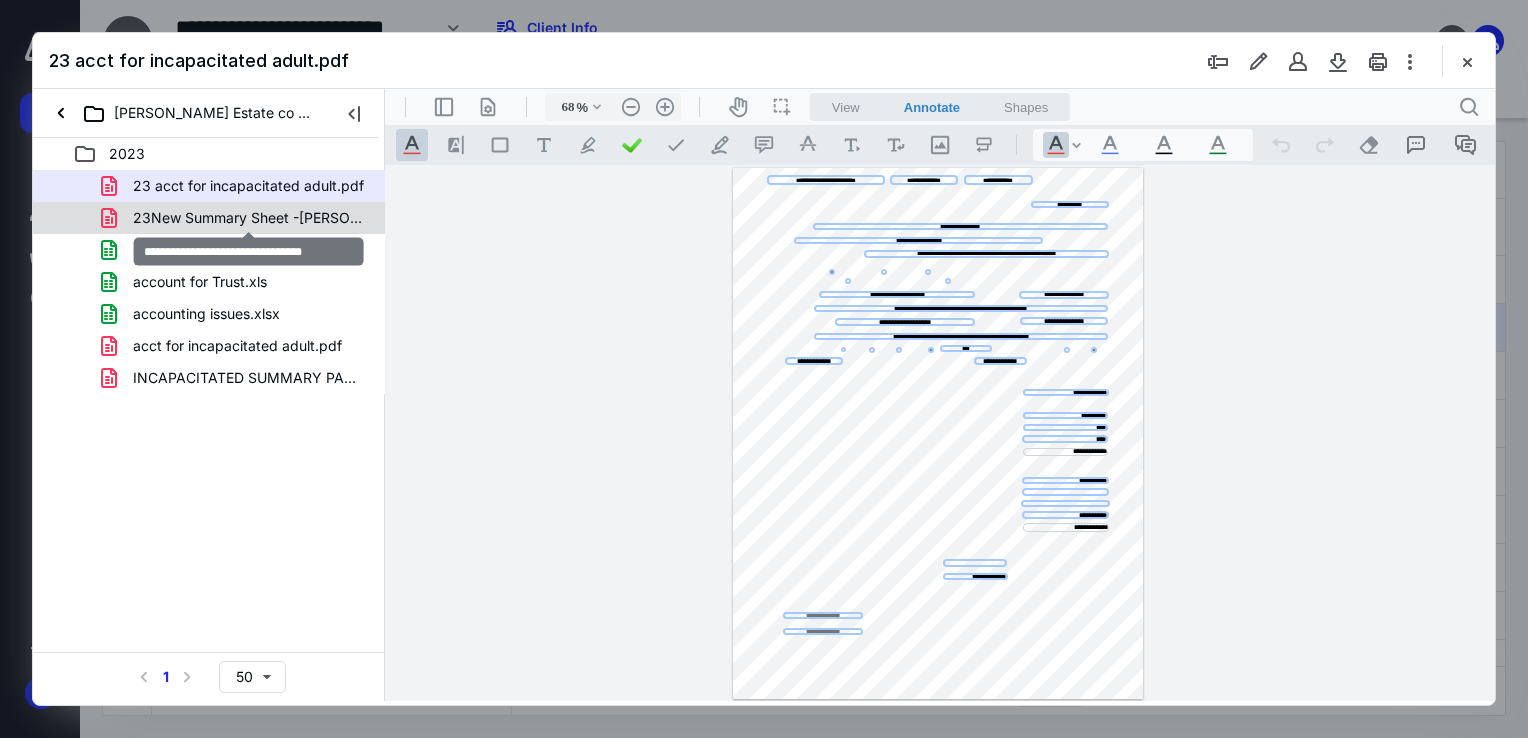 click on "23New Summary Sheet -[PERSON_NAME].pdf" at bounding box center (249, 218) 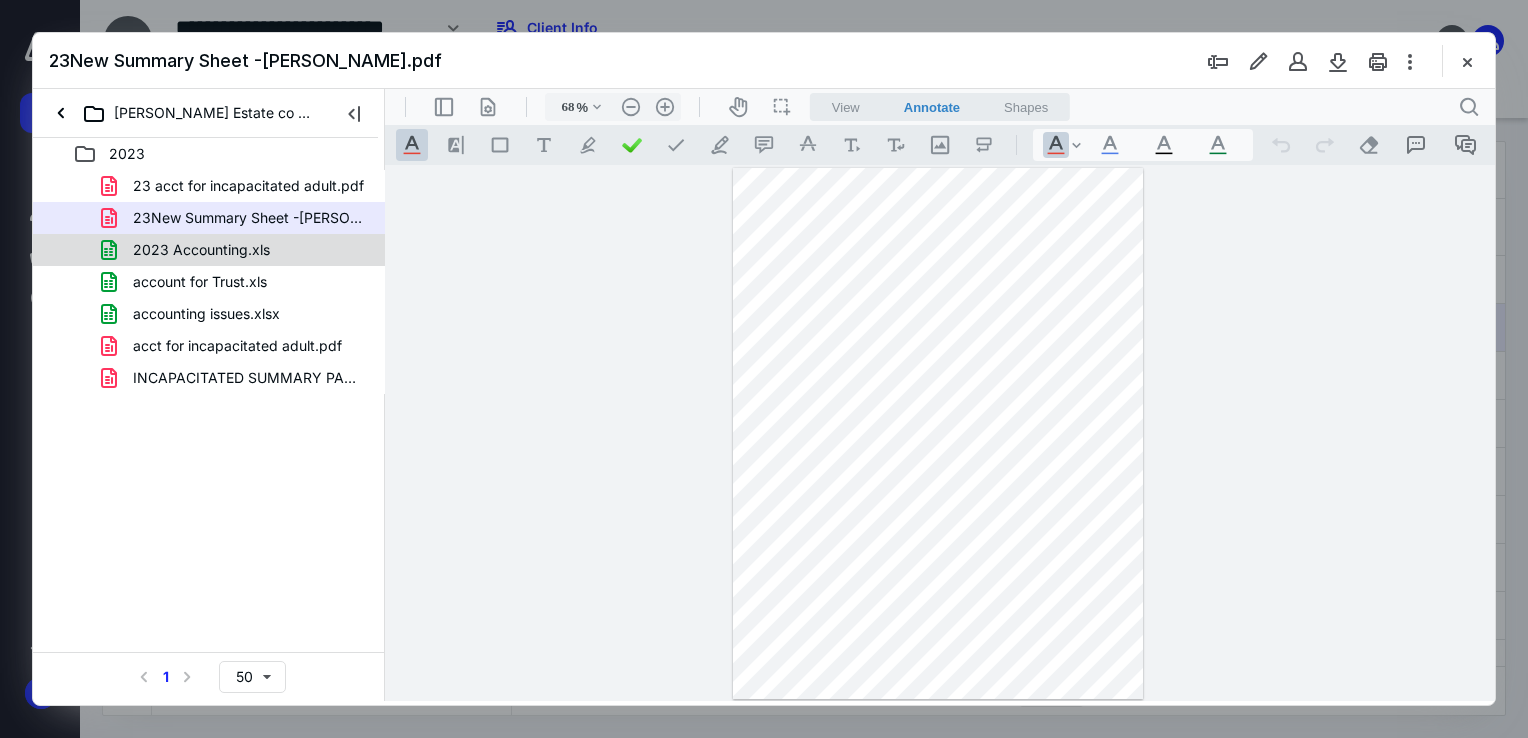 click on "2023 Accounting.xls" at bounding box center (201, 250) 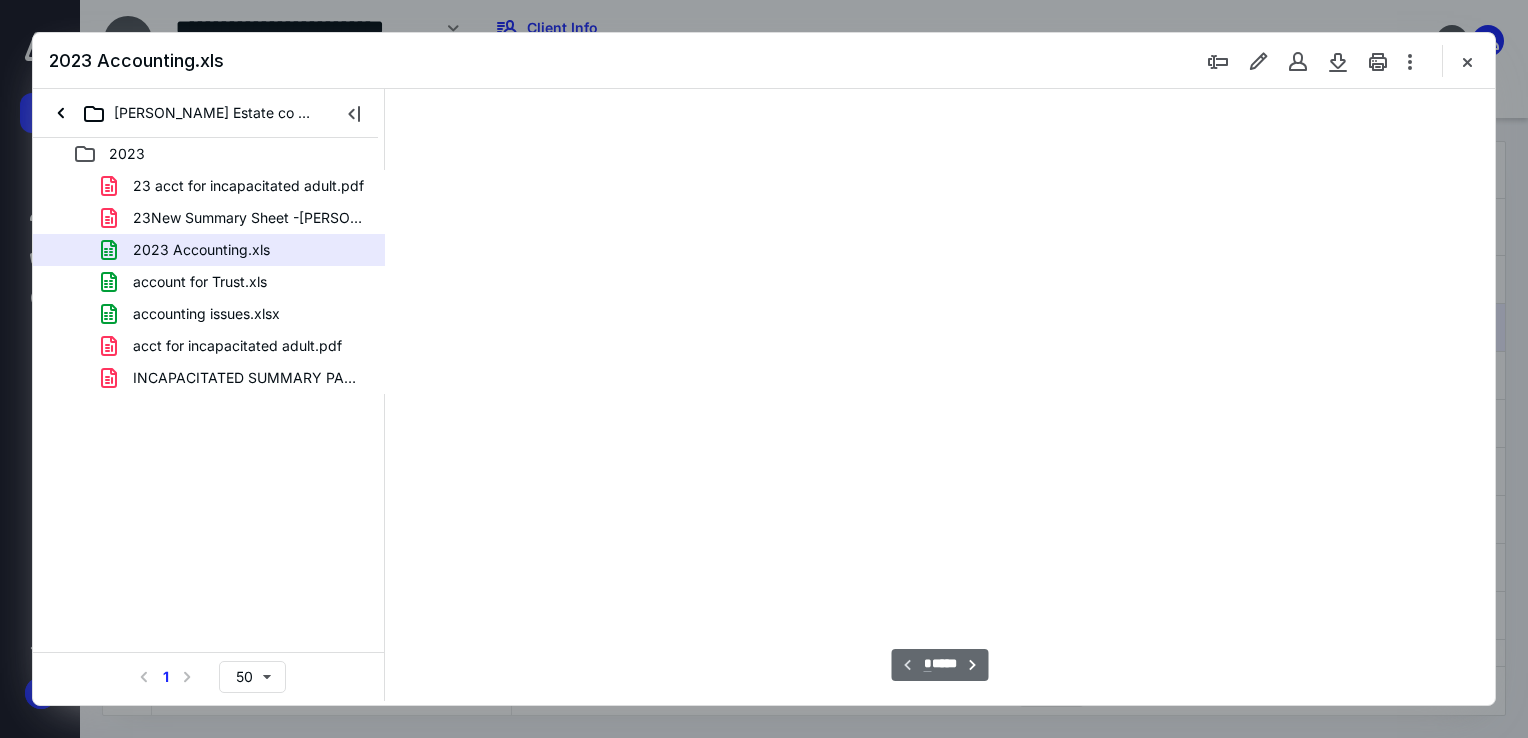 scroll, scrollTop: 79, scrollLeft: 0, axis: vertical 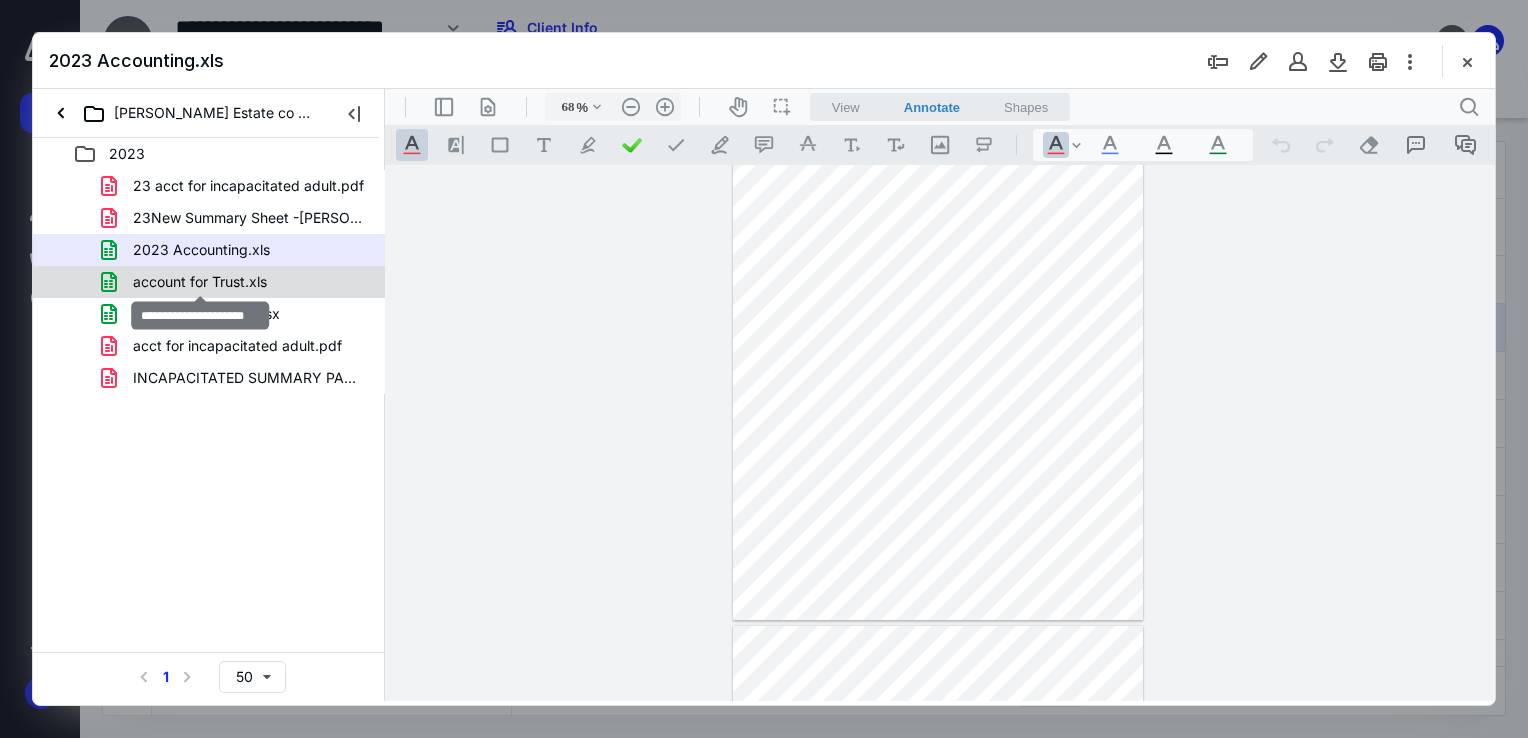 click on "account for Trust.xls" at bounding box center (200, 282) 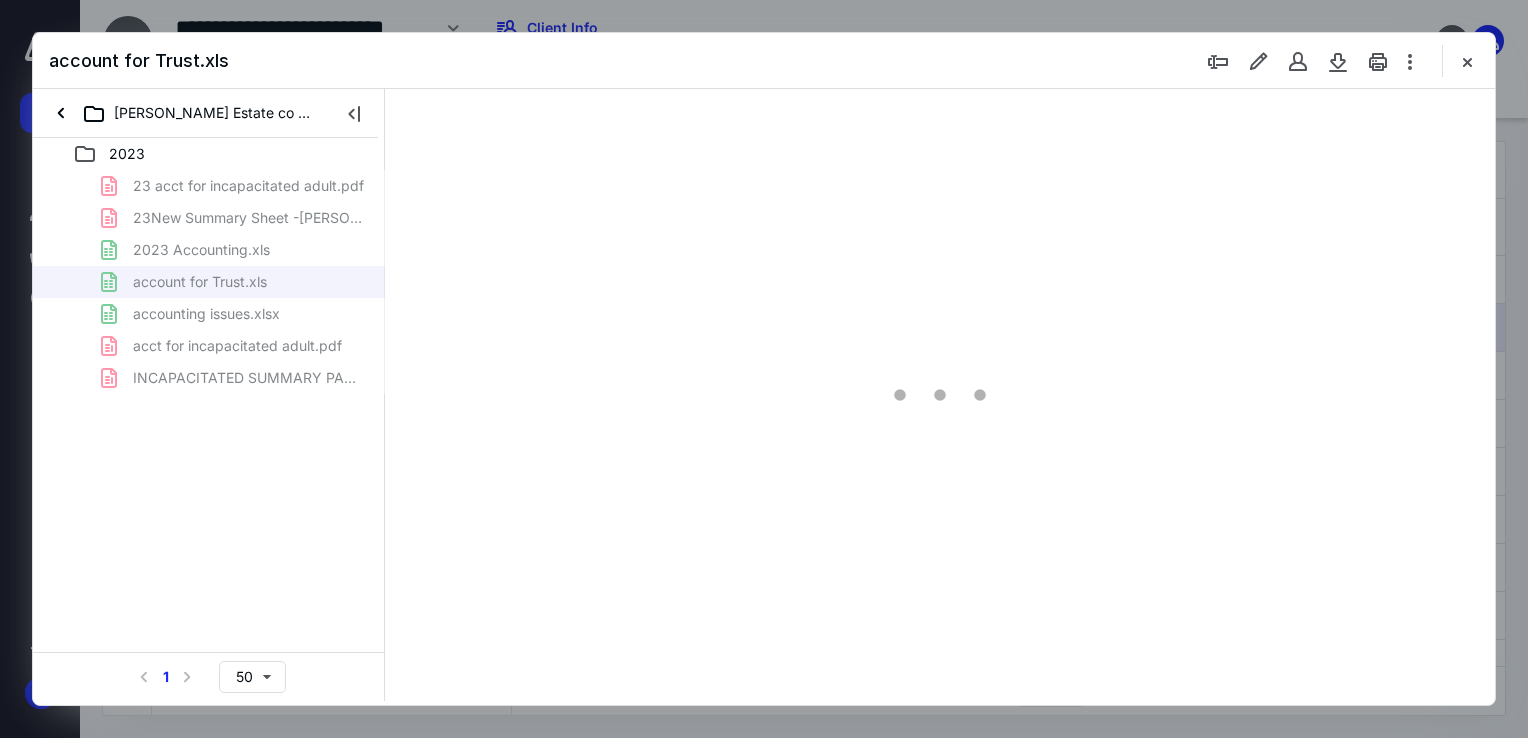 type on "68" 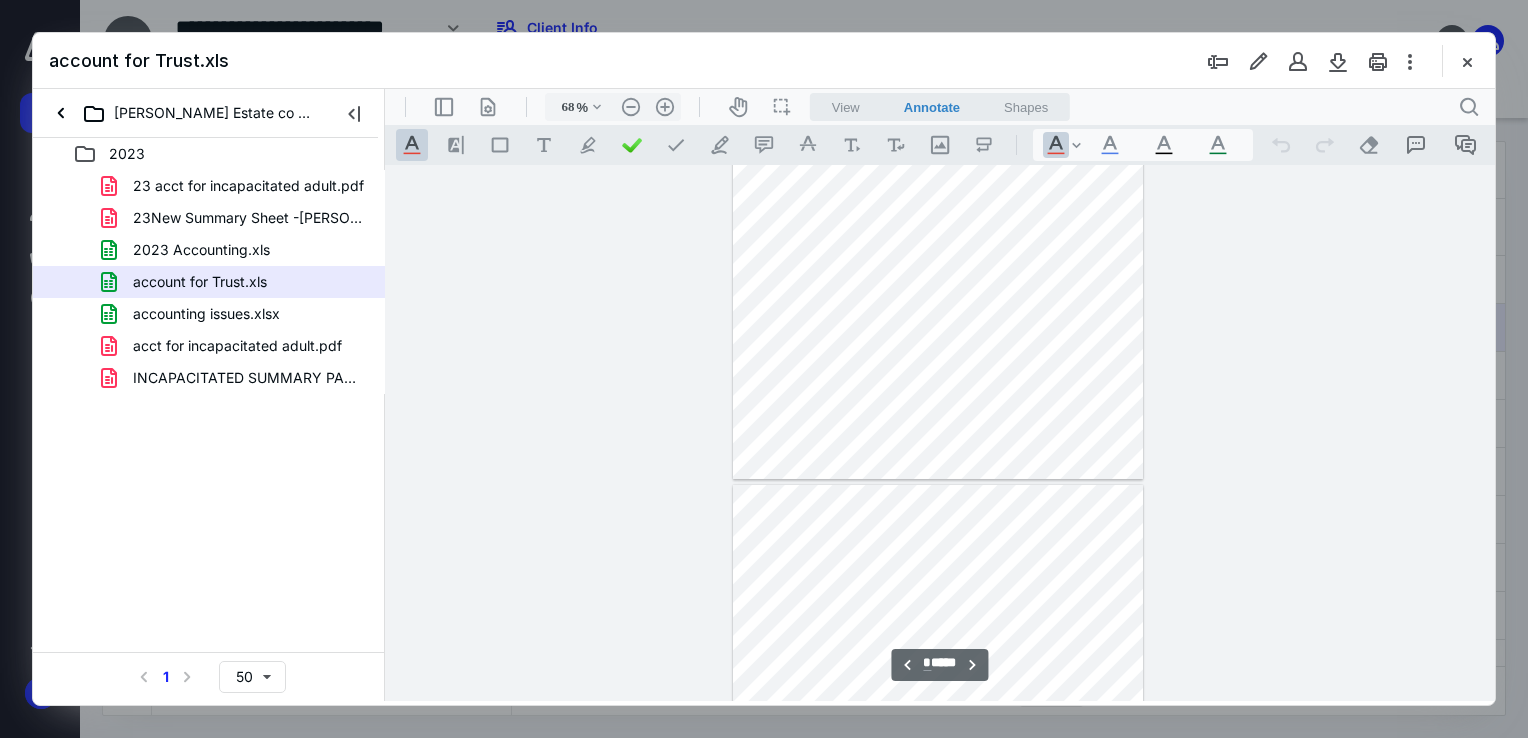 scroll, scrollTop: 1279, scrollLeft: 0, axis: vertical 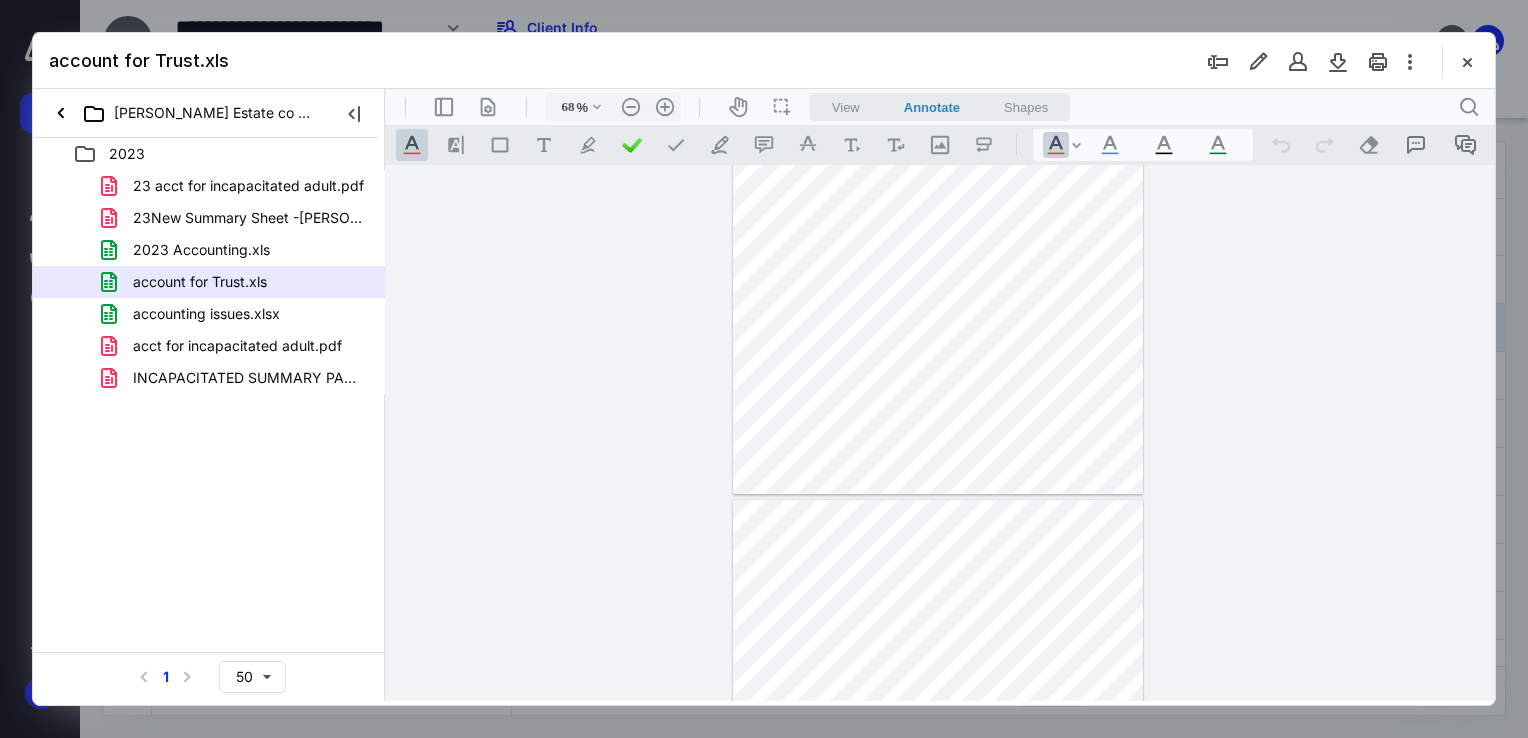 type on "*" 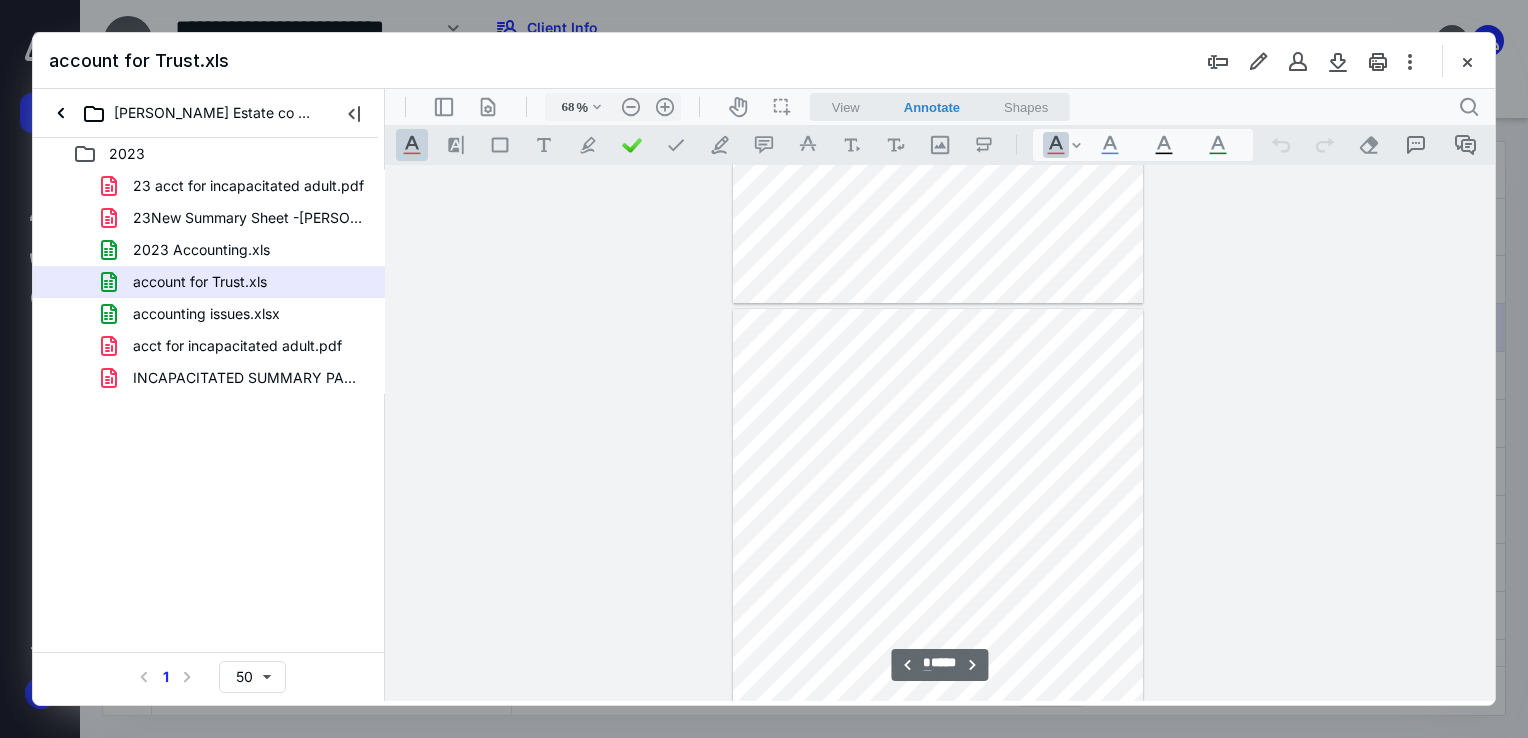 scroll, scrollTop: 1479, scrollLeft: 0, axis: vertical 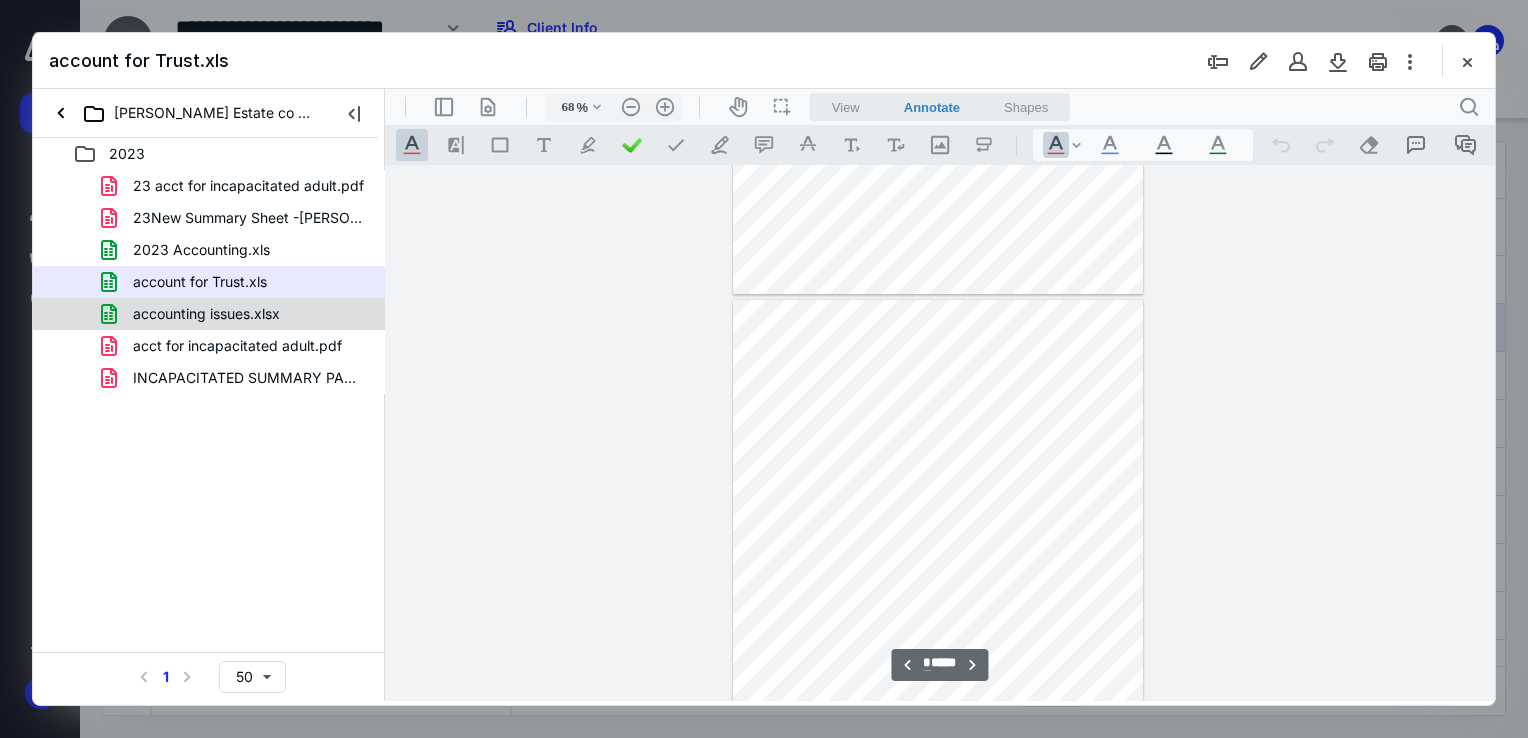click on "accounting issues.xlsx" at bounding box center (194, 314) 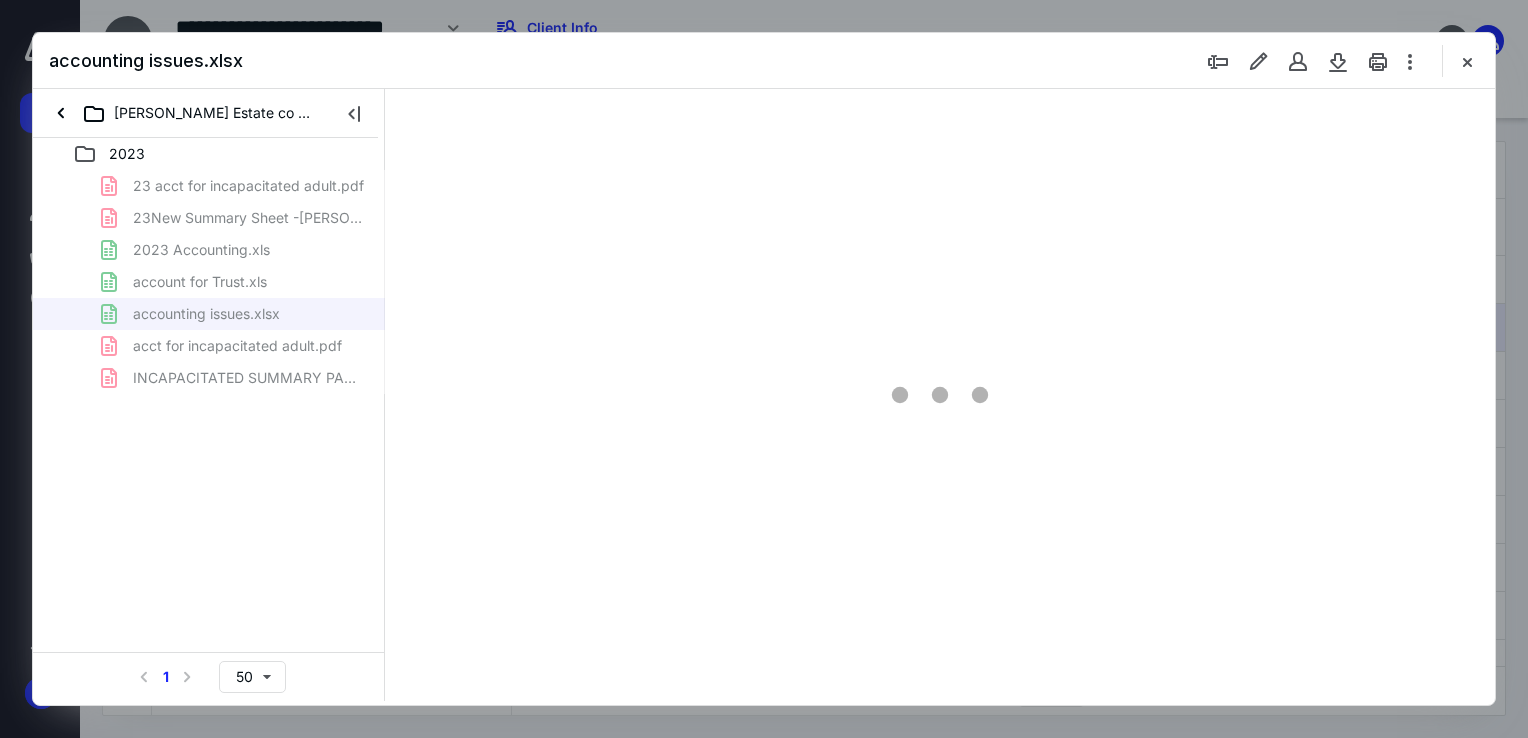 type on "180" 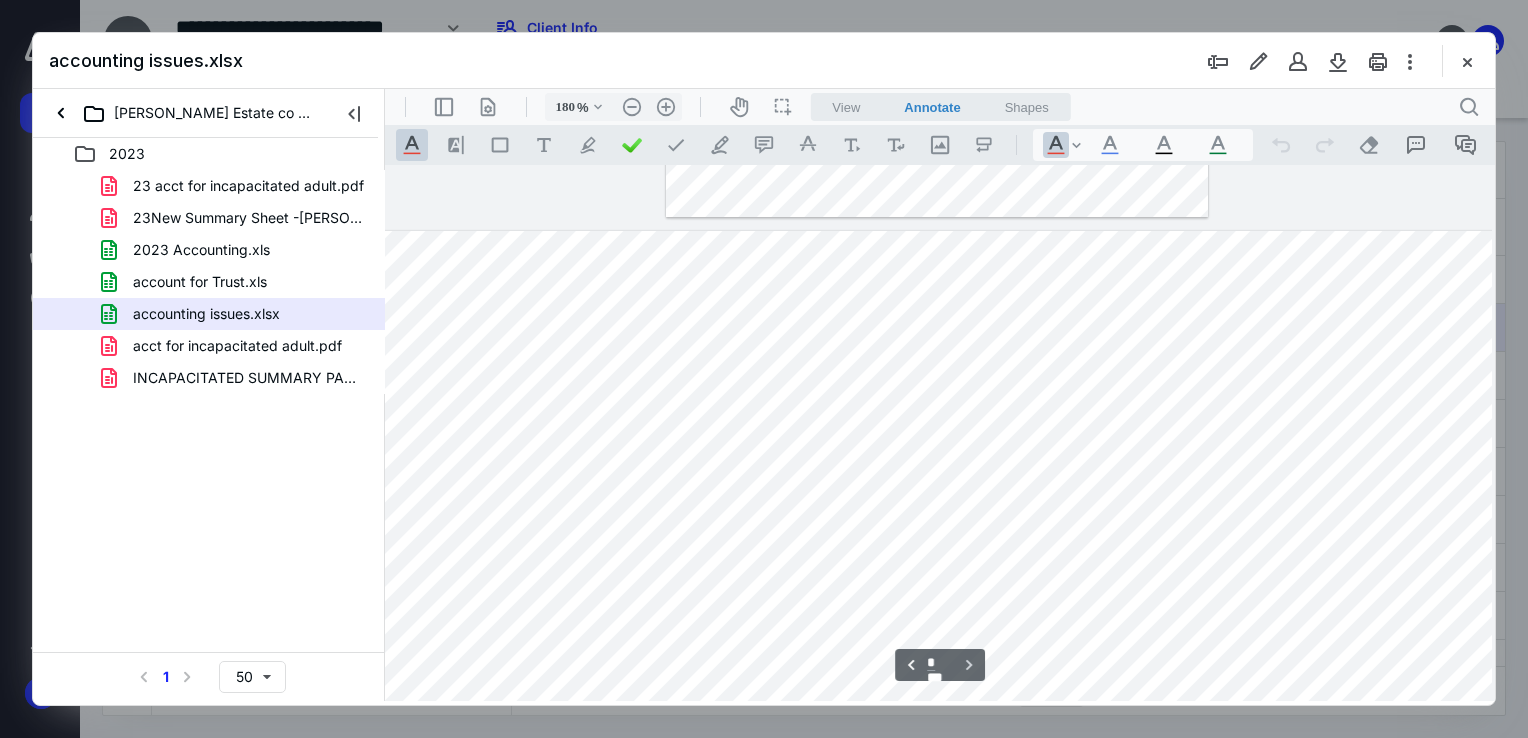 scroll, scrollTop: 564, scrollLeft: 297, axis: both 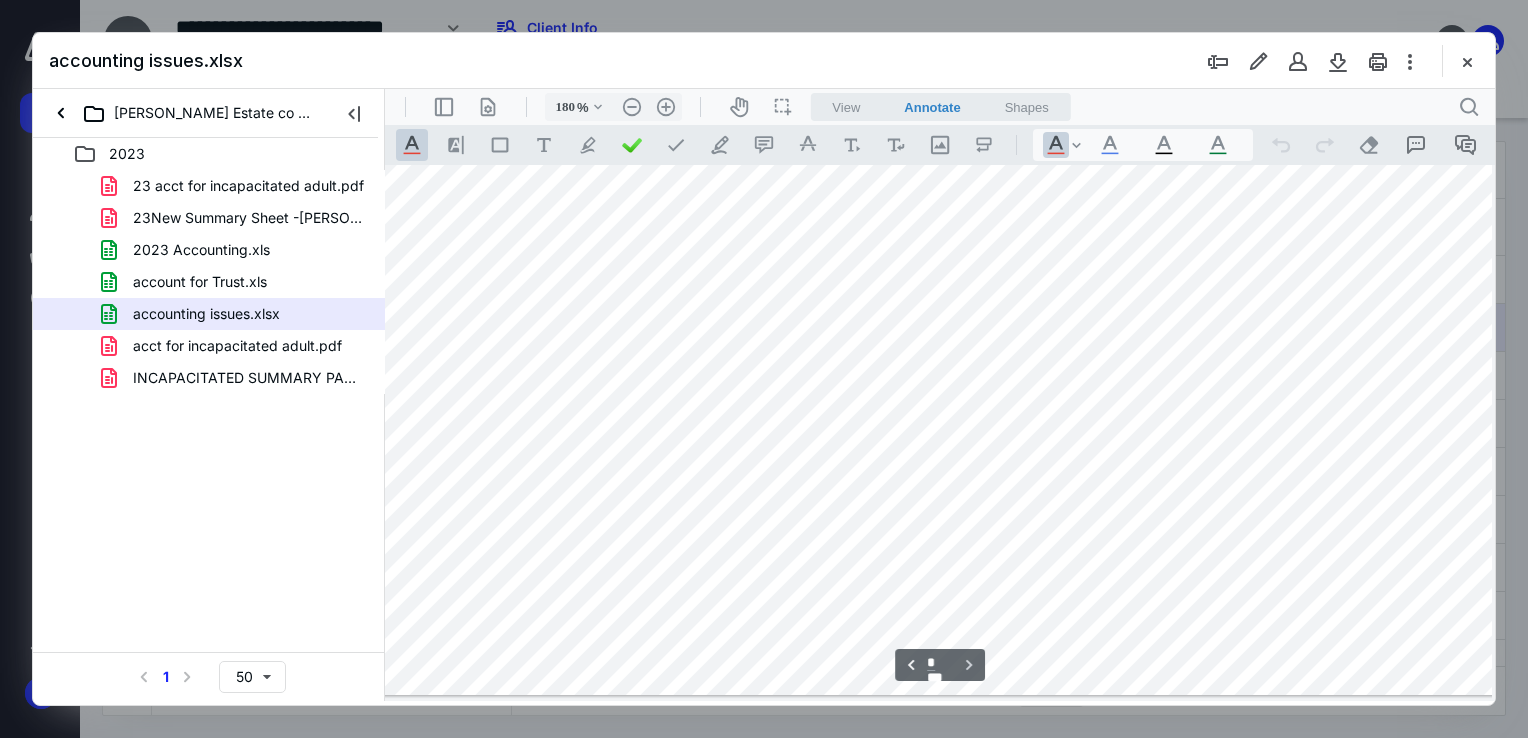 drag, startPoint x: 739, startPoint y: 701, endPoint x: 538, endPoint y: 696, distance: 201.06218 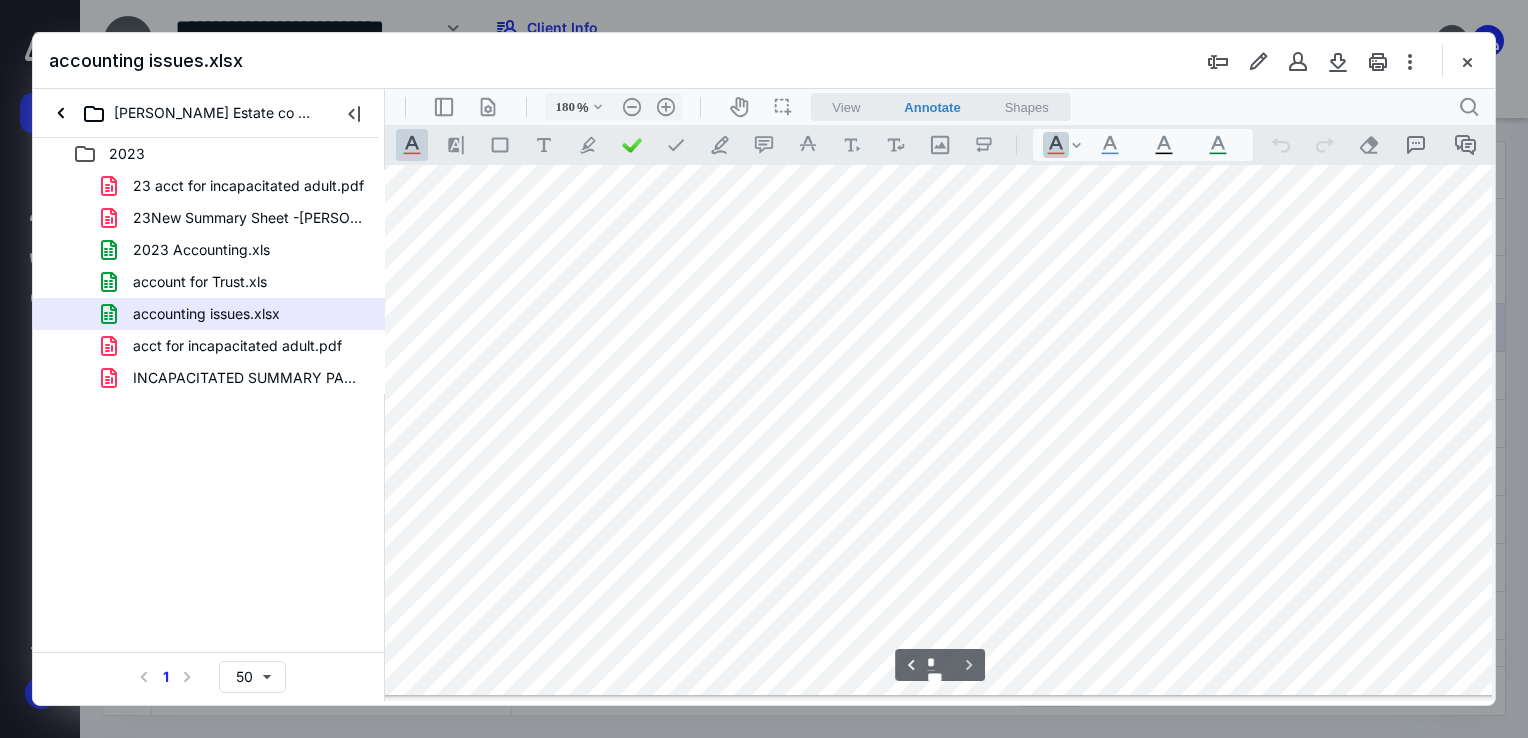 scroll, scrollTop: 564, scrollLeft: 7, axis: both 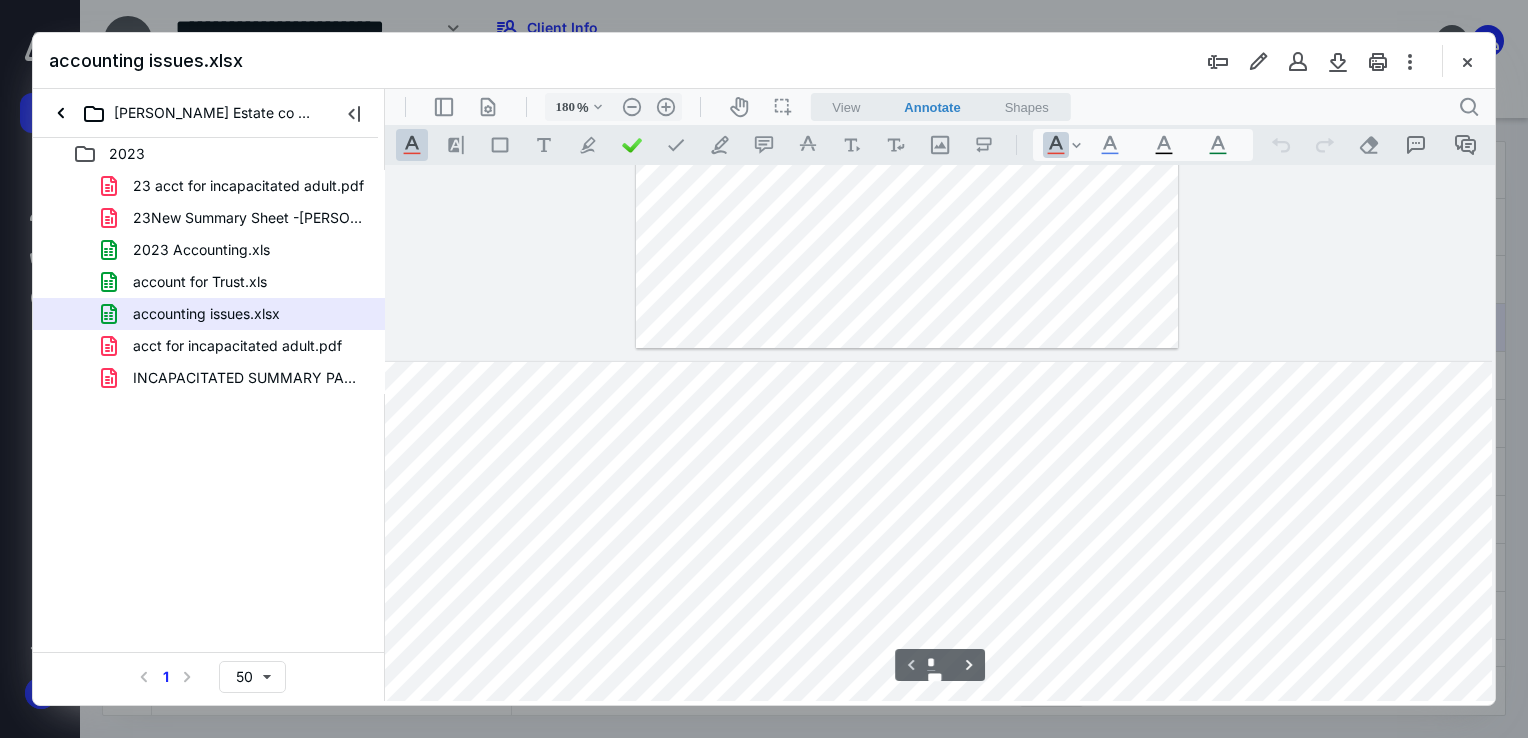 type on "*" 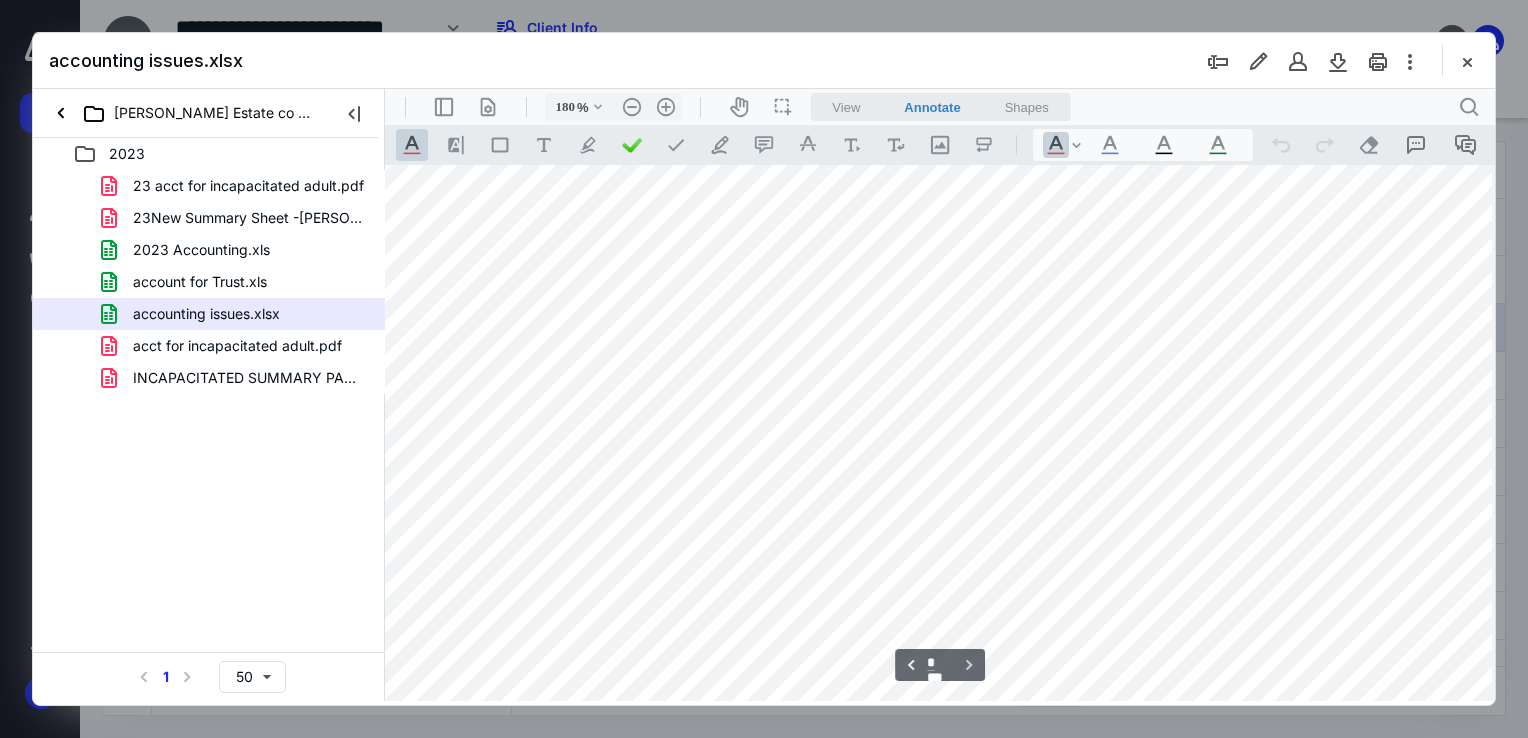 scroll, scrollTop: 564, scrollLeft: 327, axis: both 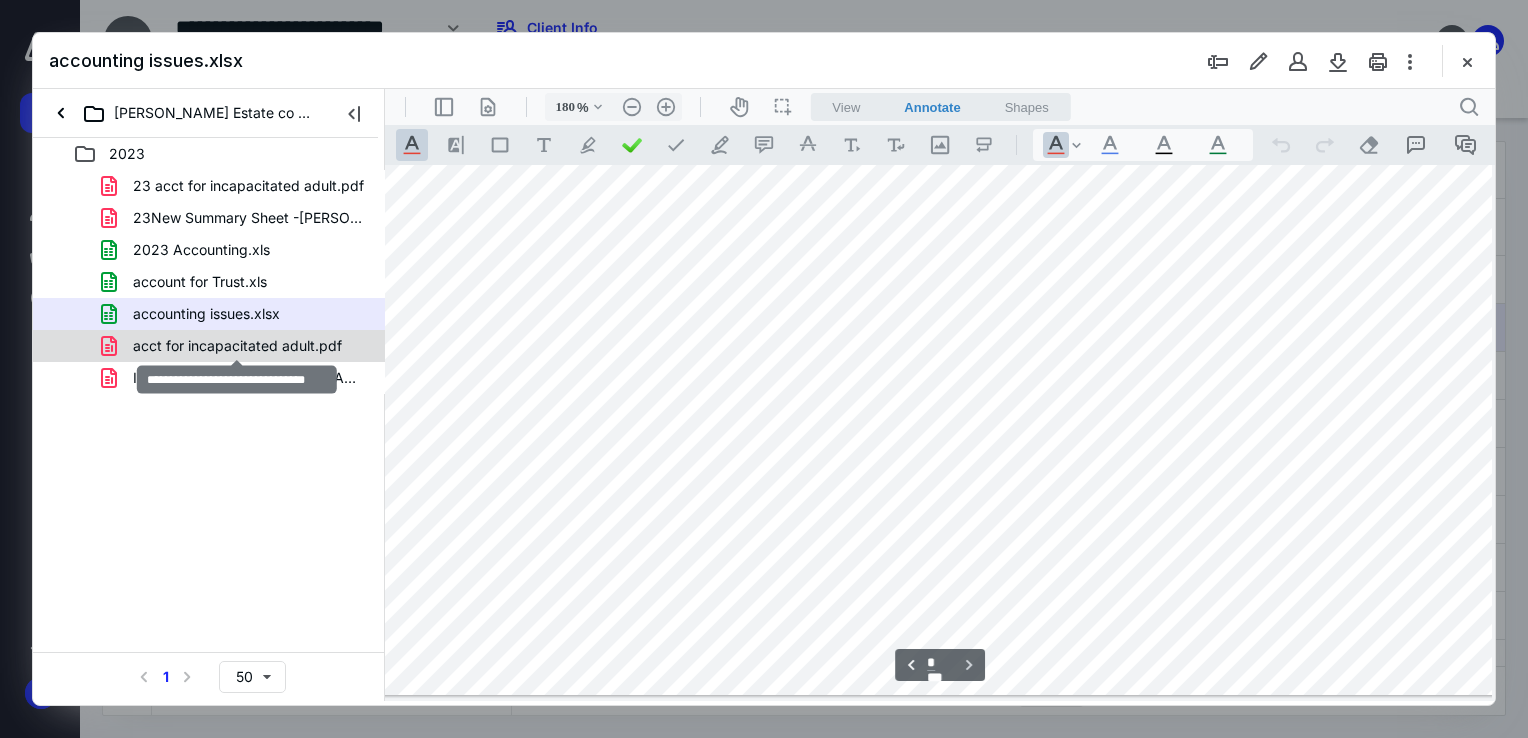 click on "acct for incapacitated adult.pdf" at bounding box center [237, 346] 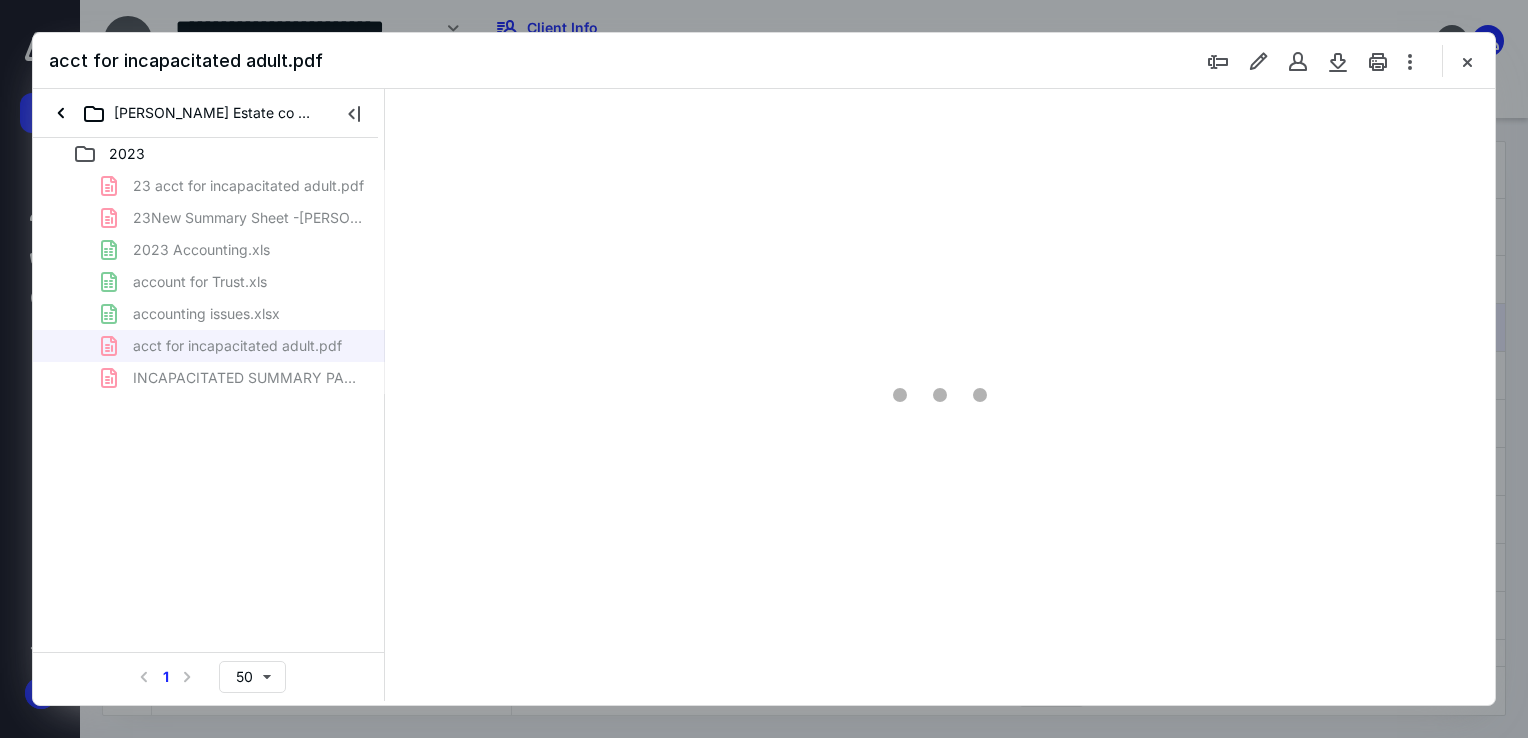 scroll, scrollTop: 0, scrollLeft: 0, axis: both 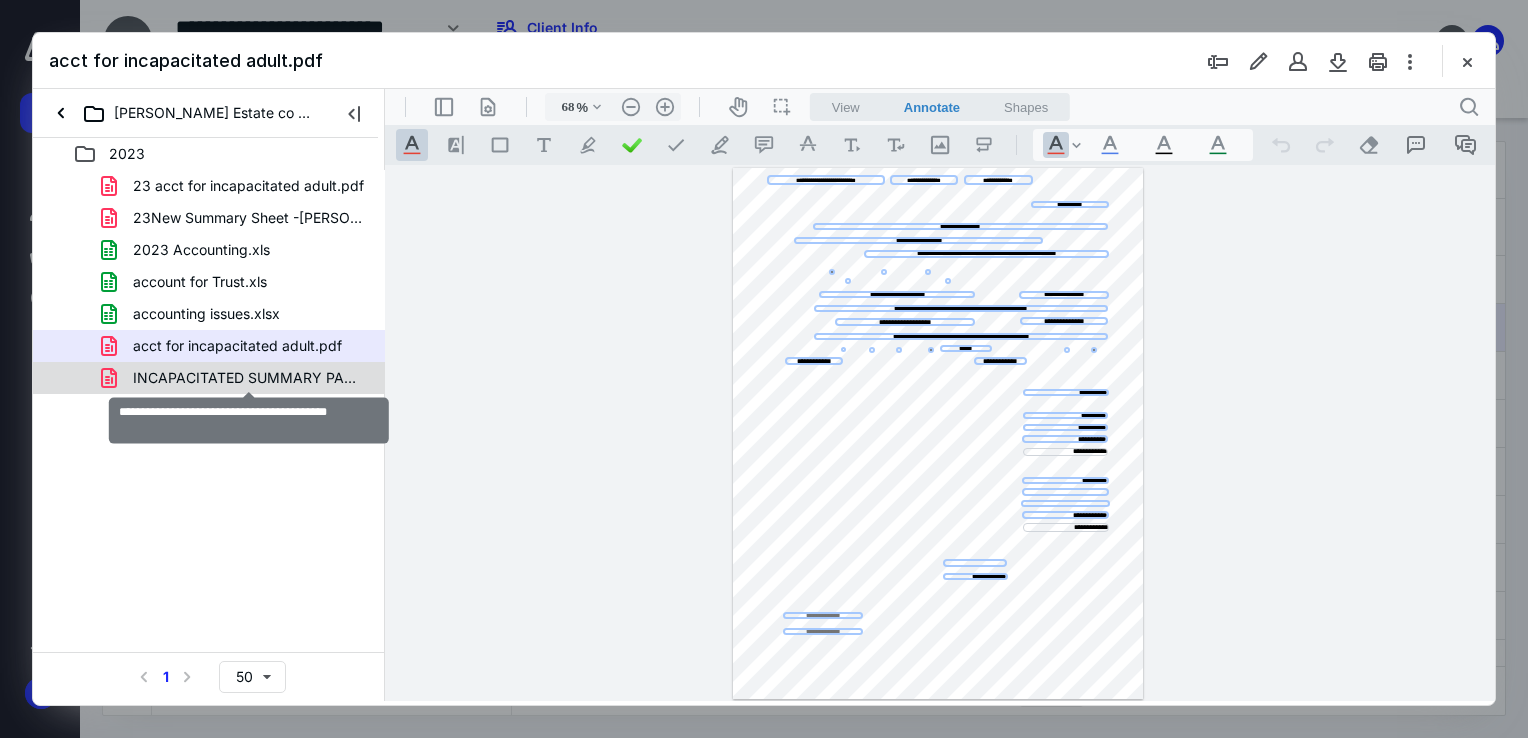click on "INCAPACITATED SUMMARY PAGE New summary.pdf" at bounding box center (249, 378) 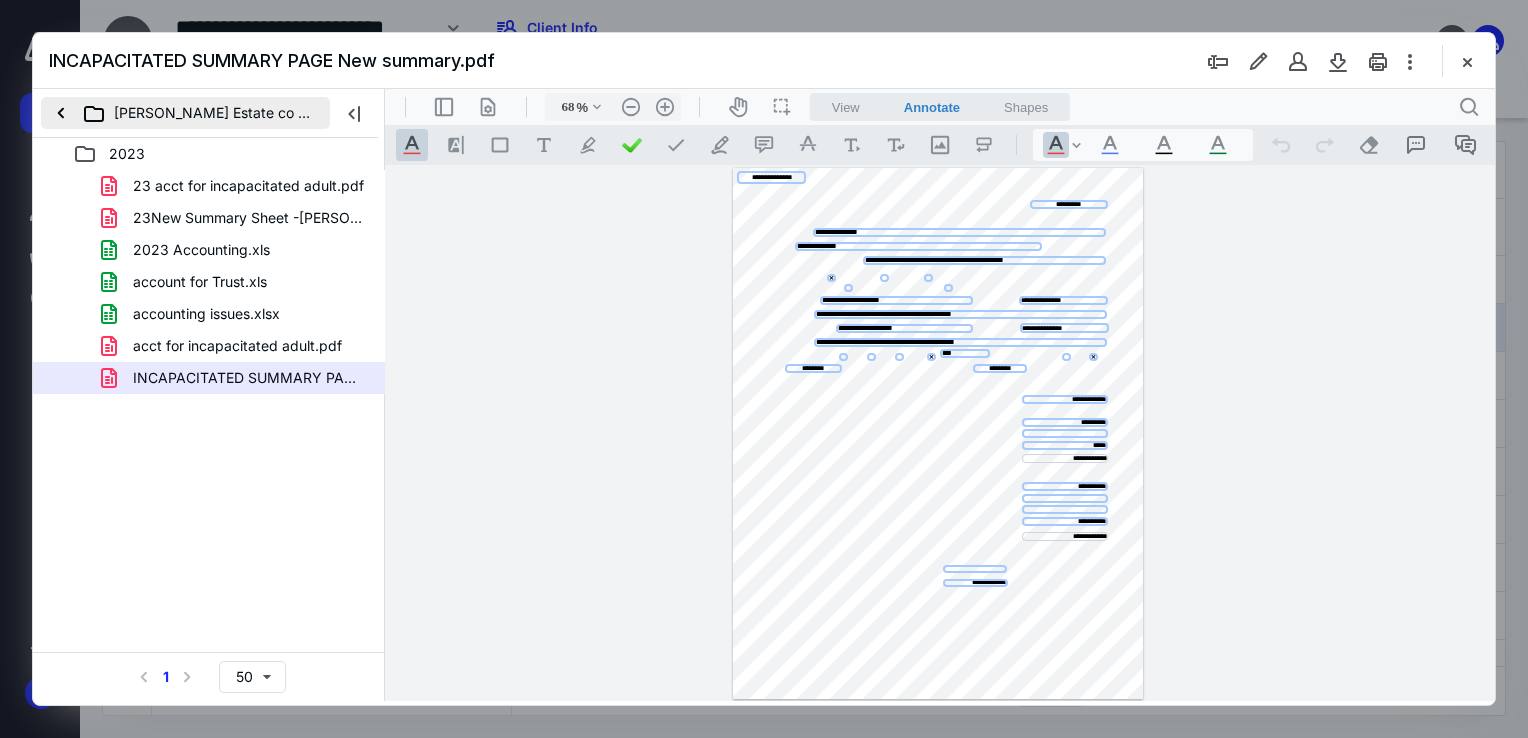 click on "[PERSON_NAME] Estate  co [PERSON_NAME], CVR" at bounding box center [185, 113] 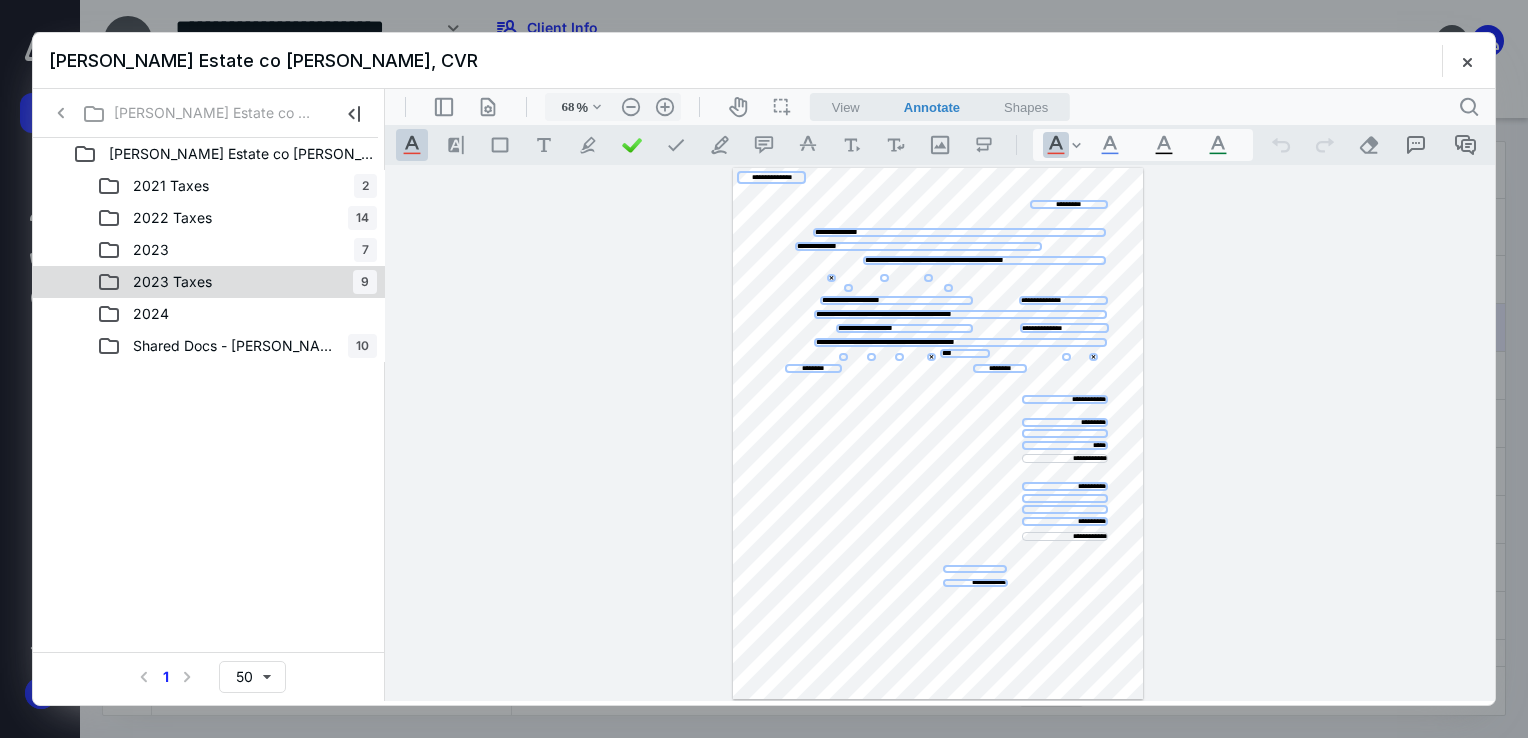 click on "2023 Taxes 9" at bounding box center [237, 282] 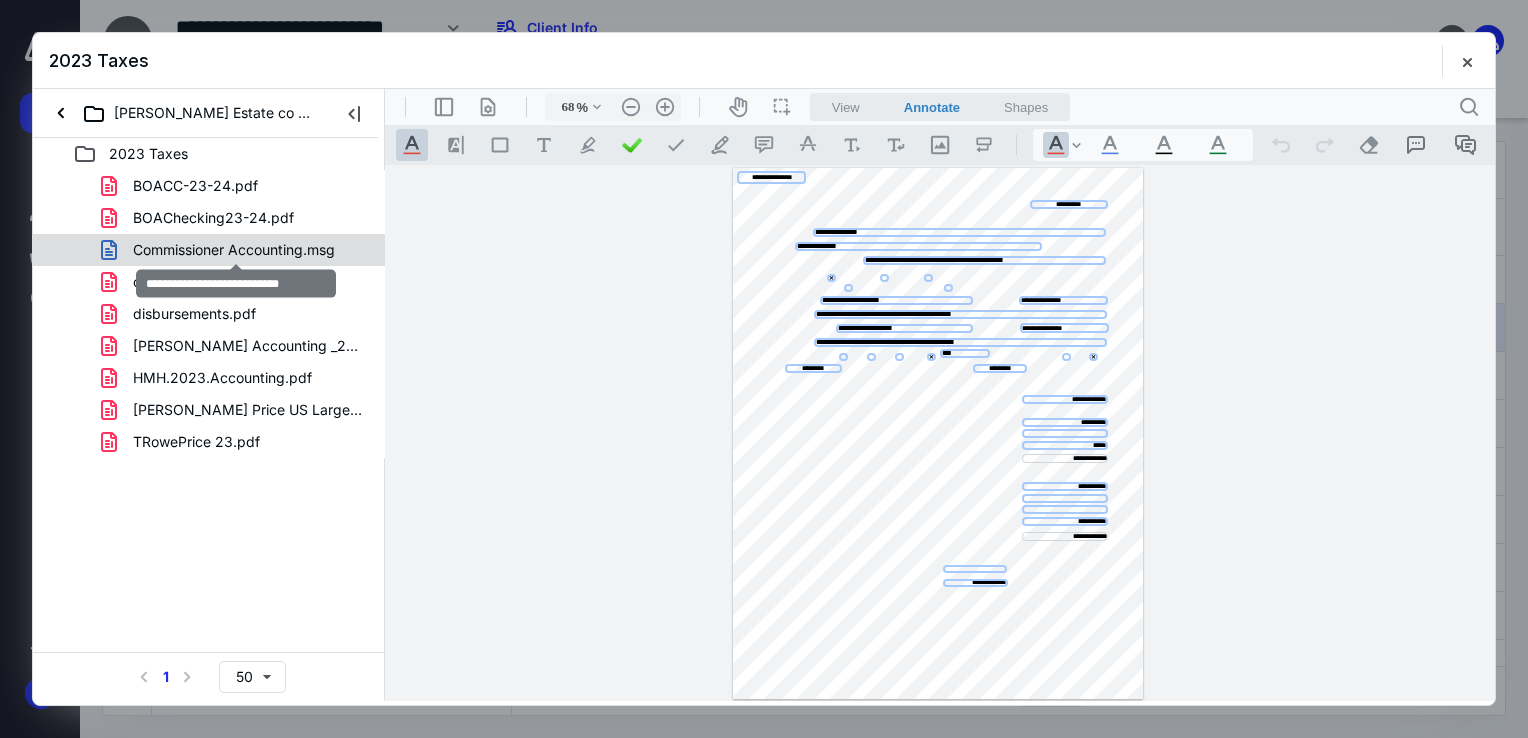 click on "Commissioner Accounting.msg" at bounding box center (234, 250) 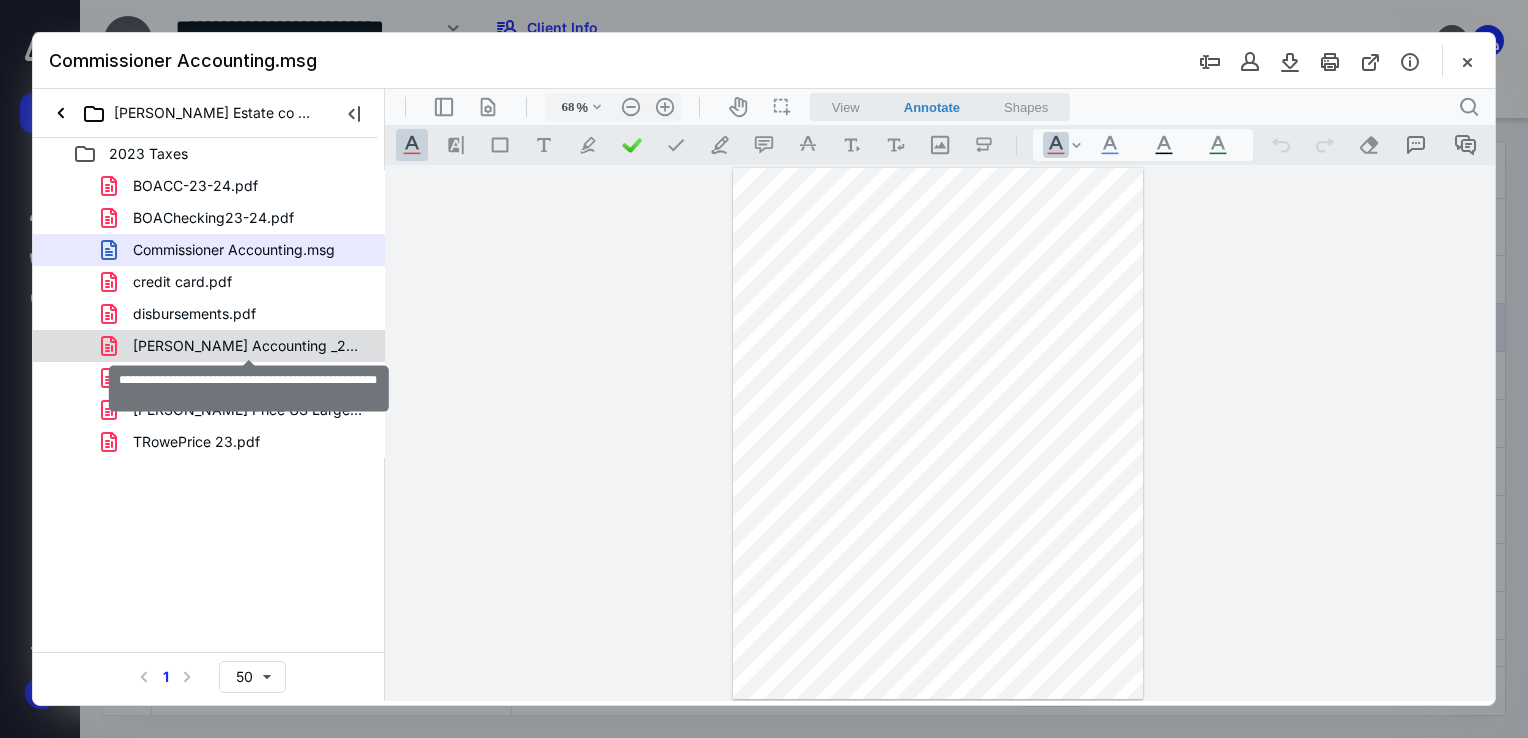 click on "[PERSON_NAME] Accounting _23-_24 - Google Sheets.pdf" at bounding box center [249, 346] 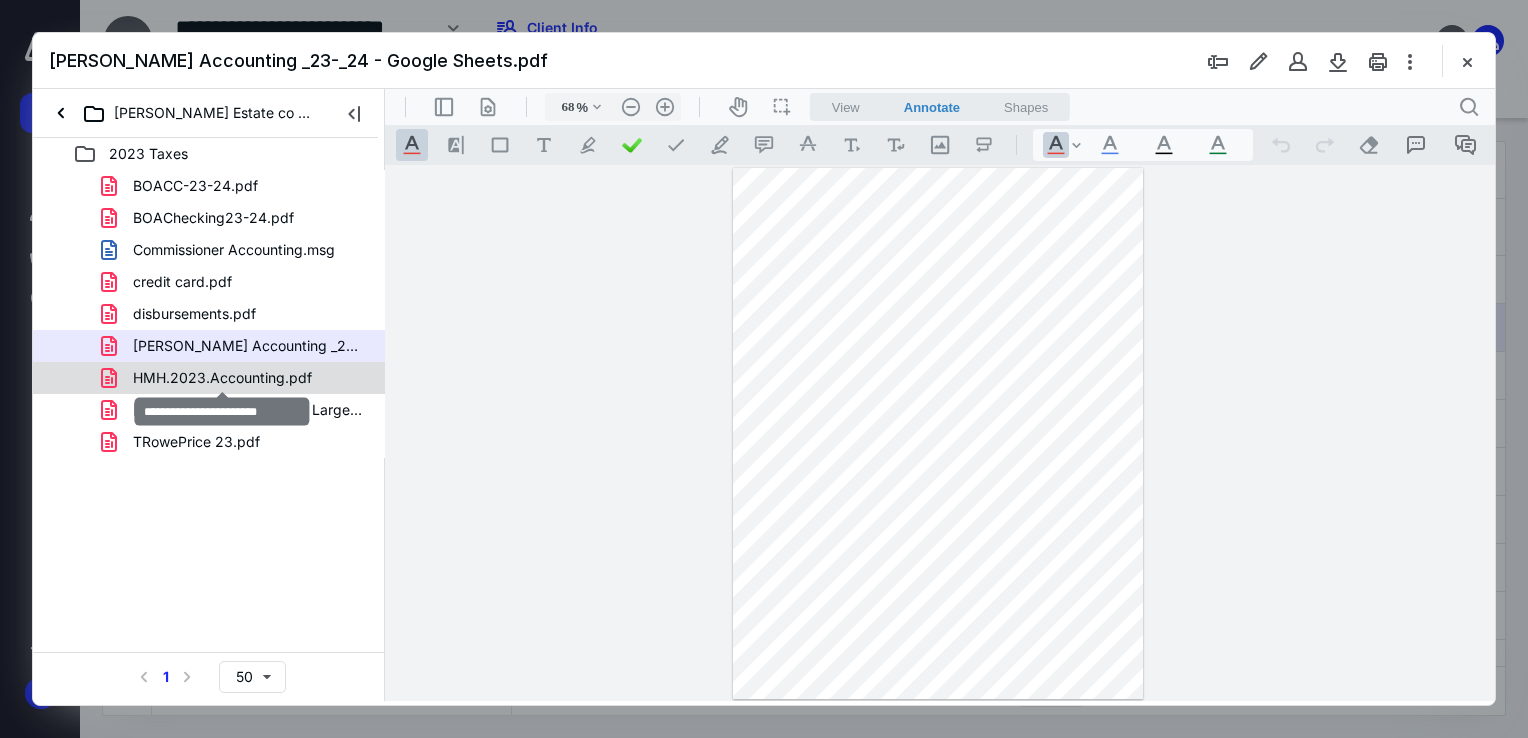 click on "HMH.2023.Accounting.pdf" at bounding box center [222, 378] 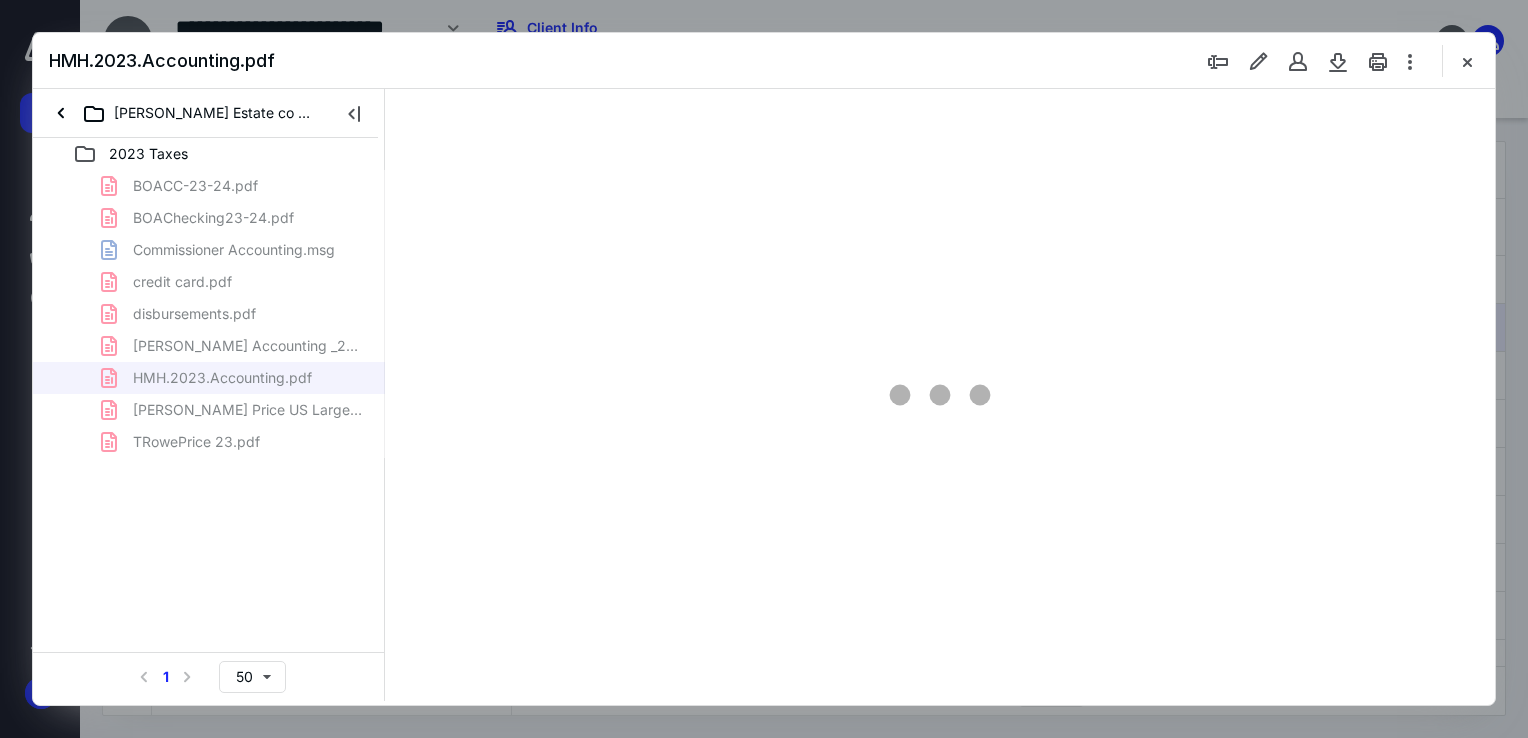 scroll, scrollTop: 79, scrollLeft: 0, axis: vertical 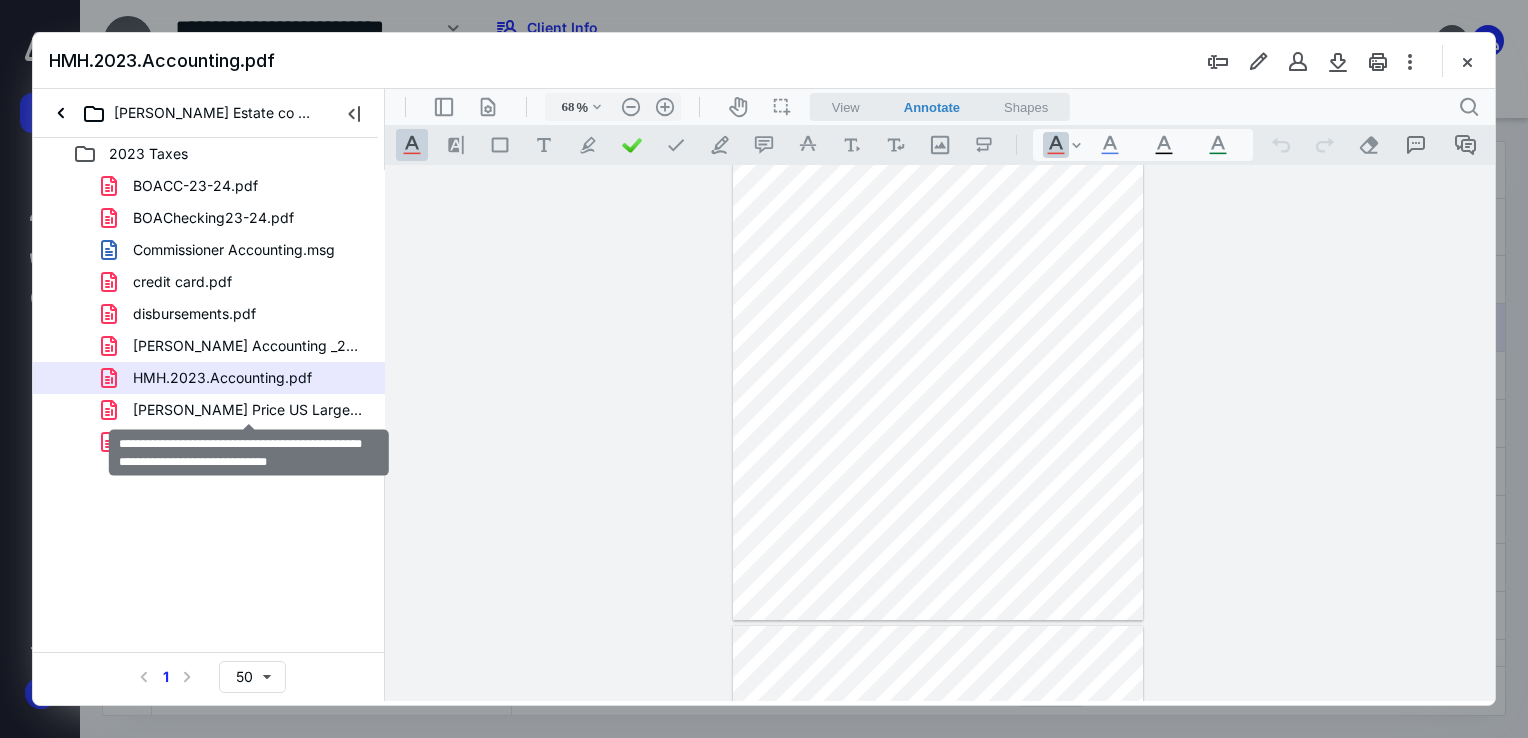 click on "[PERSON_NAME] Price US Large-Cap Core Fund Inc...Fund Inc;I Stock Price - BigCharts.pdf" at bounding box center (249, 410) 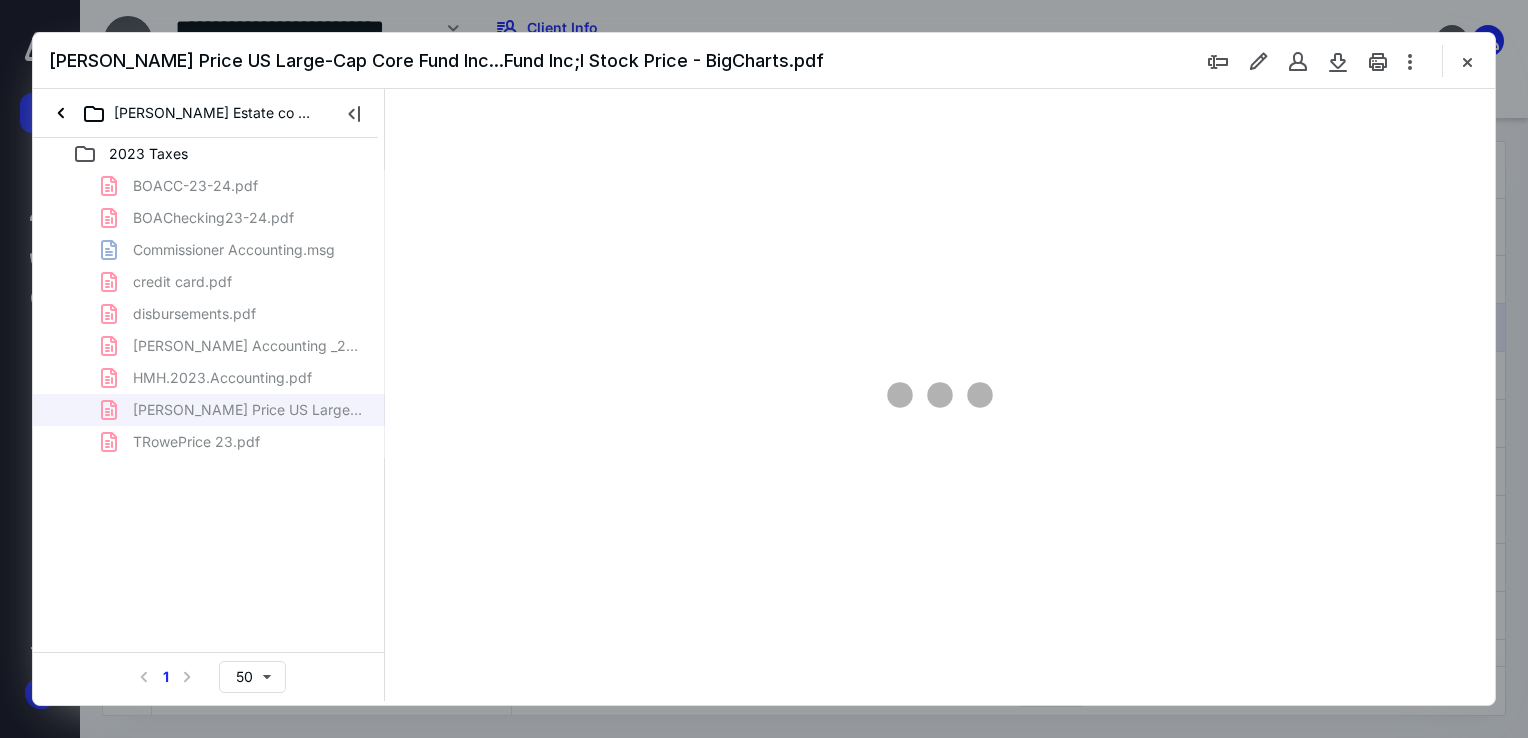scroll, scrollTop: 0, scrollLeft: 0, axis: both 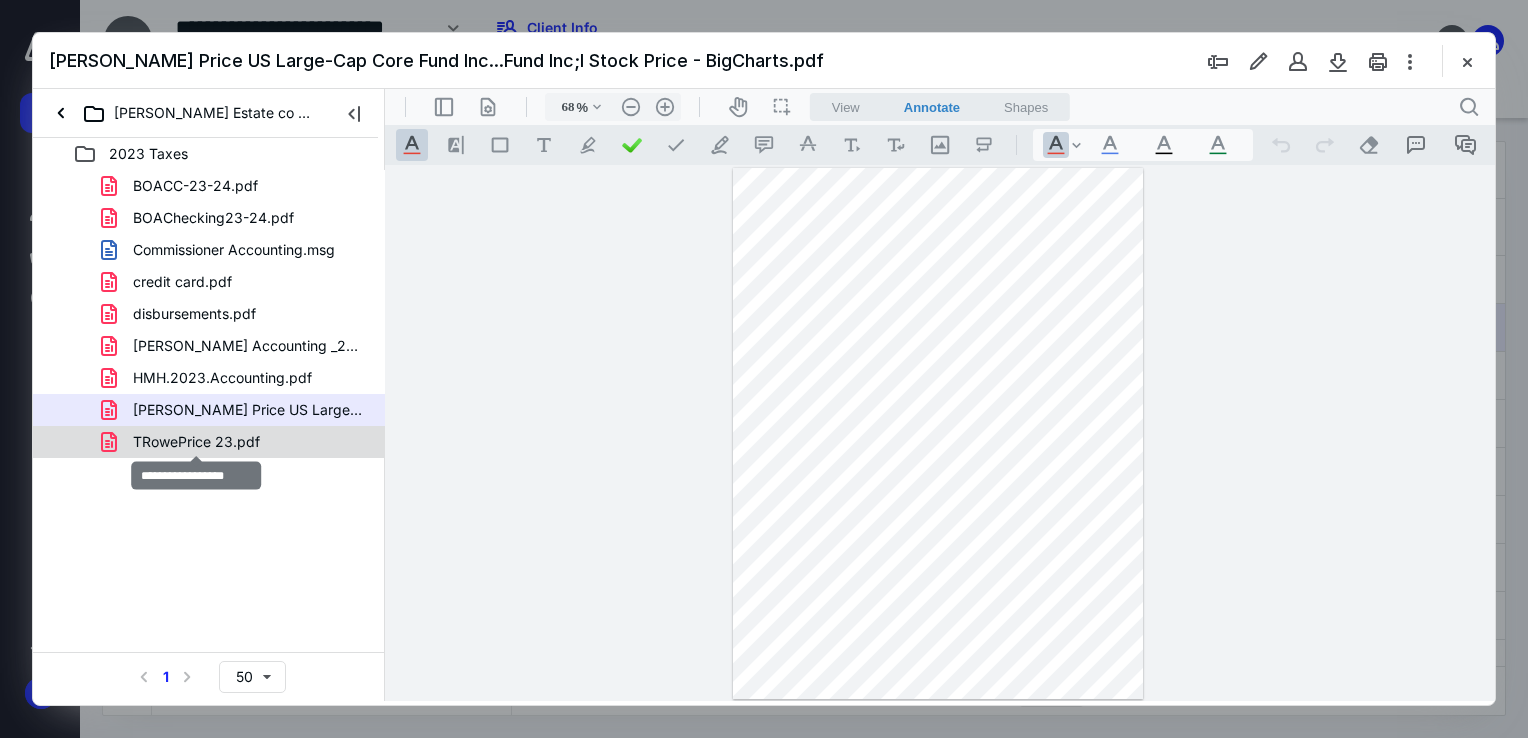 click on "TRowePrice 23.pdf" at bounding box center [196, 442] 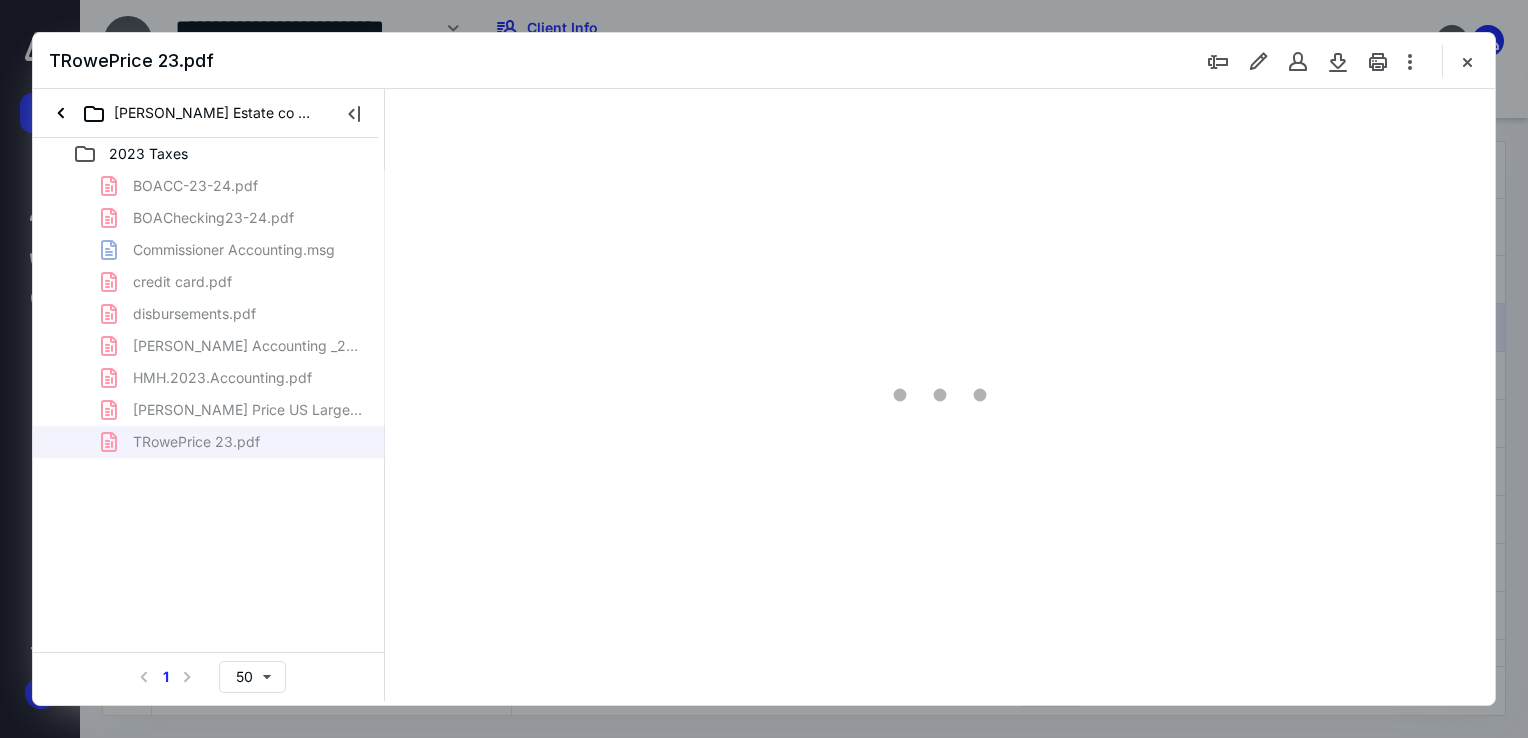 scroll, scrollTop: 79, scrollLeft: 0, axis: vertical 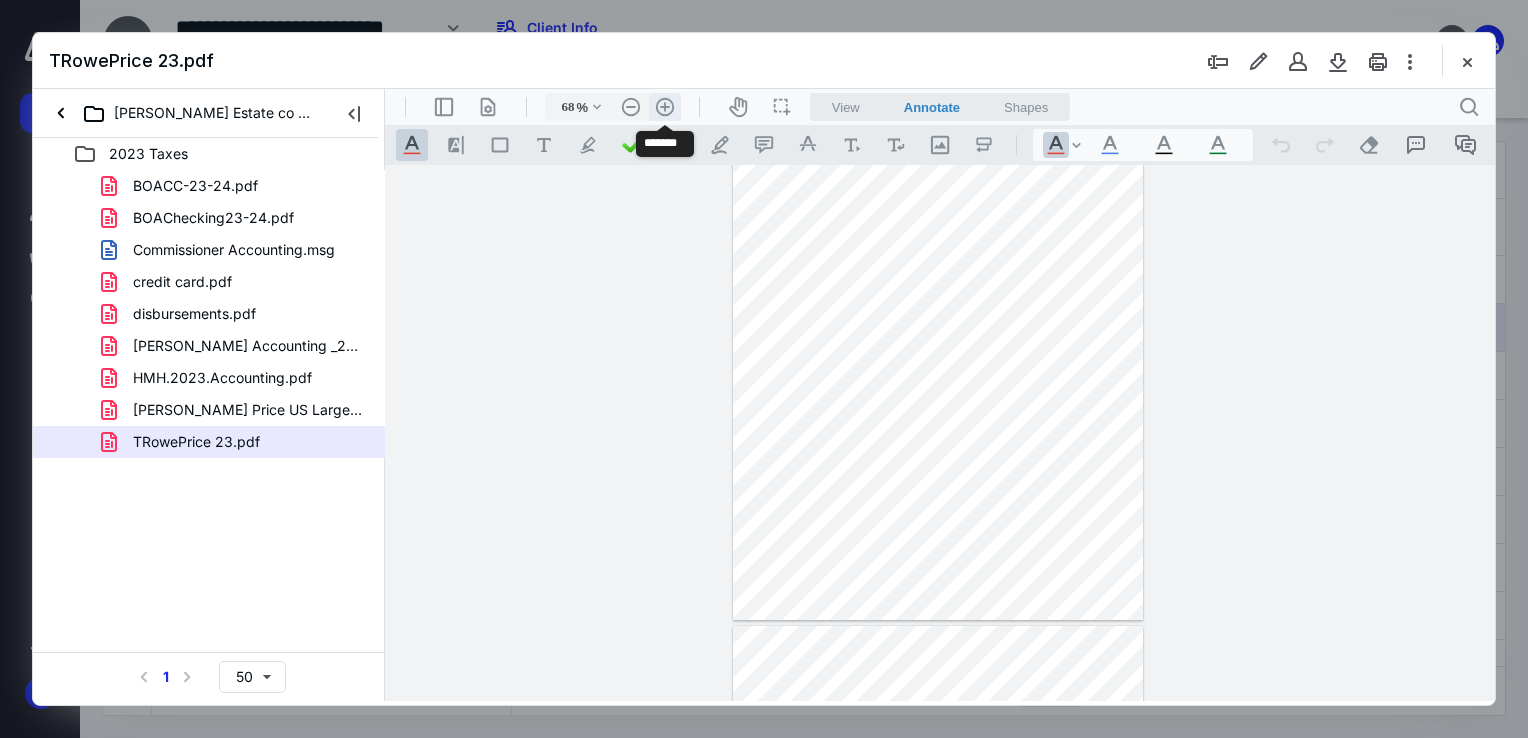 click on ".cls-1{fill:#abb0c4;} icon - header - zoom - in - line" at bounding box center [665, 107] 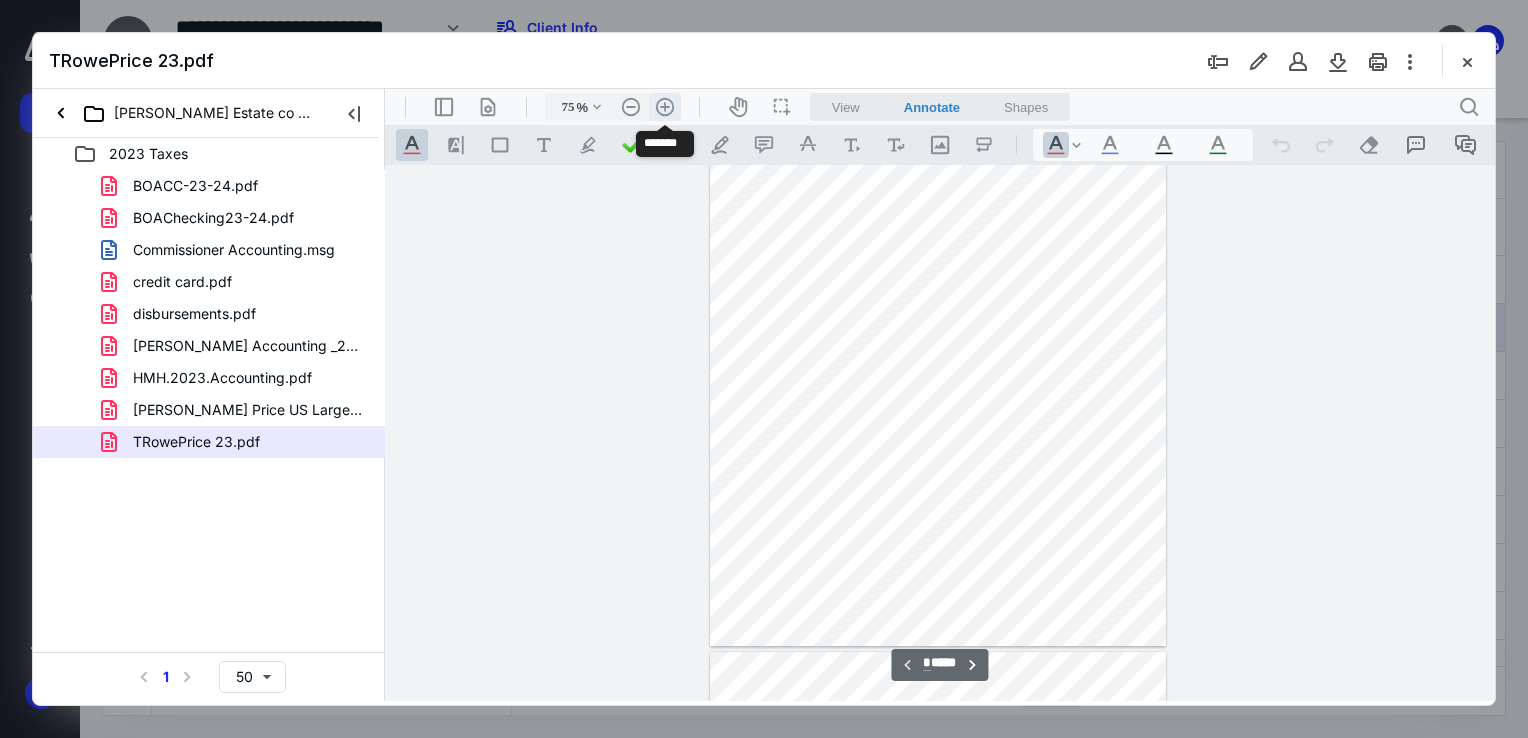 click on ".cls-1{fill:#abb0c4;} icon - header - zoom - in - line" at bounding box center [665, 107] 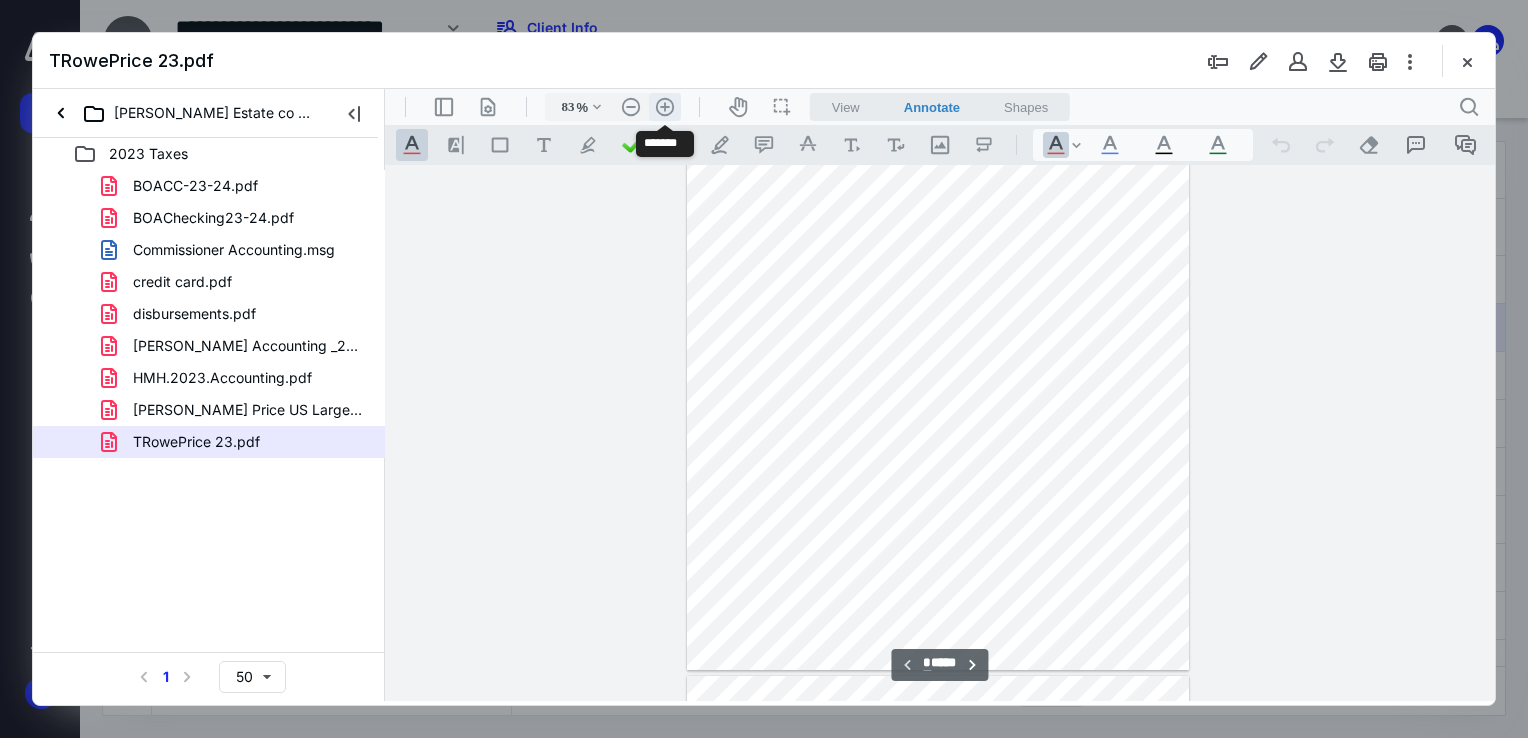 click on ".cls-1{fill:#abb0c4;} icon - header - zoom - in - line" at bounding box center [665, 107] 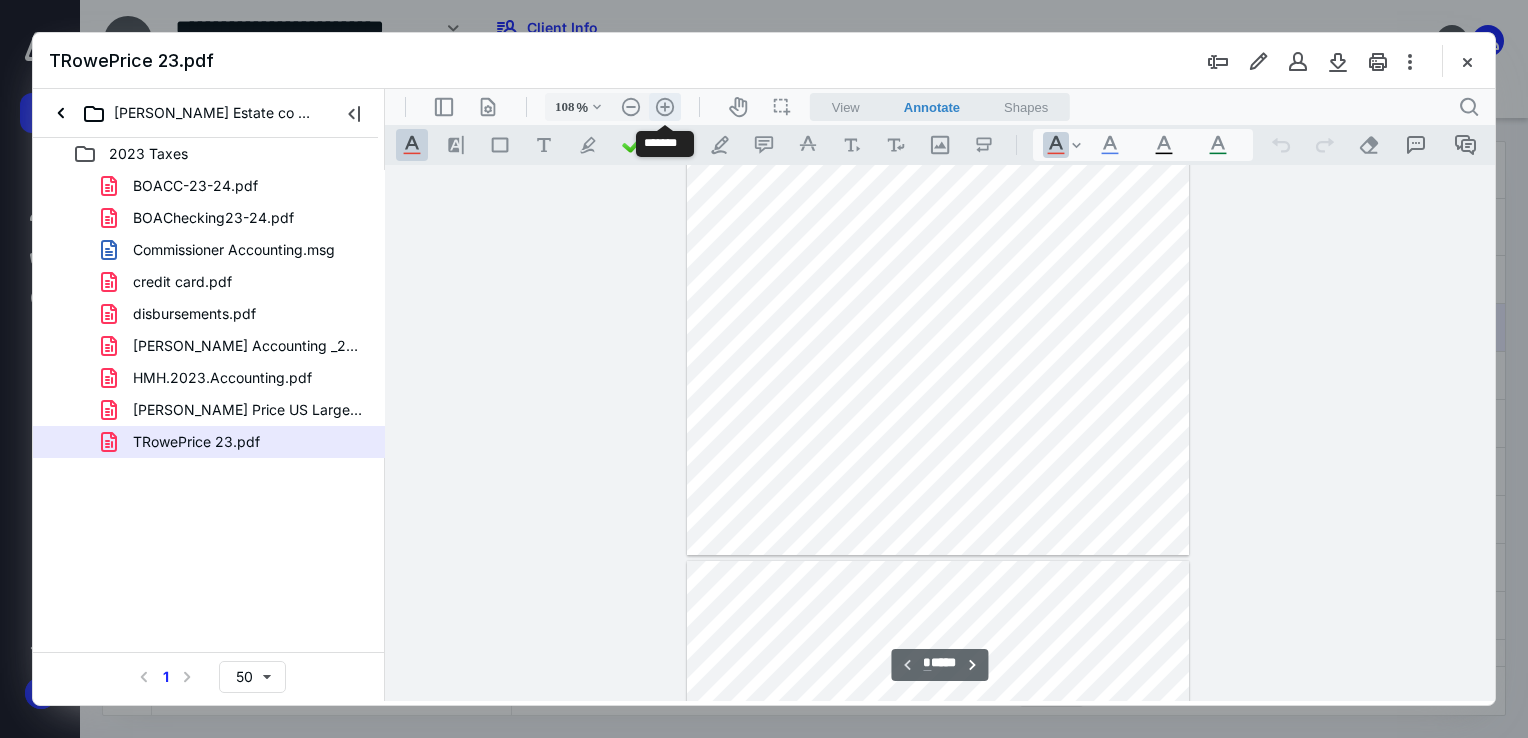 click on ".cls-1{fill:#abb0c4;} icon - header - zoom - in - line" at bounding box center [665, 107] 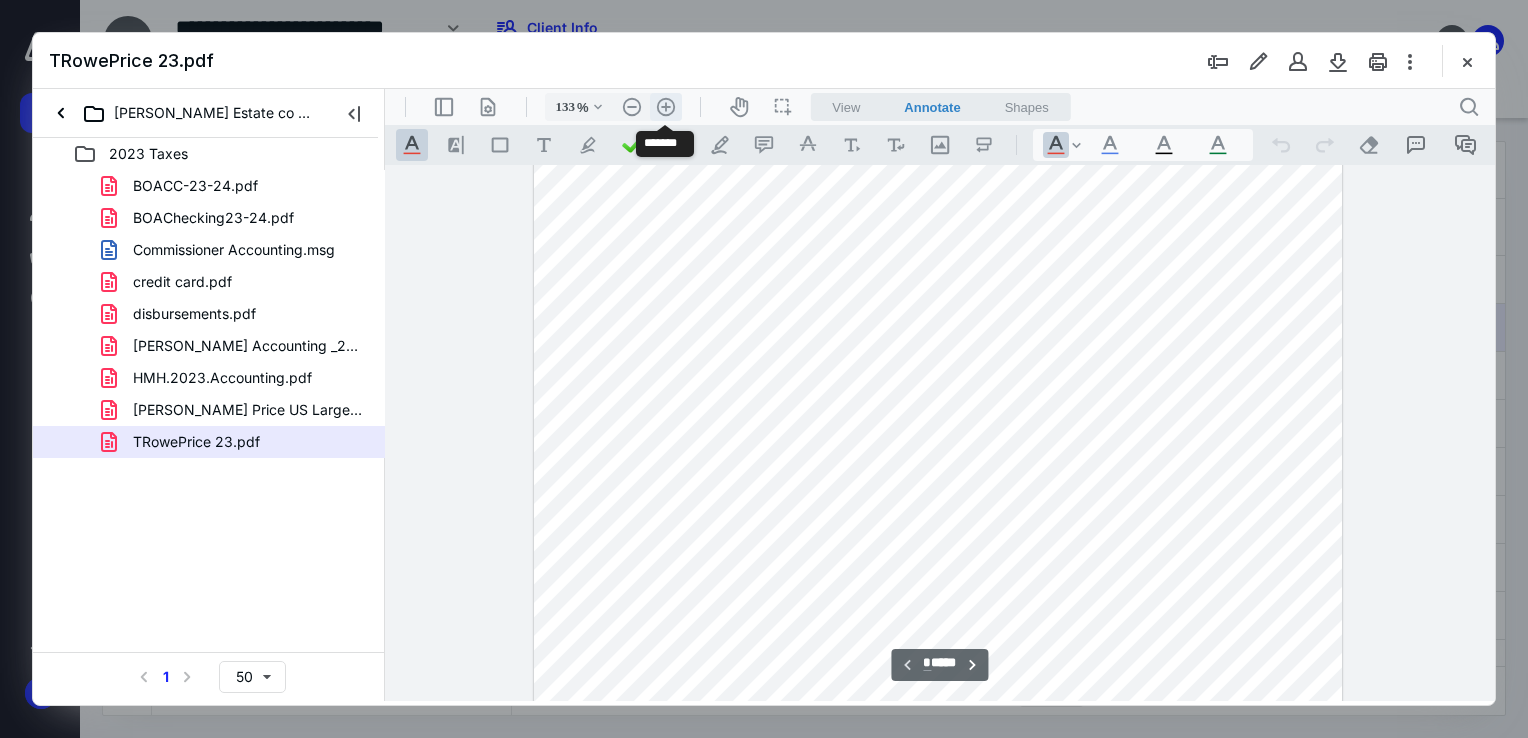 click on ".cls-1{fill:#abb0c4;} icon - header - zoom - in - line" at bounding box center (666, 107) 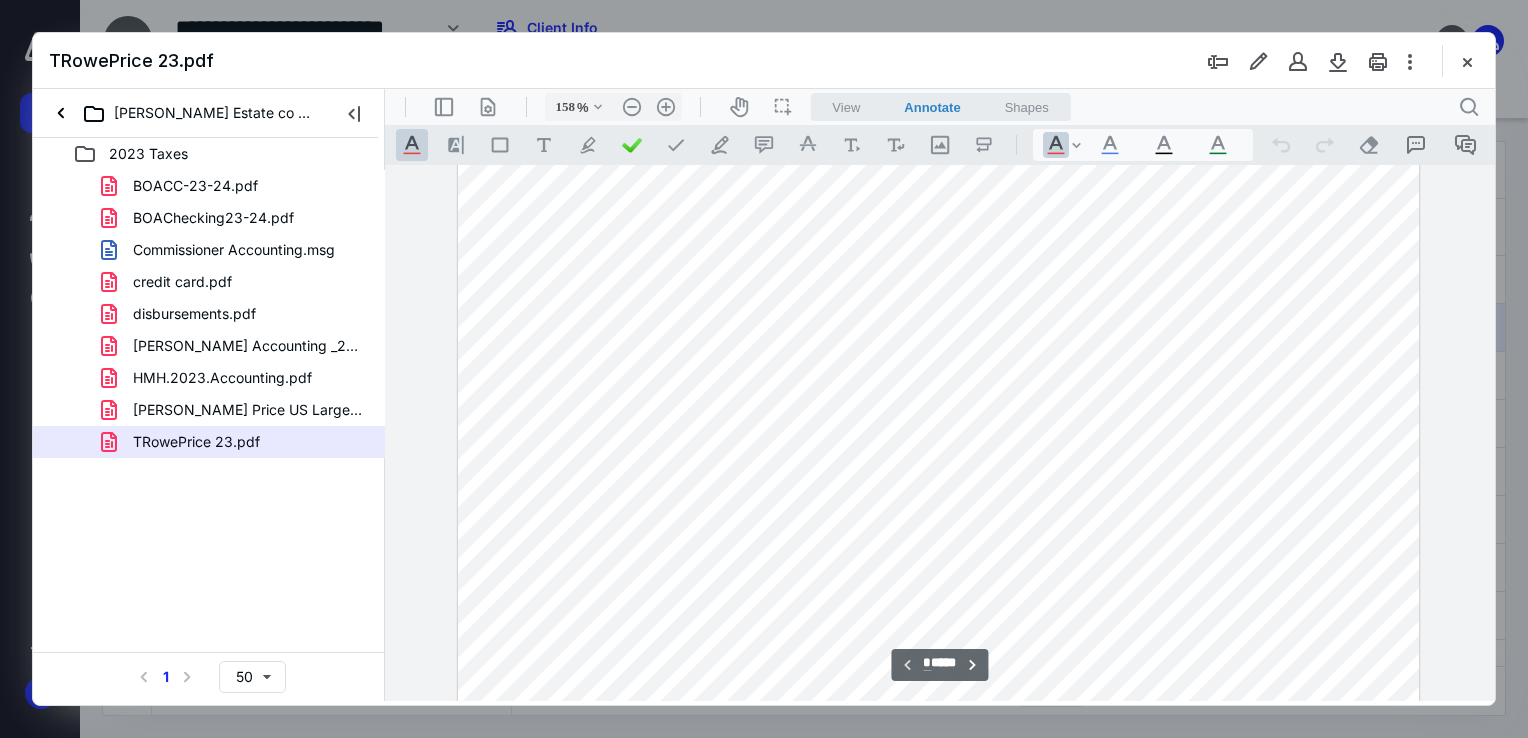 scroll, scrollTop: 0, scrollLeft: 0, axis: both 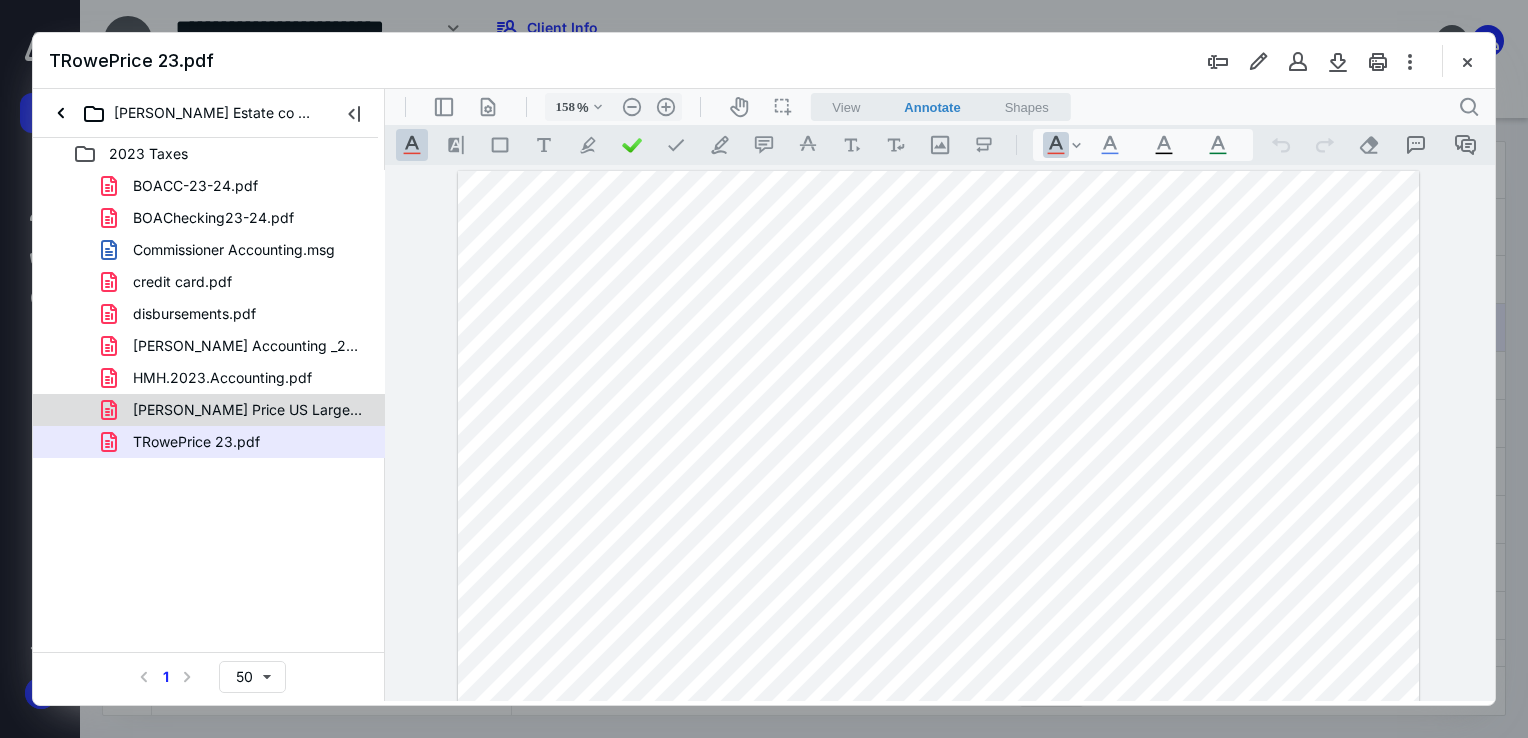 click on "[PERSON_NAME] Price US Large-Cap Core Fund Inc...Fund Inc;I Stock Price - BigCharts.pdf" at bounding box center (249, 410) 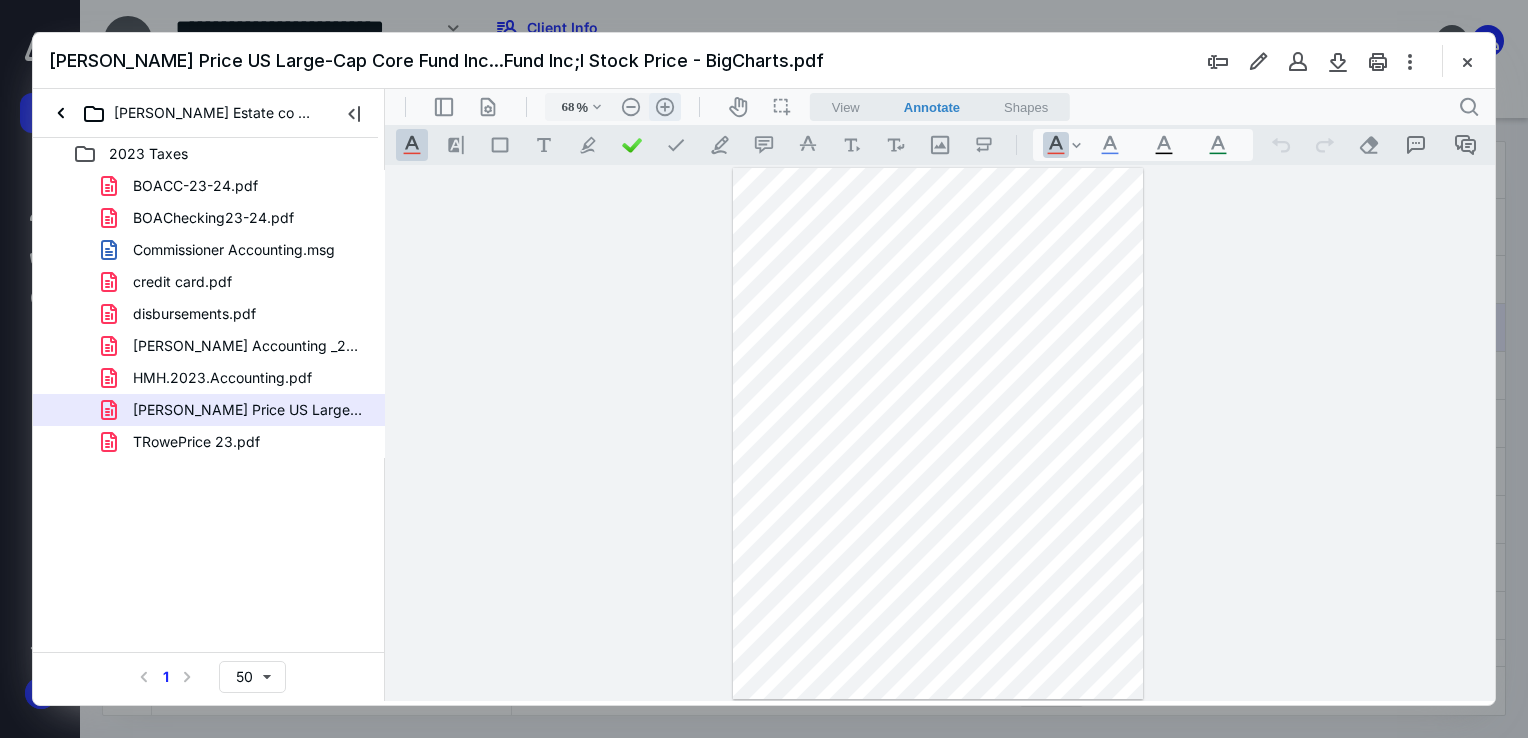 click on ".cls-1{fill:#abb0c4;} icon - header - zoom - in - line" at bounding box center [665, 107] 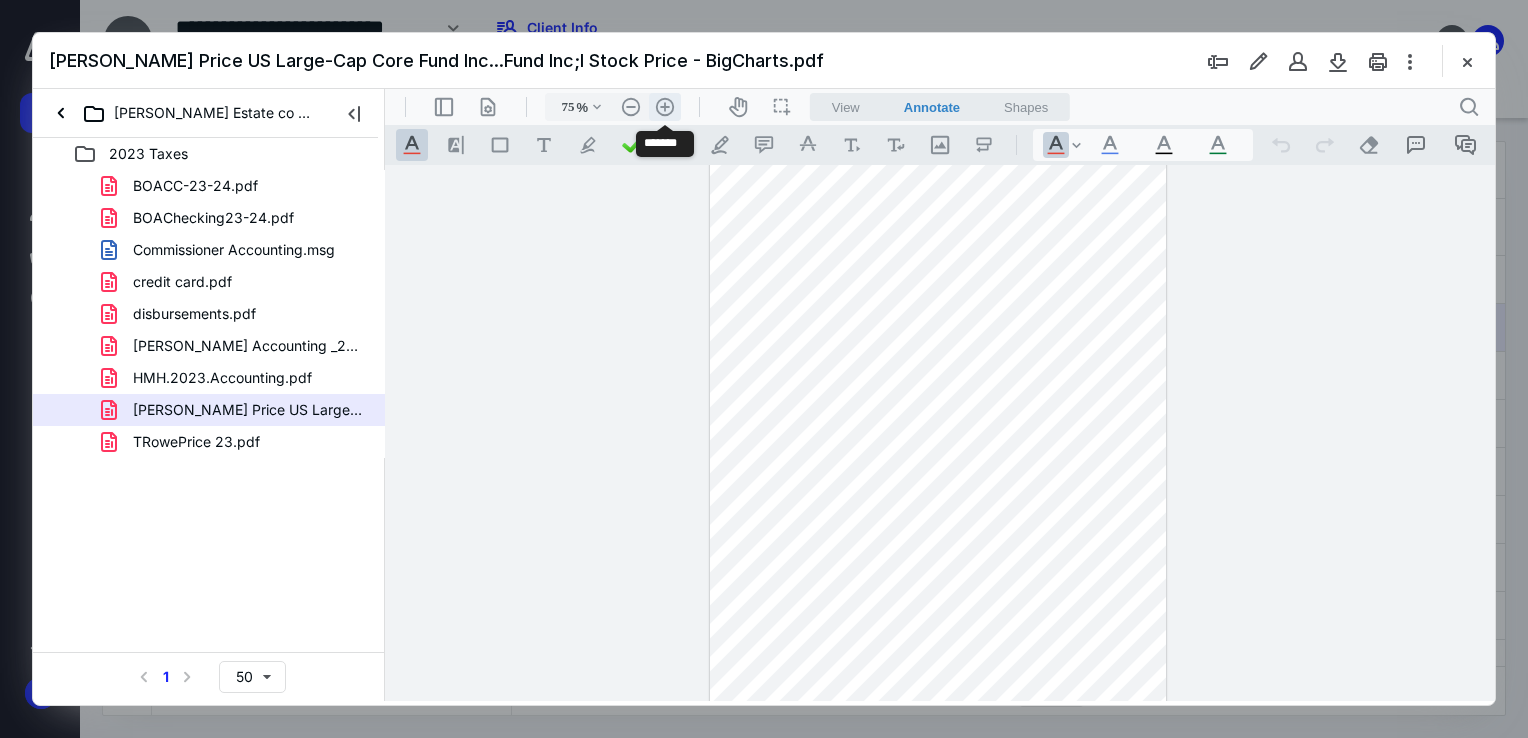 click on ".cls-1{fill:#abb0c4;} icon - header - zoom - in - line" at bounding box center (665, 107) 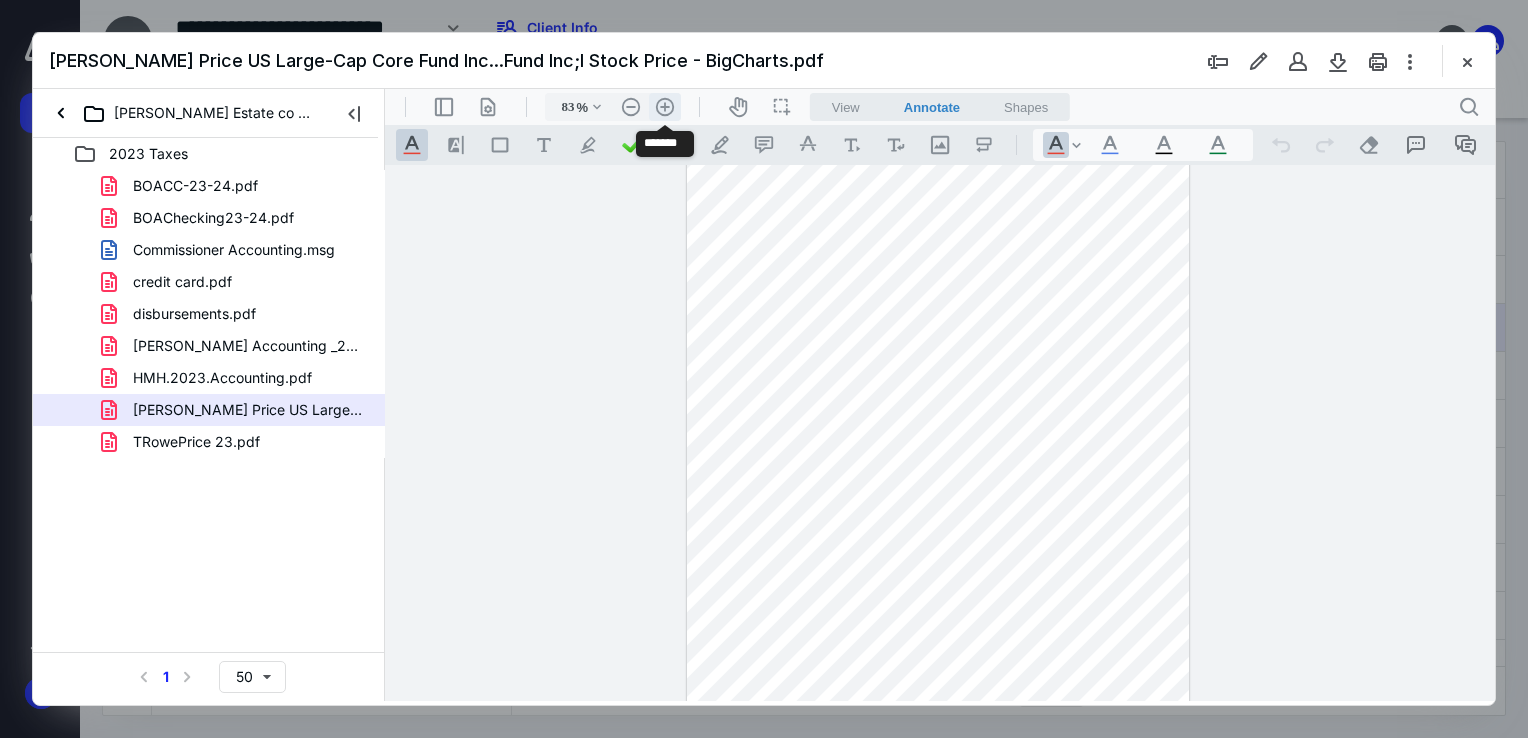 click on ".cls-1{fill:#abb0c4;} icon - header - zoom - in - line" at bounding box center [665, 107] 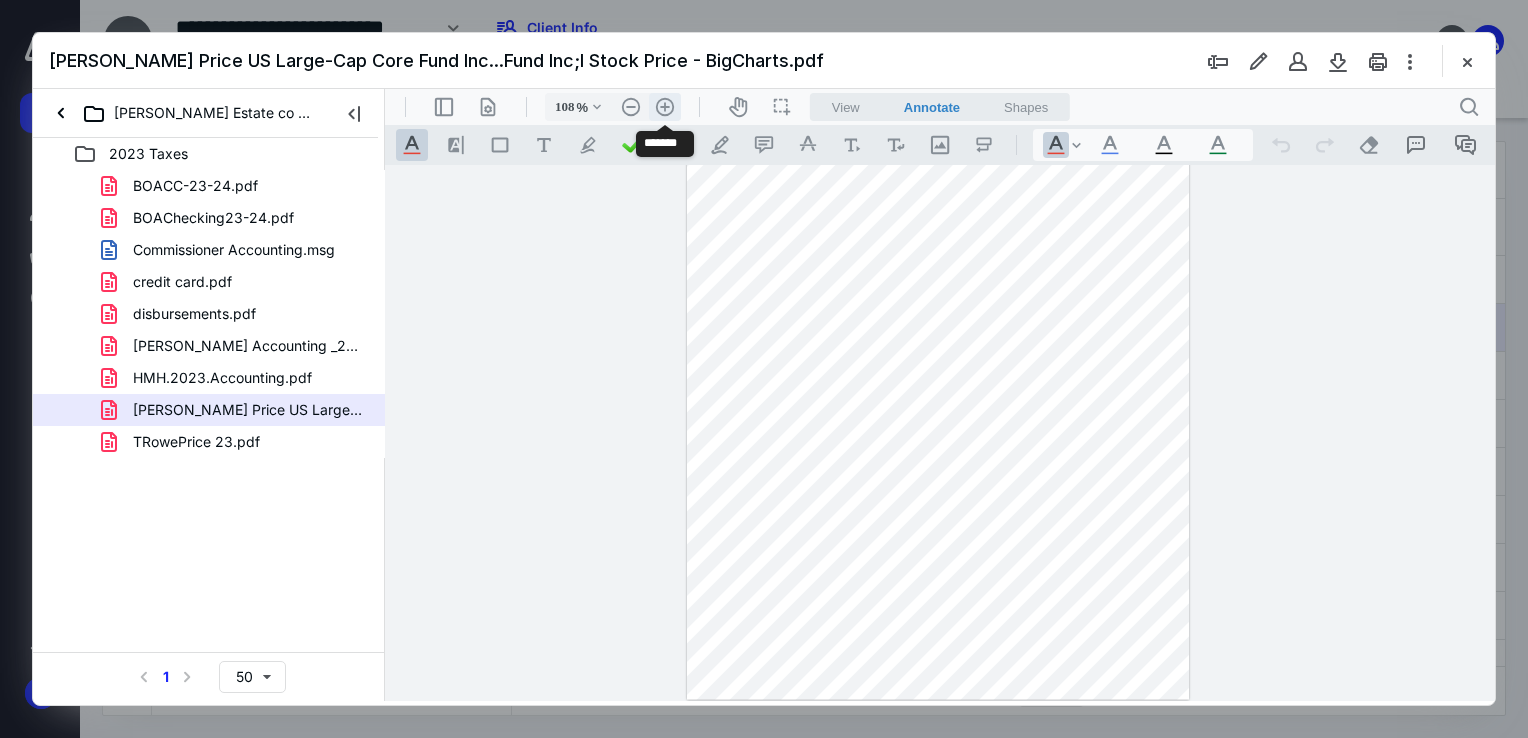 click on ".cls-1{fill:#abb0c4;} icon - header - zoom - in - line" at bounding box center [665, 107] 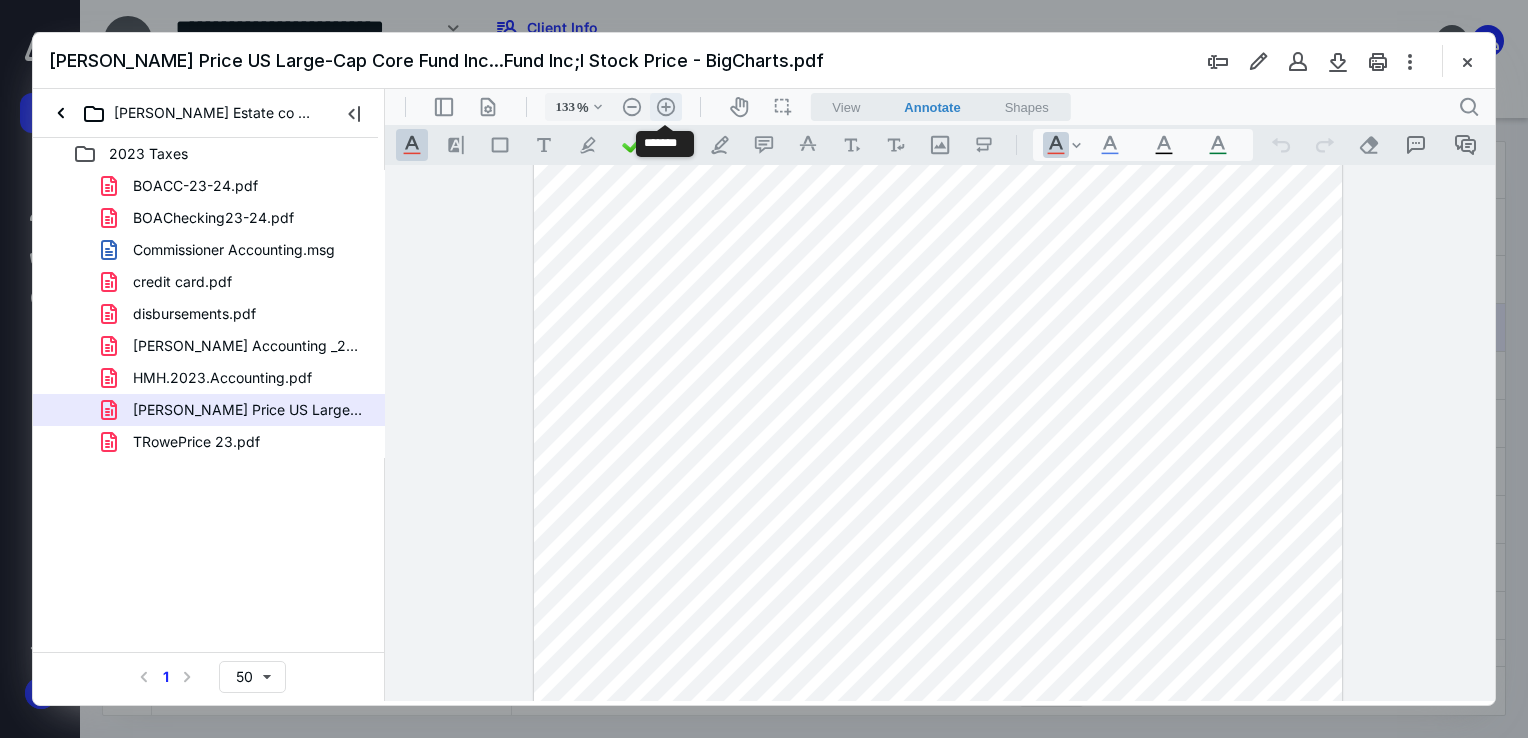 click on ".cls-1{fill:#abb0c4;} icon - header - zoom - in - line" at bounding box center [666, 107] 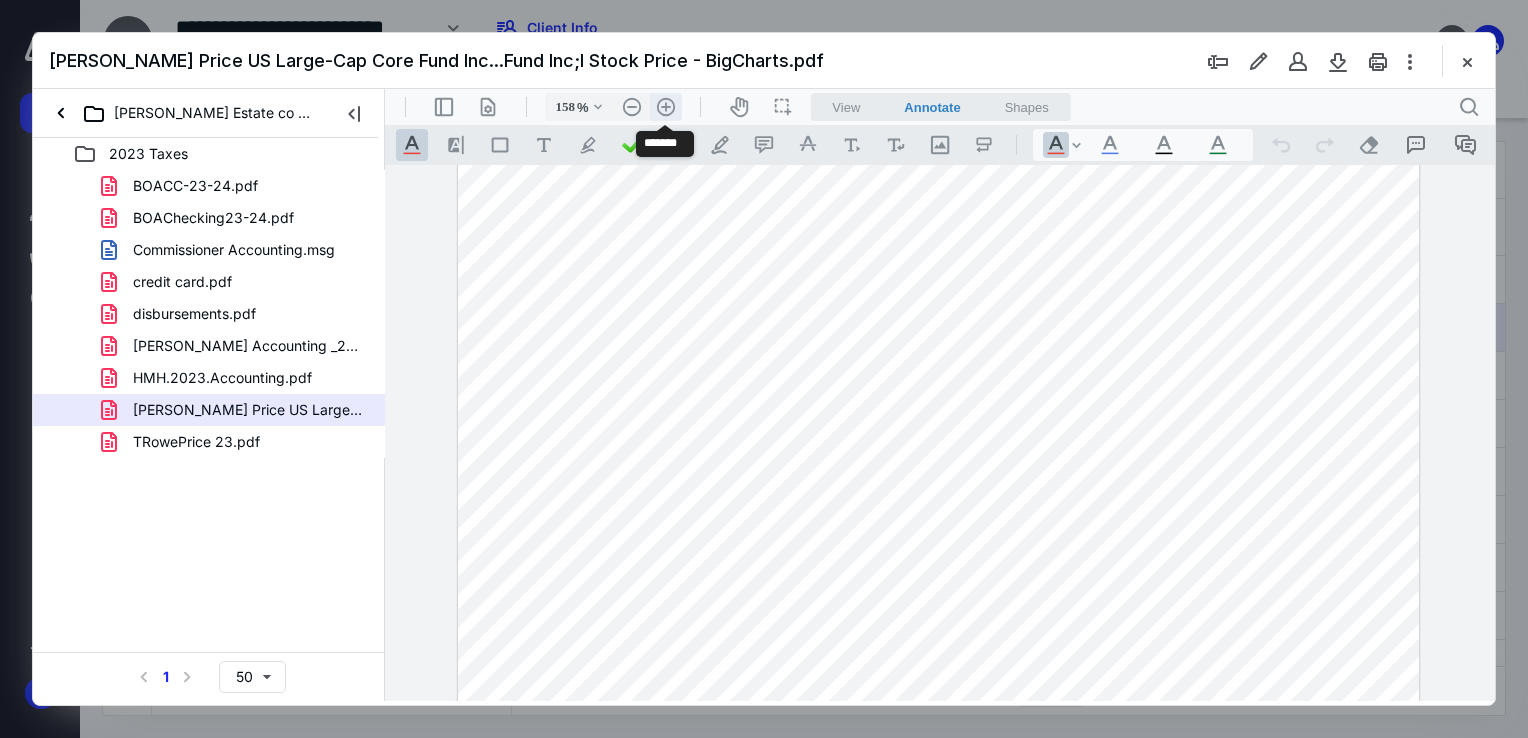 scroll, scrollTop: 308, scrollLeft: 0, axis: vertical 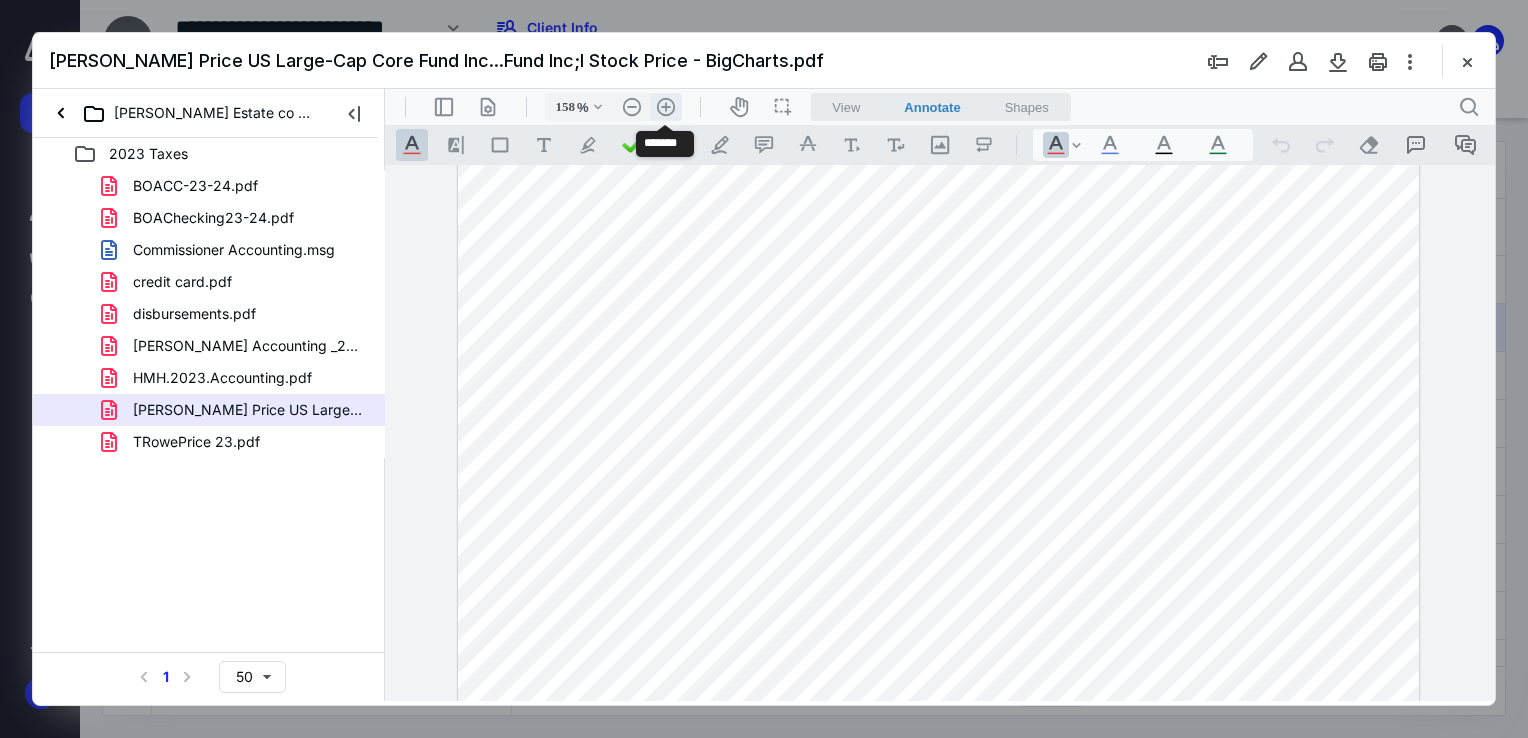 click on ".cls-1{fill:#abb0c4;} icon - header - zoom - in - line" at bounding box center (666, 107) 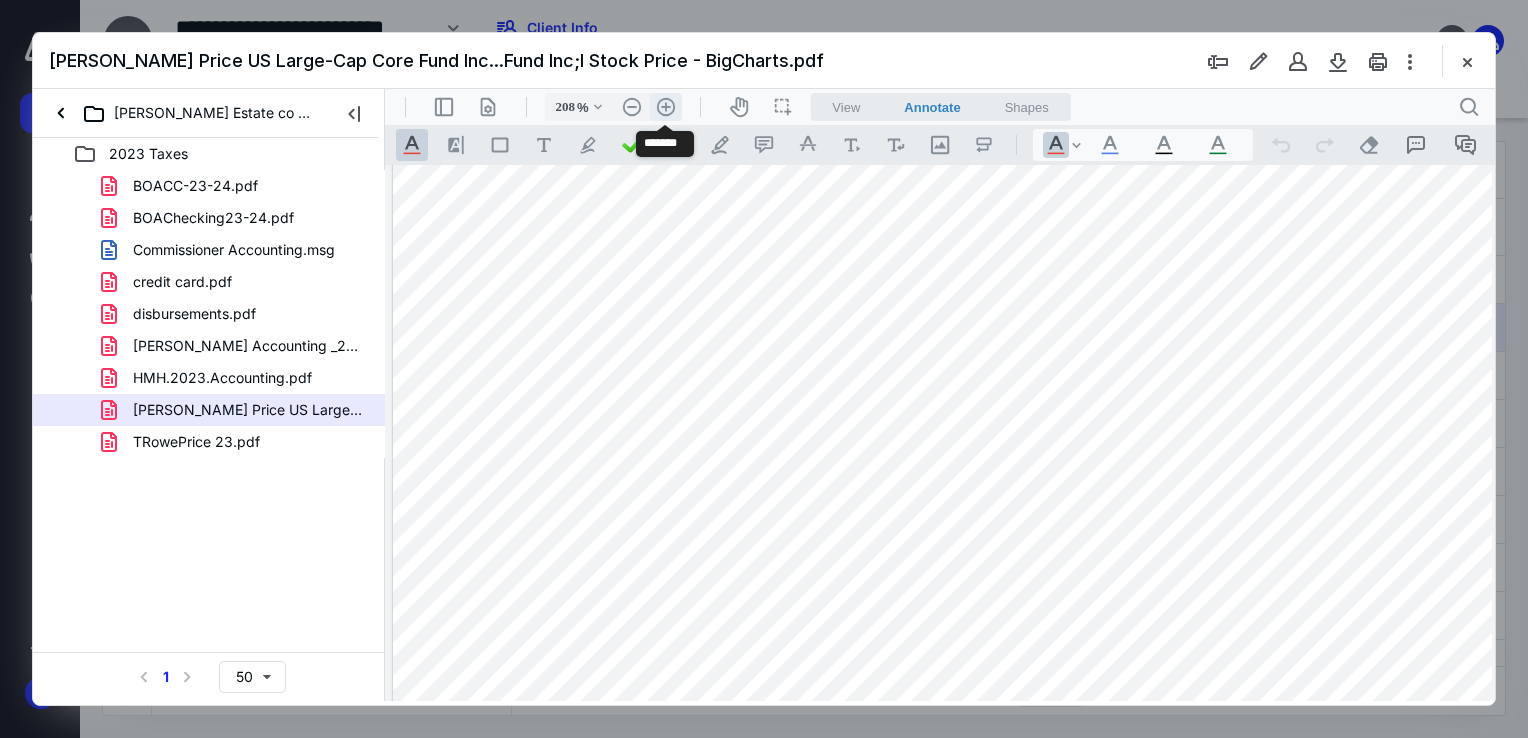 scroll, scrollTop: 479, scrollLeft: 92, axis: both 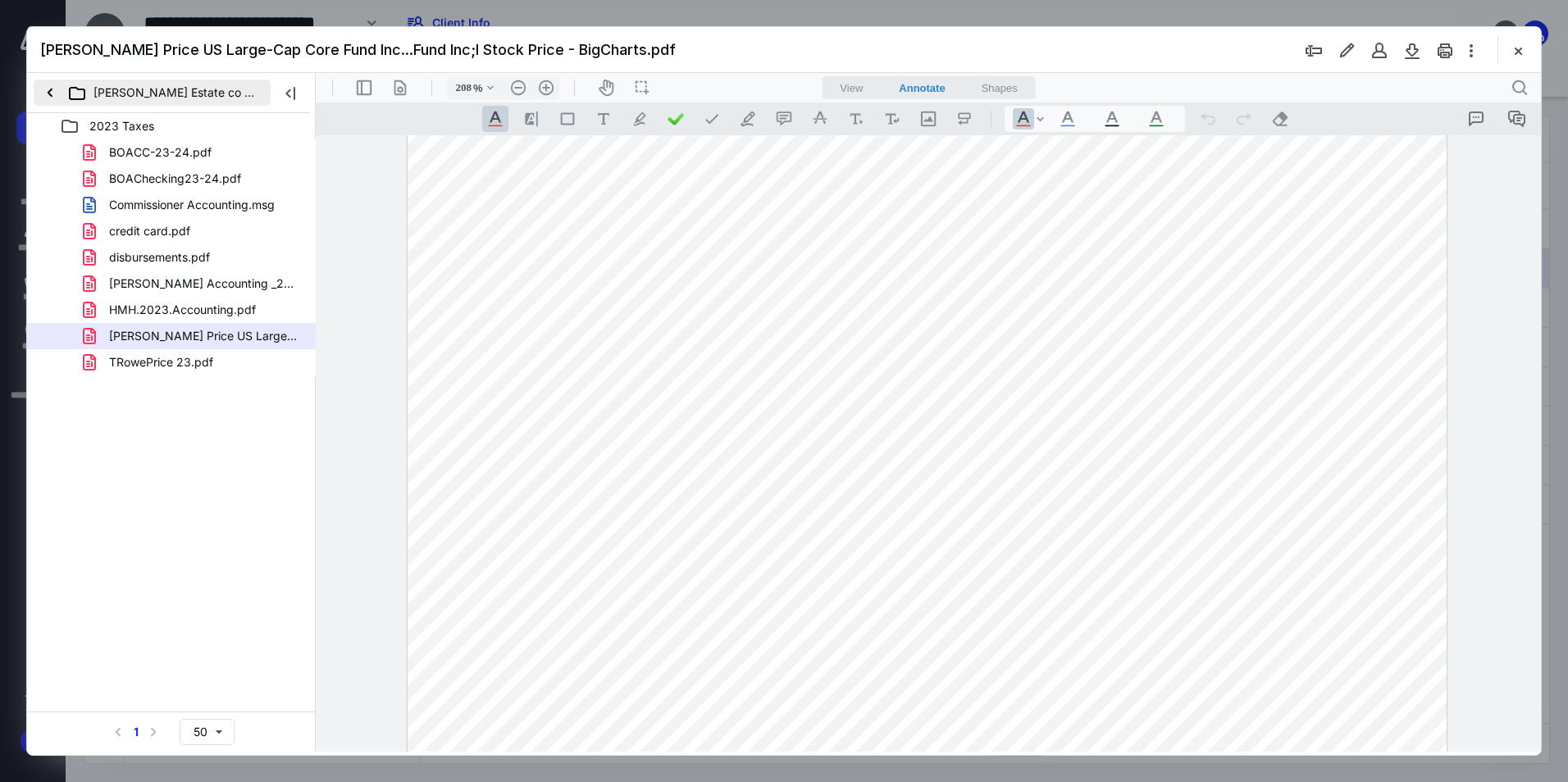 click on "[PERSON_NAME] Estate  co [PERSON_NAME], CVR" at bounding box center (152, 93) 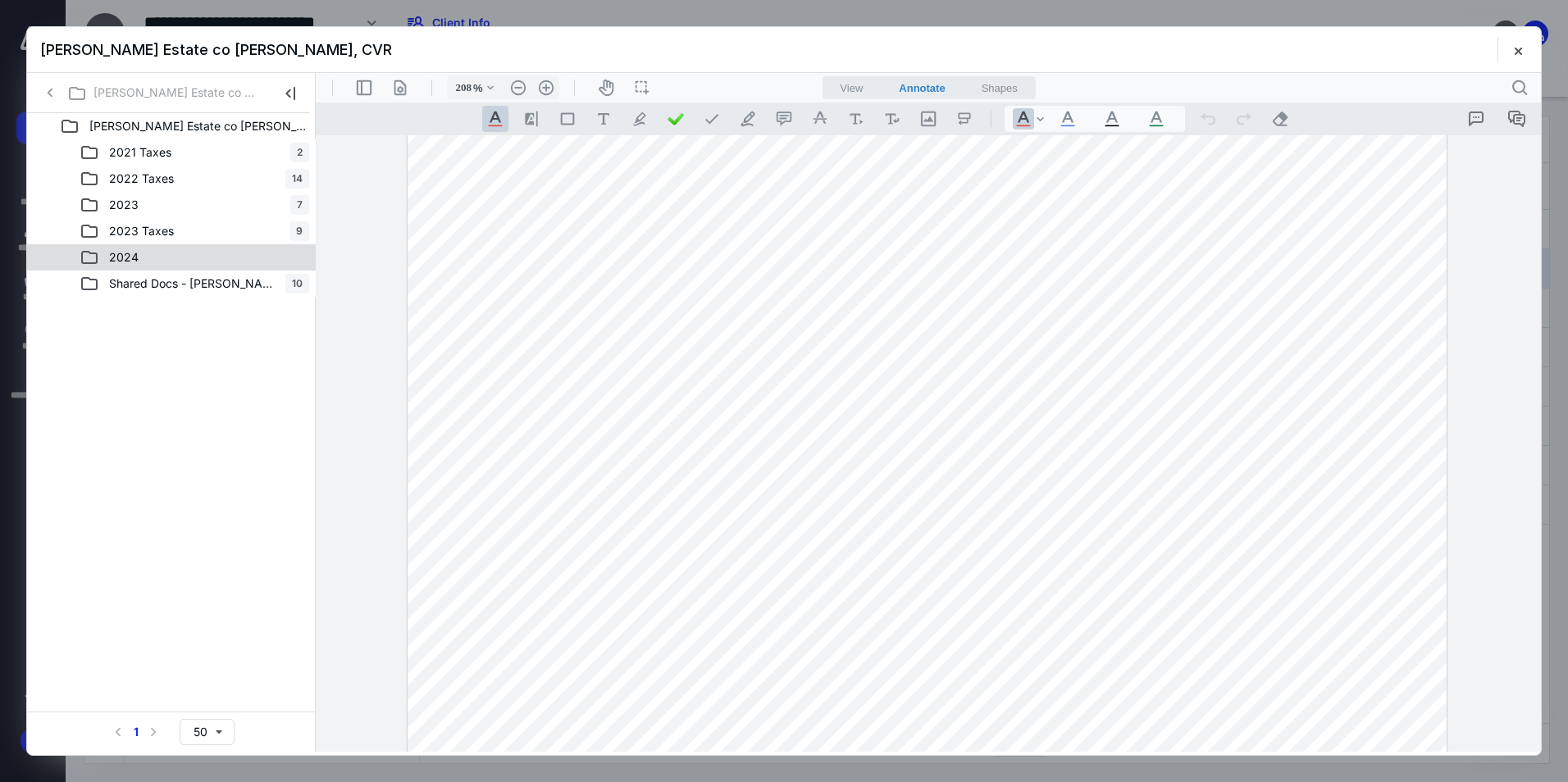 click on "2024" at bounding box center [124, 257] 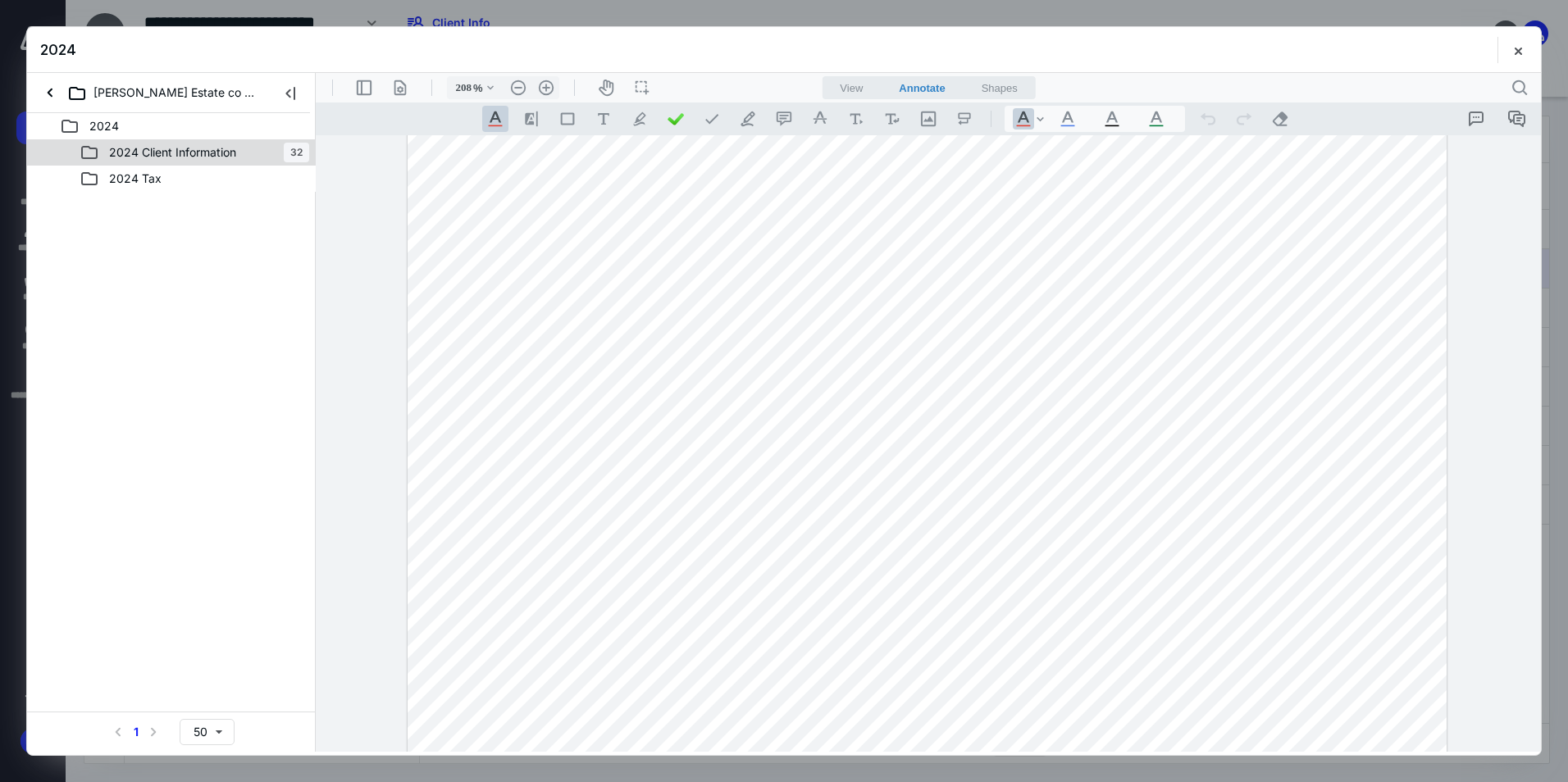 click on "2024 Client Information" at bounding box center [172, 152] 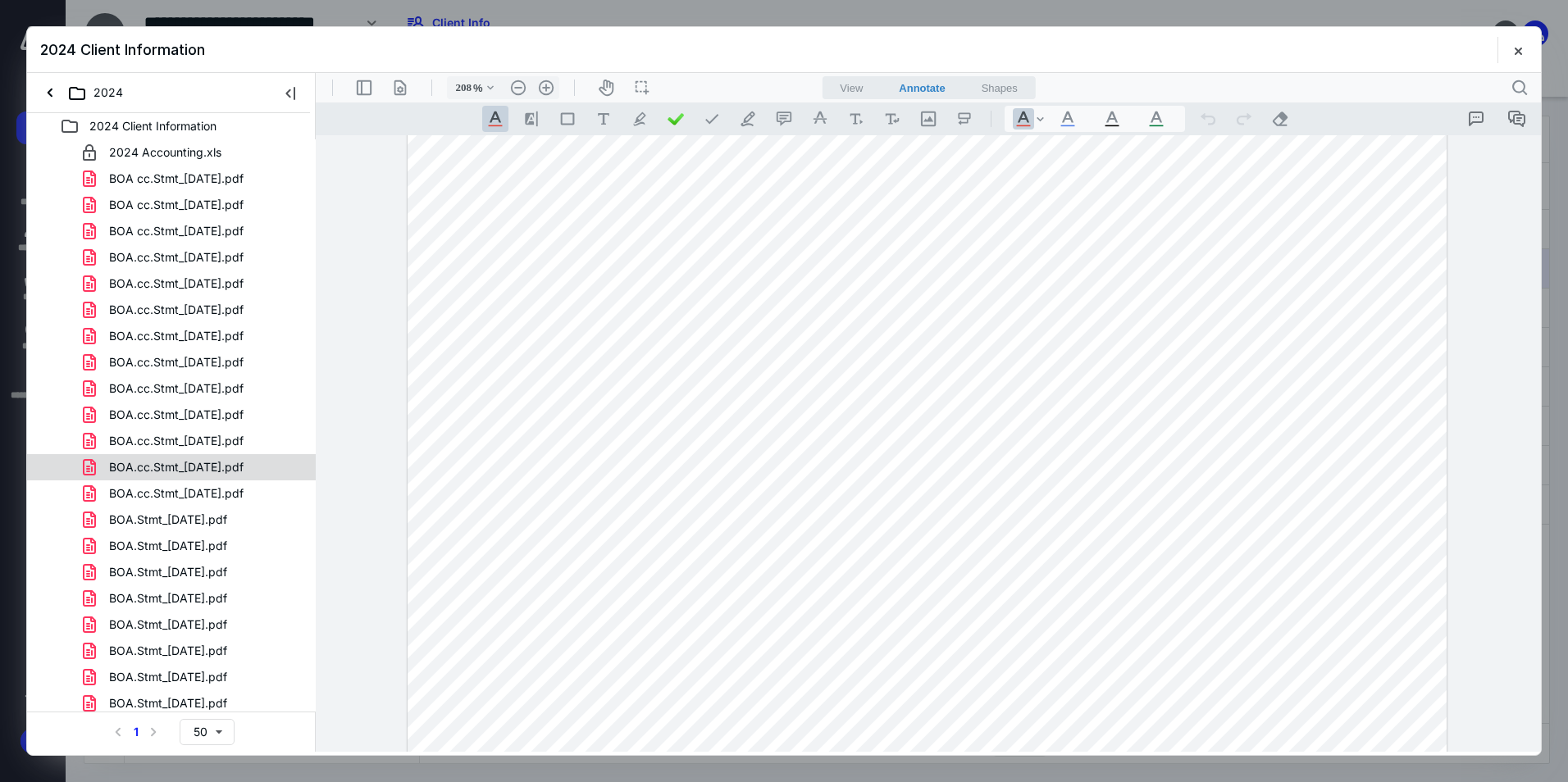 click on "BOA.cc.Stmt_[DATE].pdf" at bounding box center (176, 467) 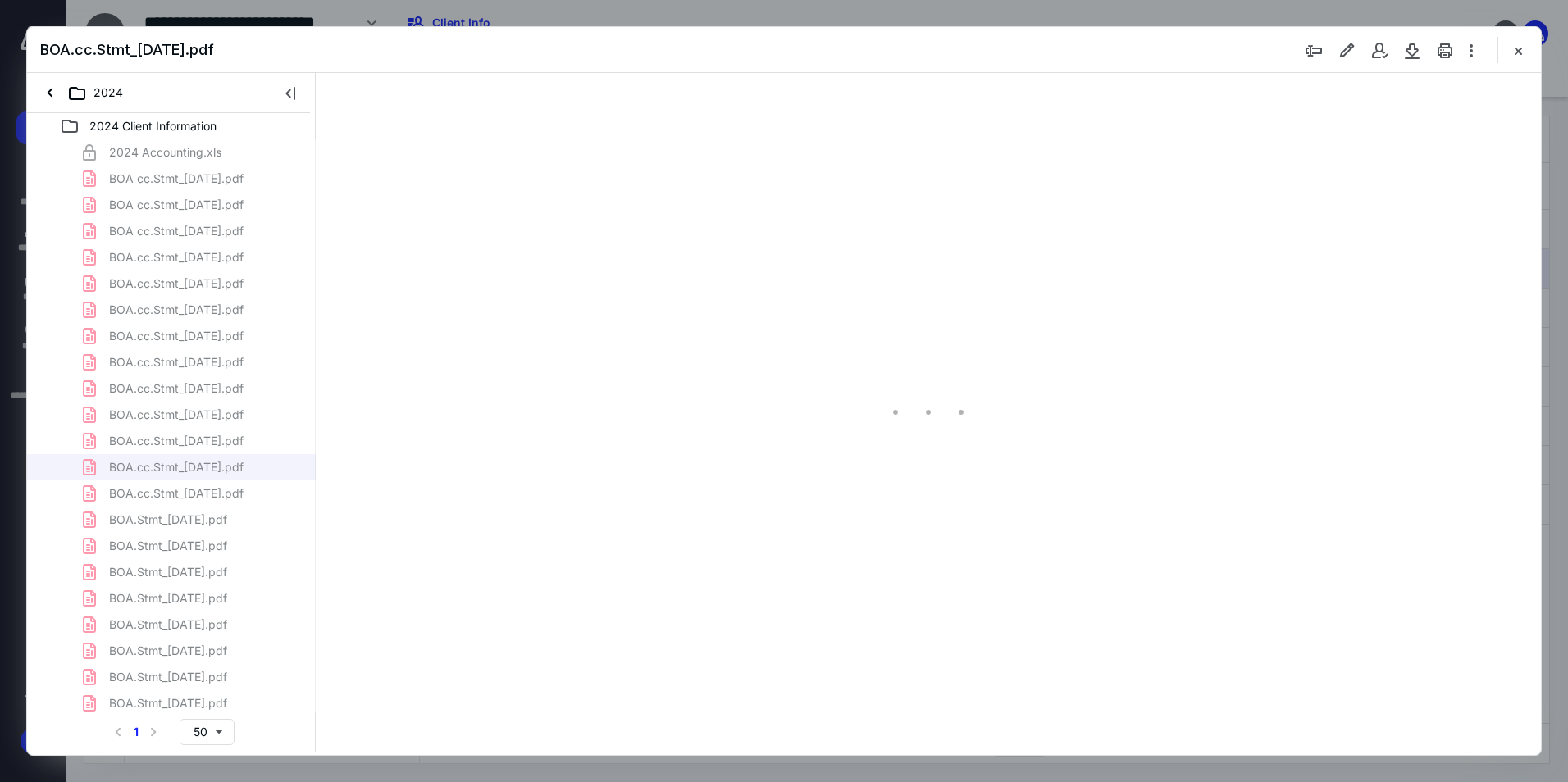 scroll, scrollTop: 66, scrollLeft: 0, axis: vertical 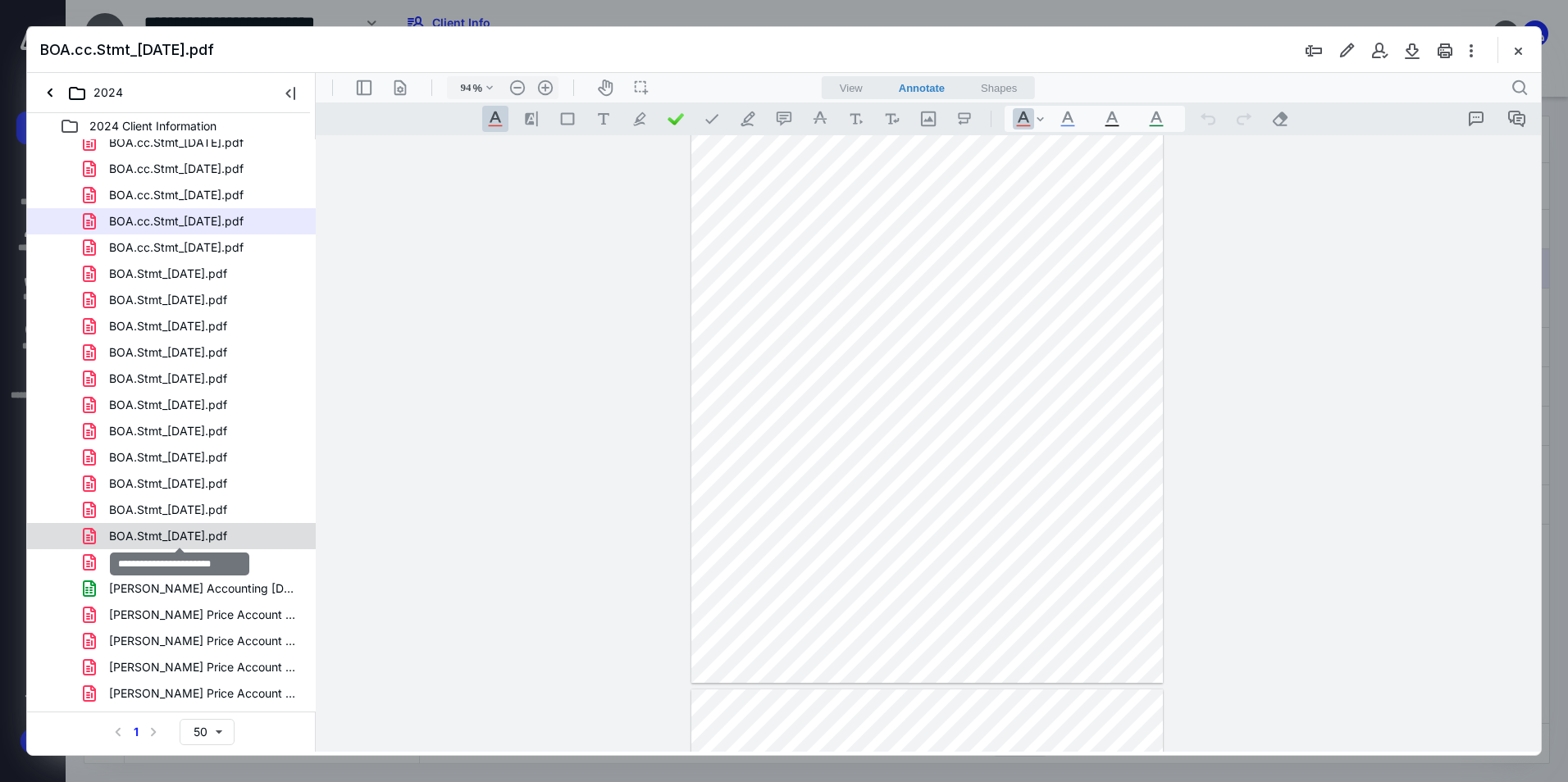 click on "BOA.Stmt_[DATE].pdf" at bounding box center (168, 536) 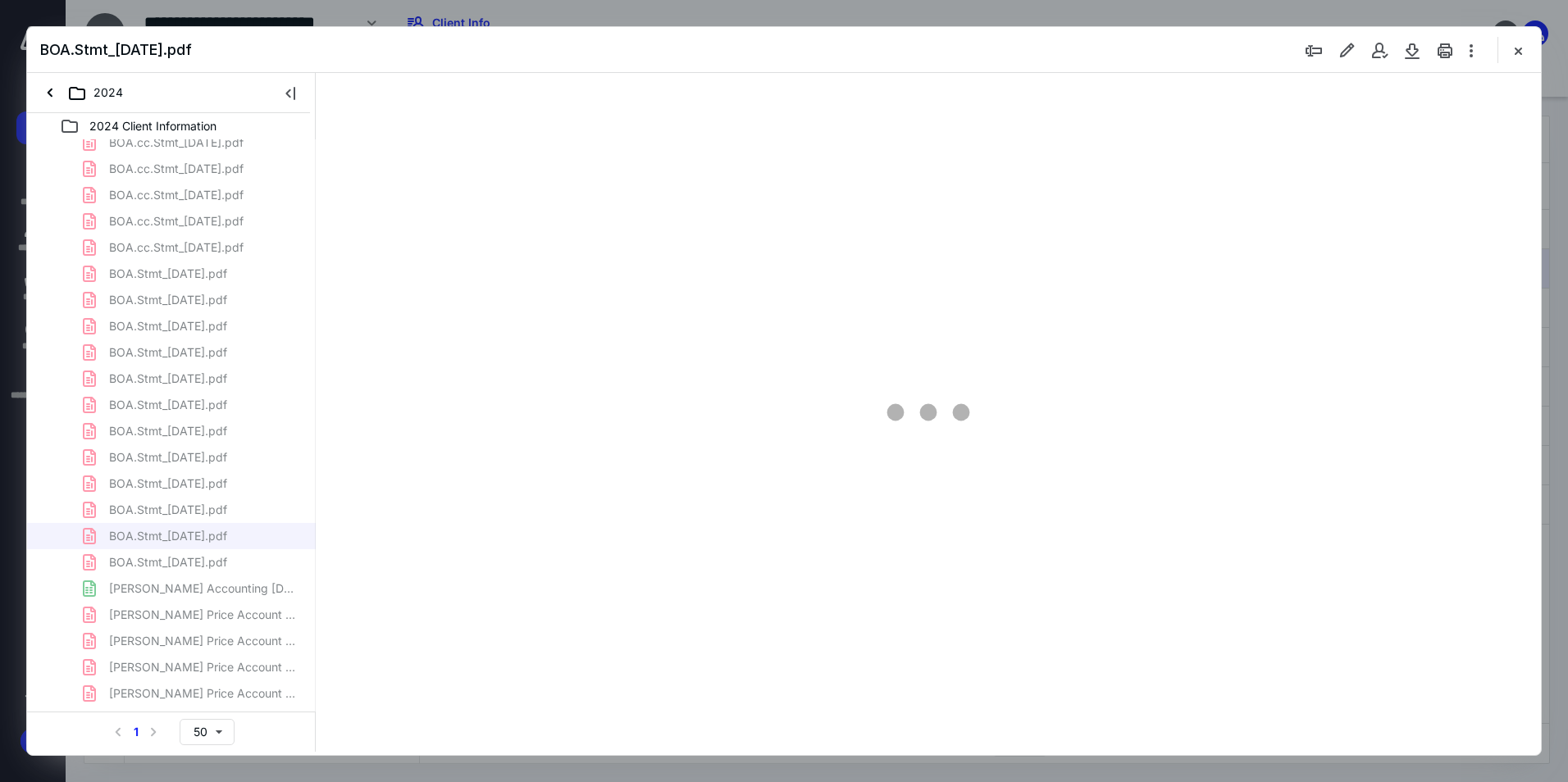 scroll, scrollTop: 66, scrollLeft: 0, axis: vertical 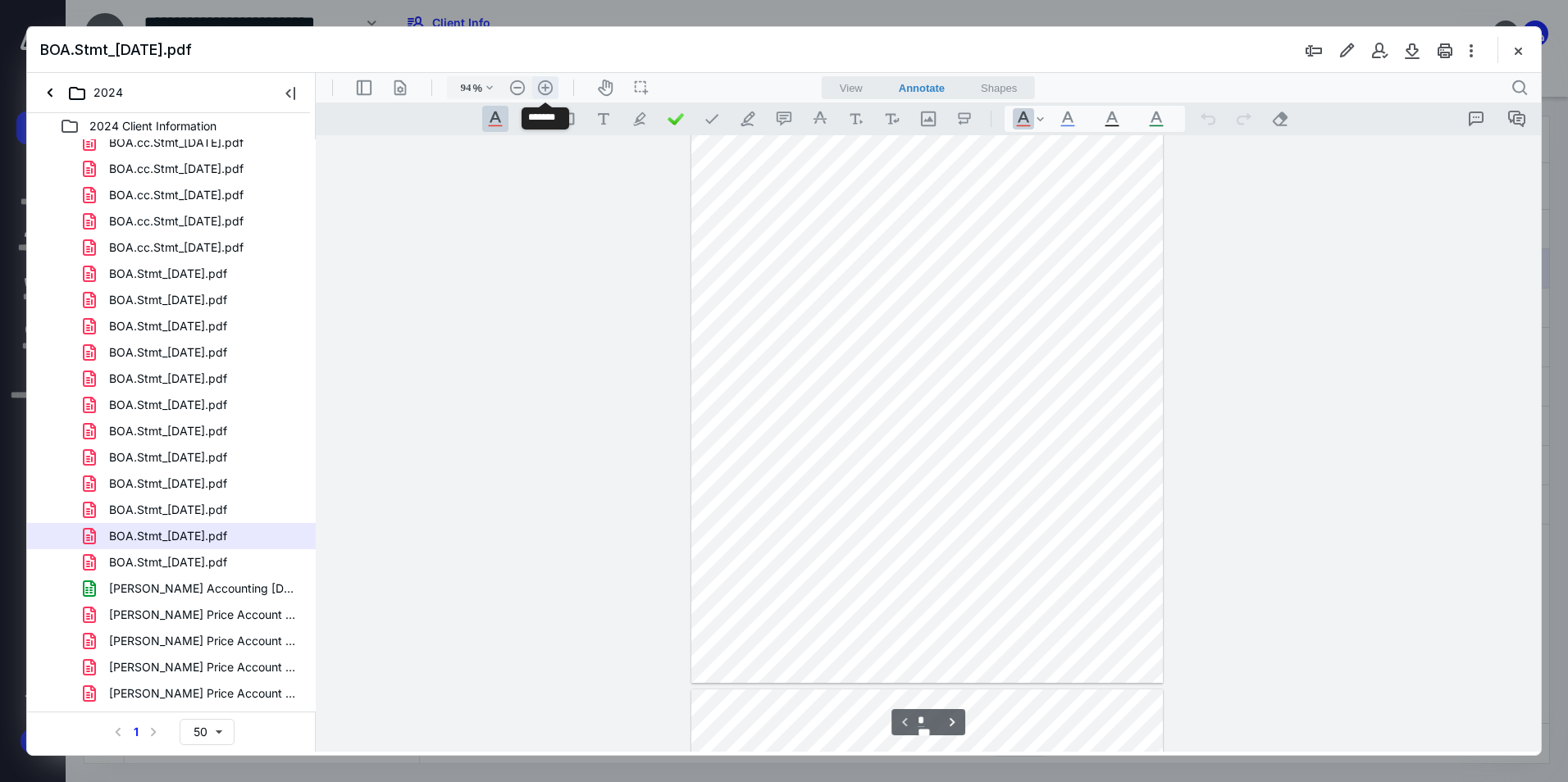 click on ".cls-1{fill:#abb0c4;} icon - header - zoom - in - line" at bounding box center [545, 88] 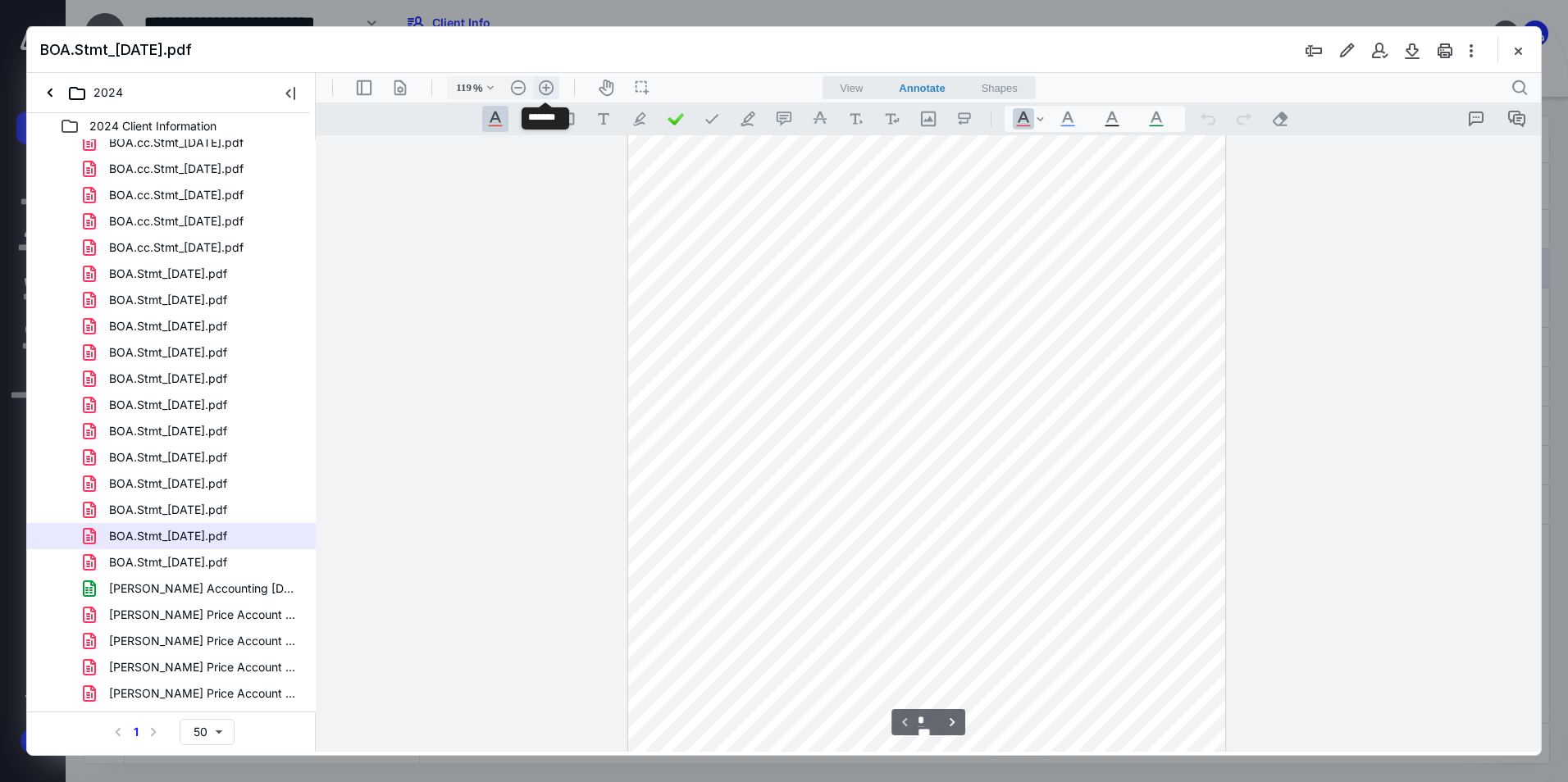 click on ".cls-1{fill:#abb0c4;} icon - header - zoom - in - line" at bounding box center (546, 88) 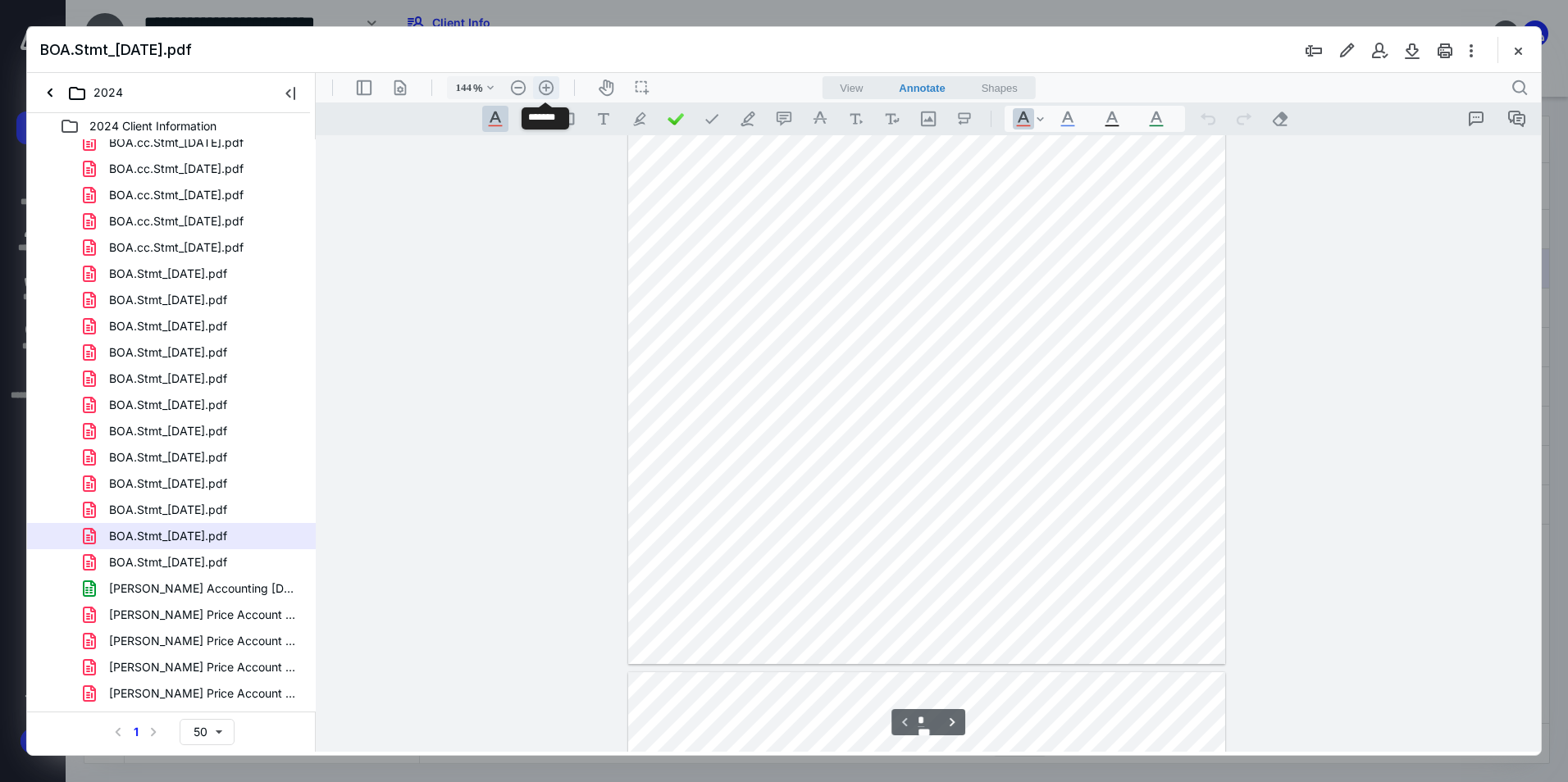 click on ".cls-1{fill:#abb0c4;} icon - header - zoom - in - line" at bounding box center [546, 88] 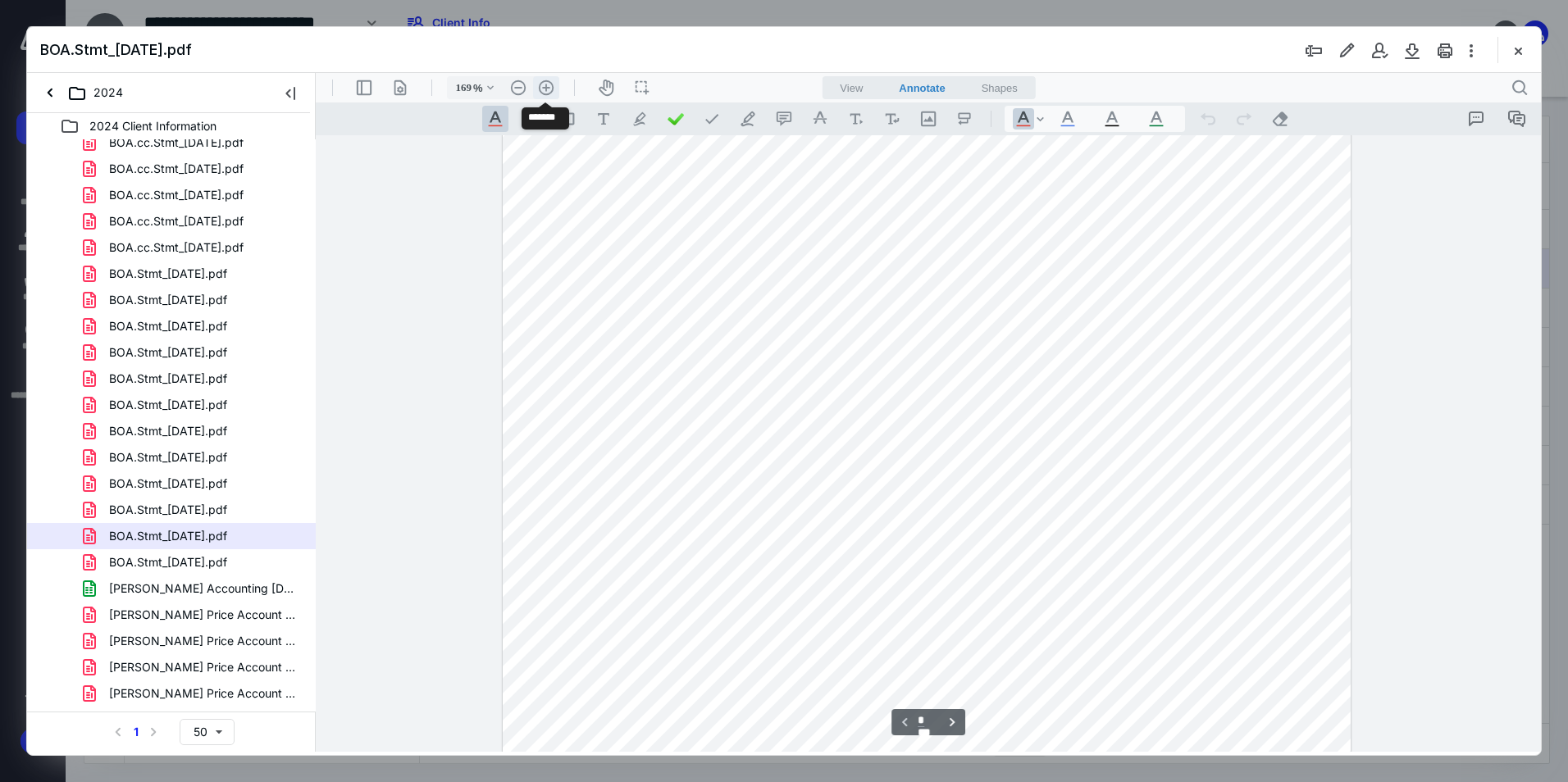 scroll, scrollTop: 339, scrollLeft: 0, axis: vertical 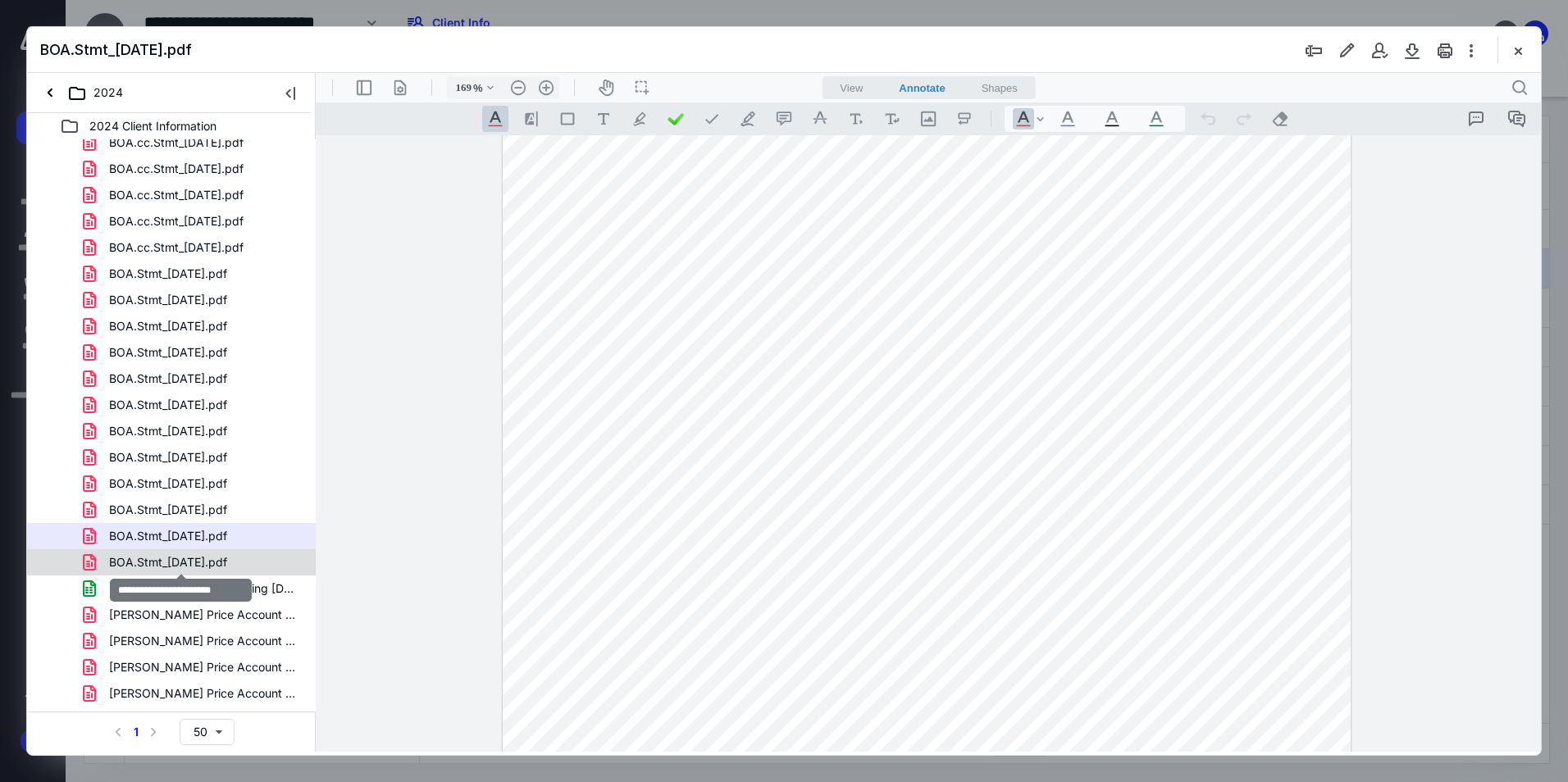 click on "BOA.Stmt_[DATE].pdf" at bounding box center (168, 562) 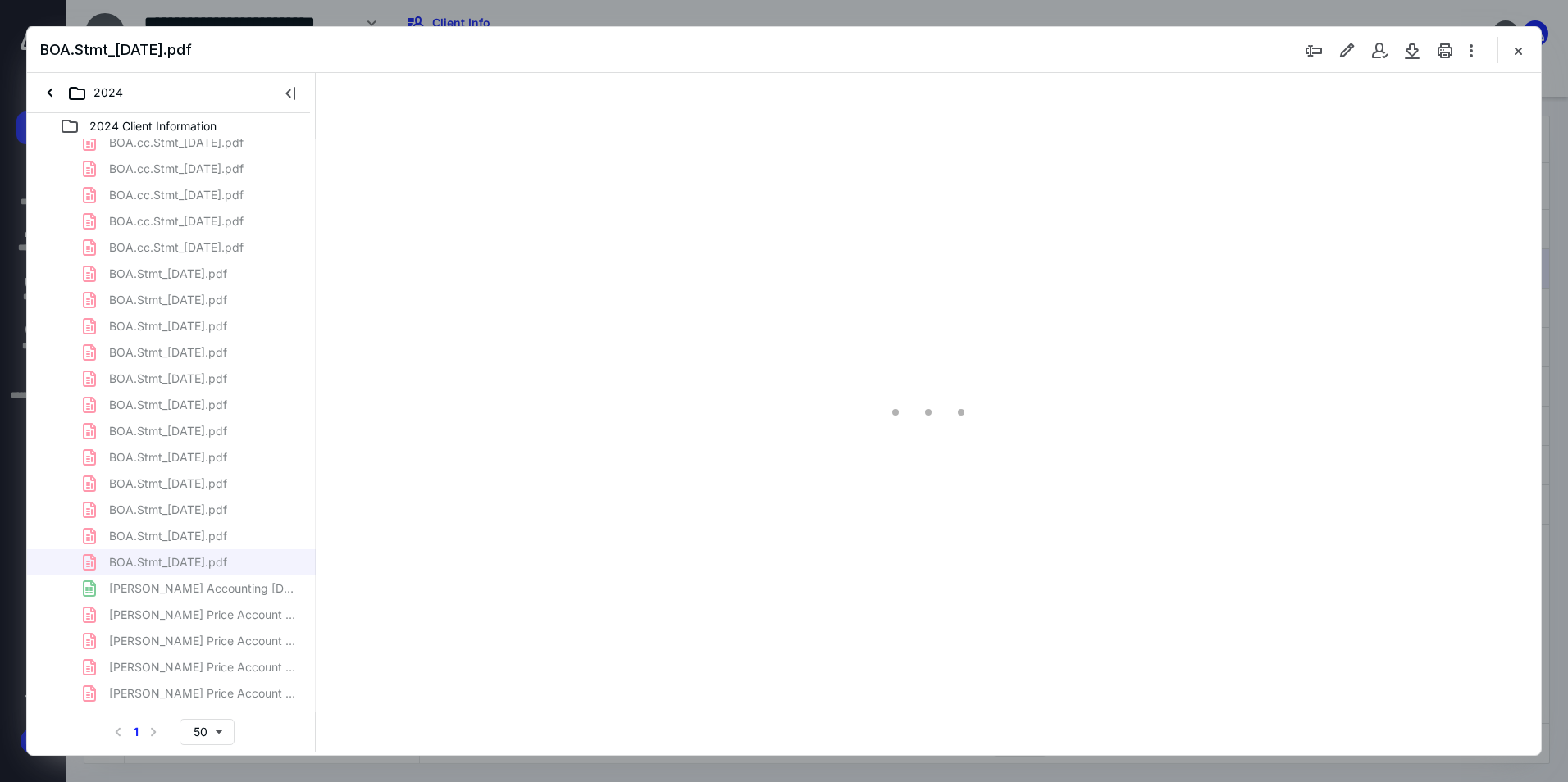 scroll, scrollTop: 66, scrollLeft: 0, axis: vertical 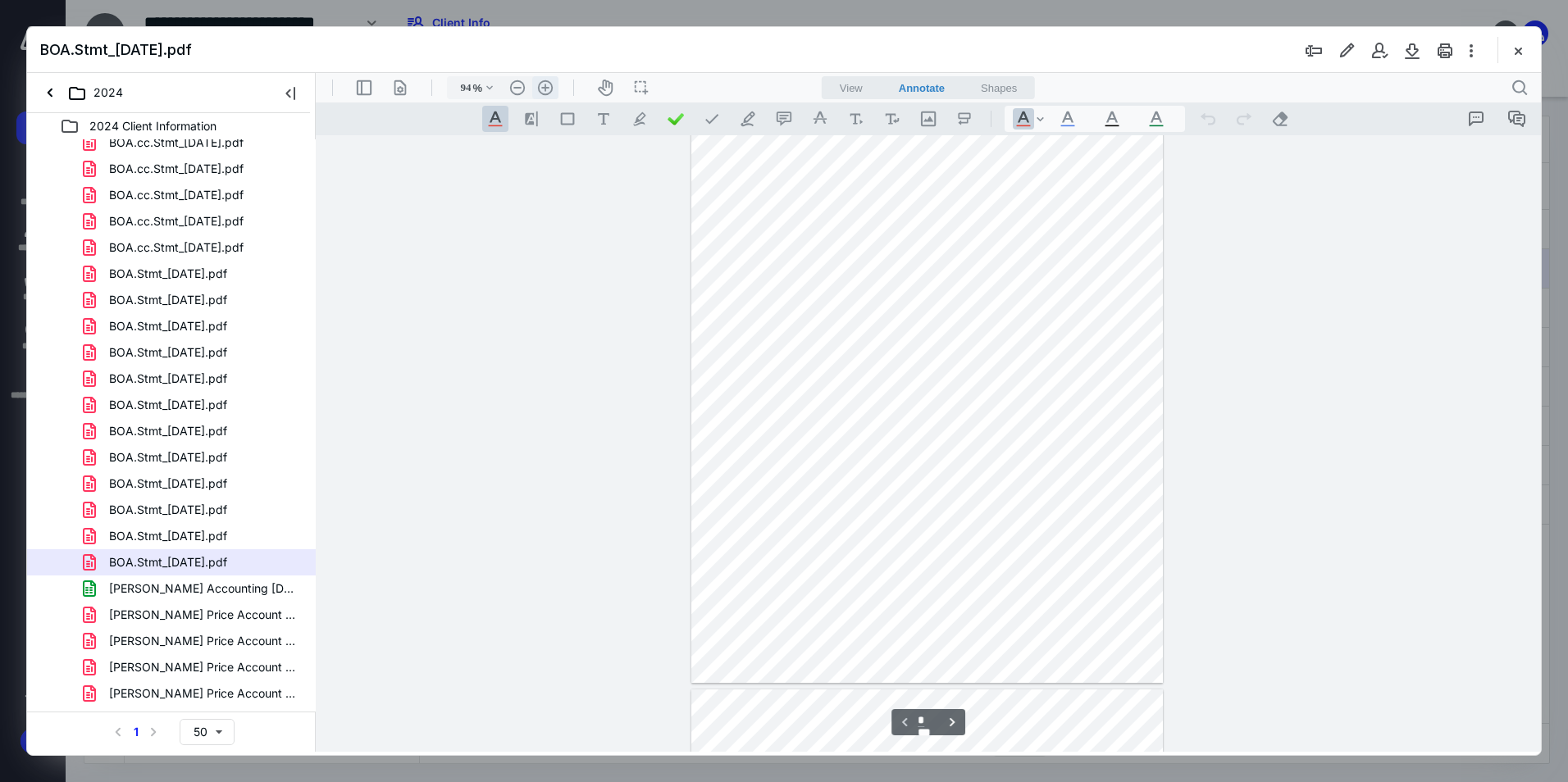 click on ".cls-1{fill:#abb0c4;} icon - header - zoom - in - line" at bounding box center (545, 88) 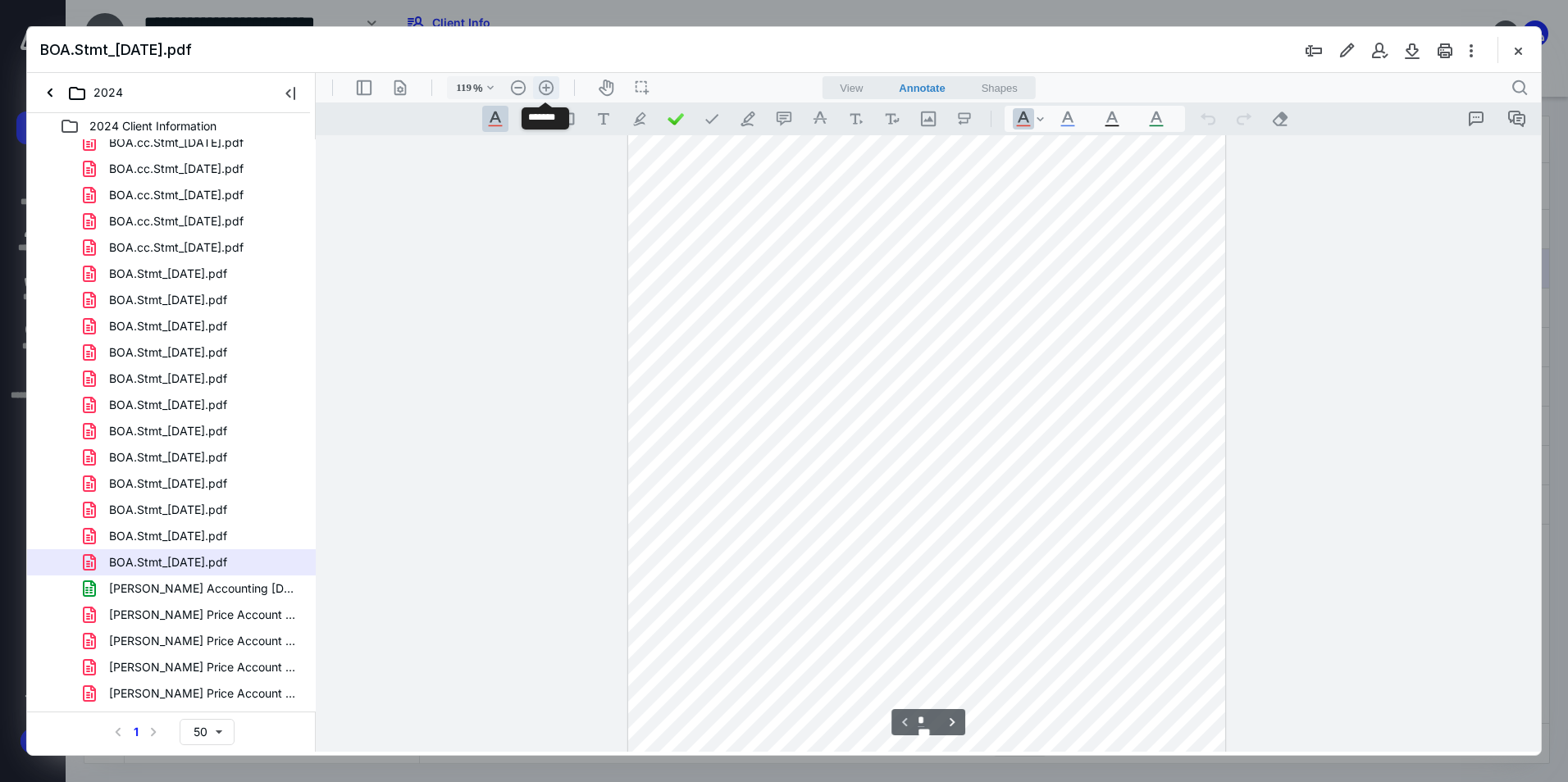 click on ".cls-1{fill:#abb0c4;} icon - header - zoom - in - line" at bounding box center (546, 88) 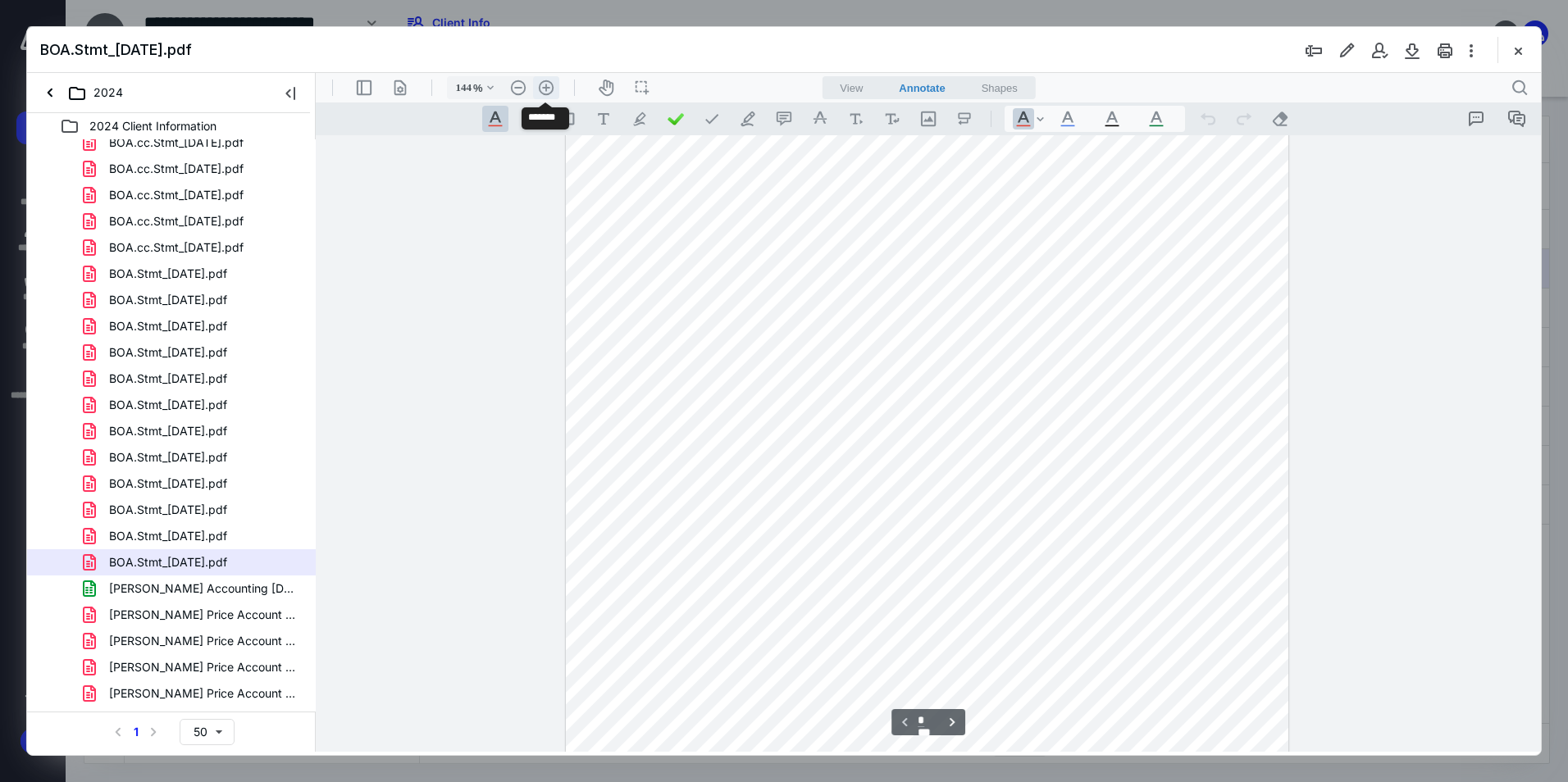 click on ".cls-1{fill:#abb0c4;} icon - header - zoom - in - line" at bounding box center (546, 88) 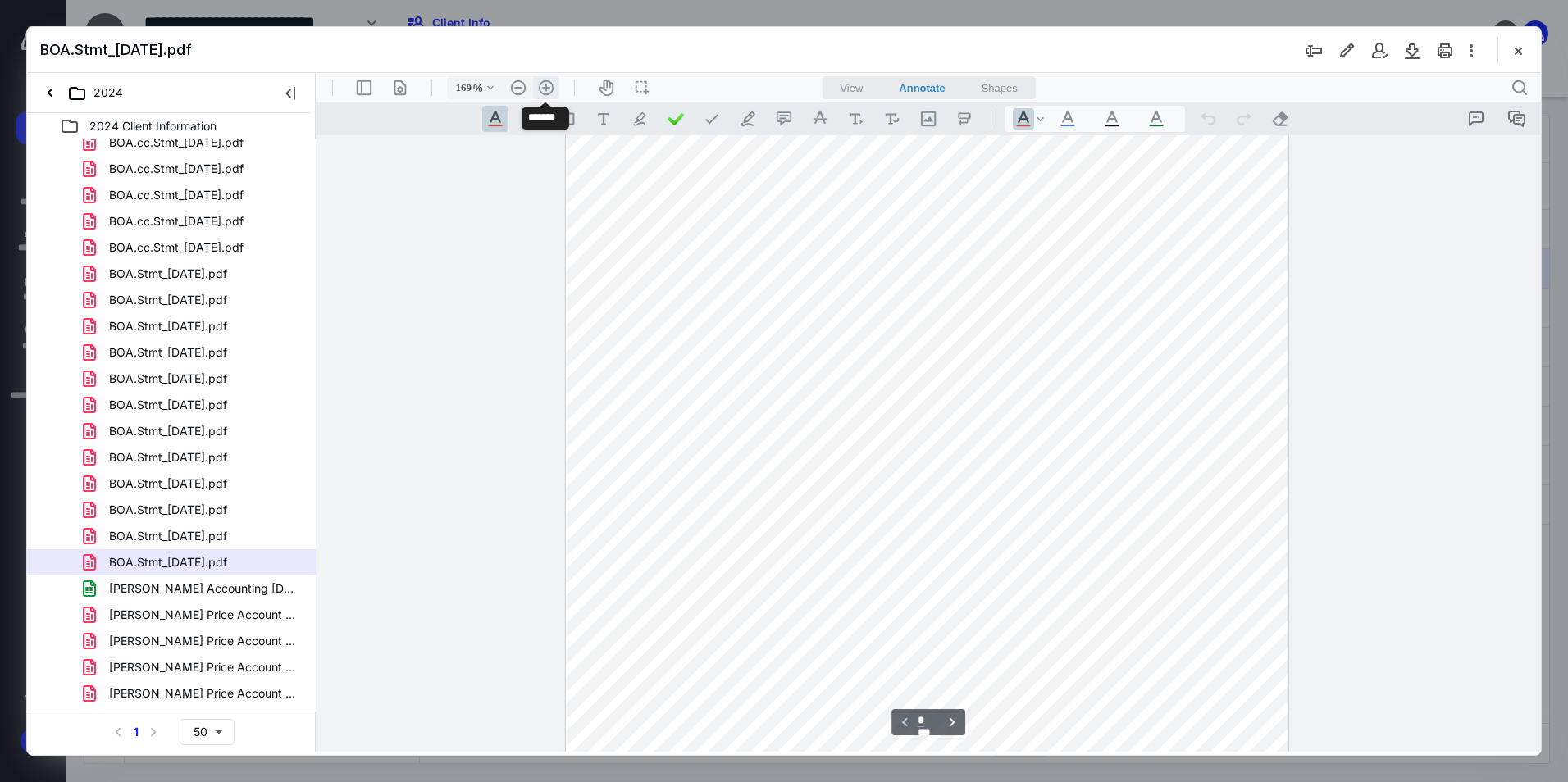 scroll, scrollTop: 339, scrollLeft: 0, axis: vertical 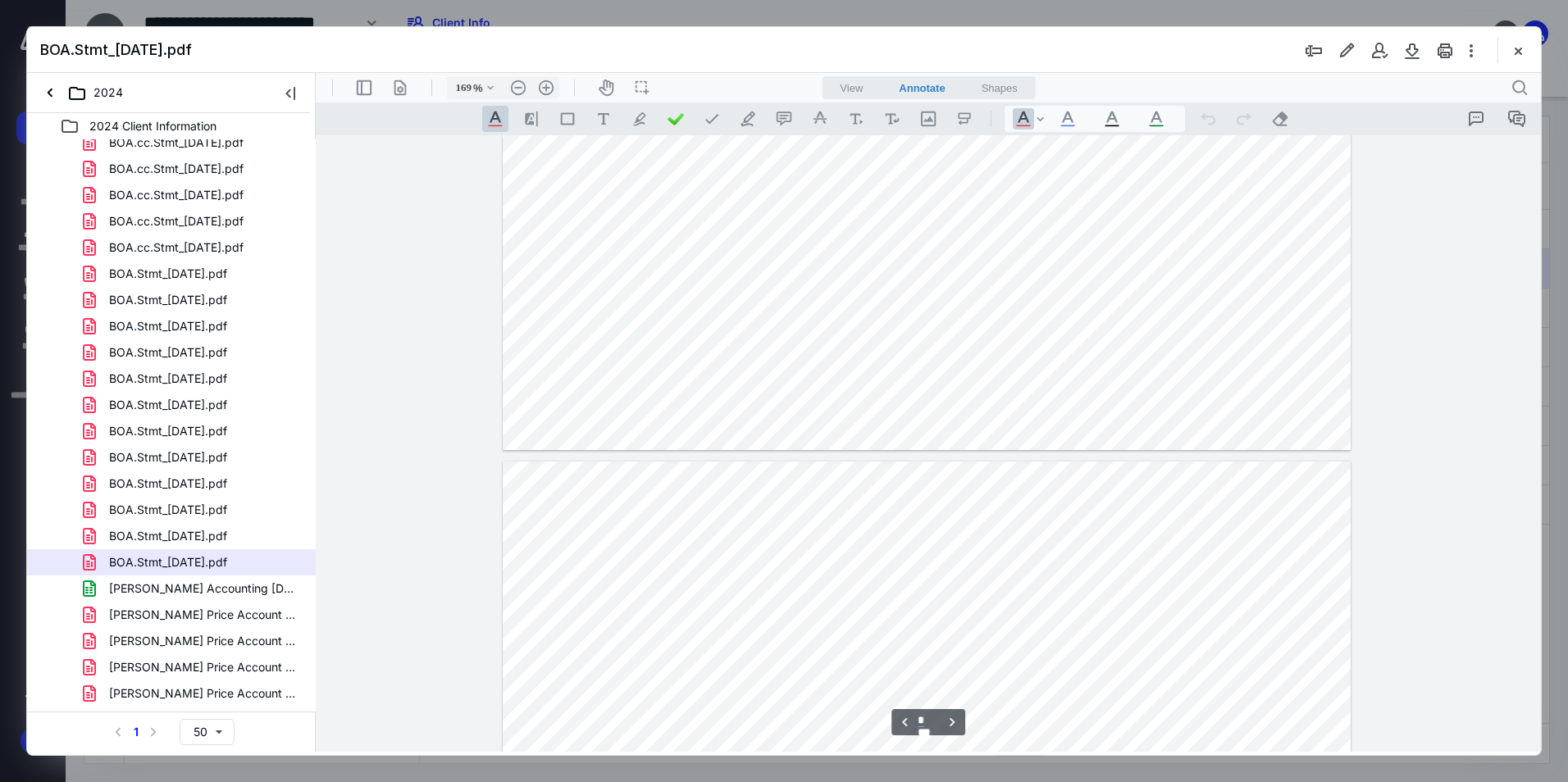 type on "*" 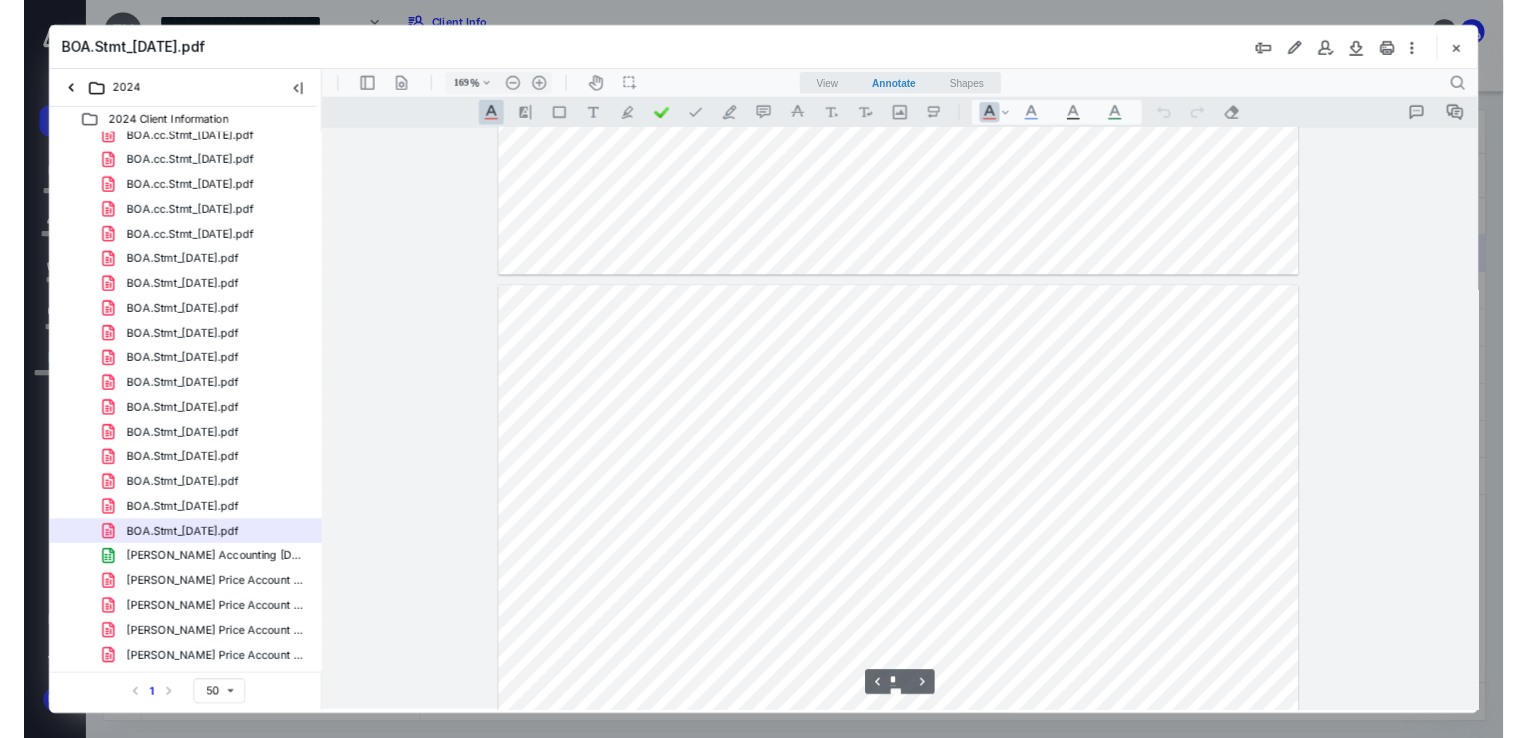 scroll, scrollTop: 2713, scrollLeft: 0, axis: vertical 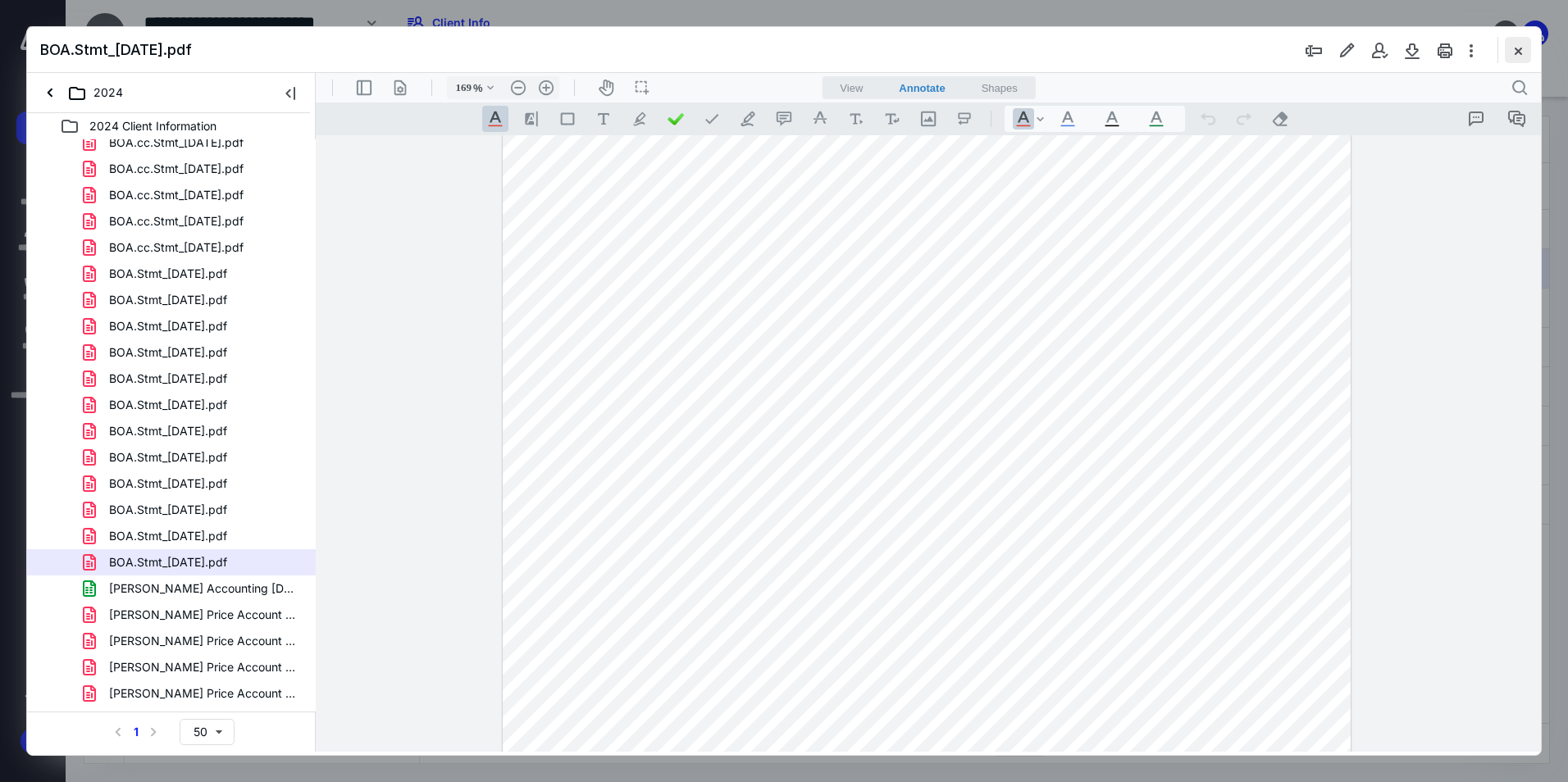 click at bounding box center (1518, 50) 